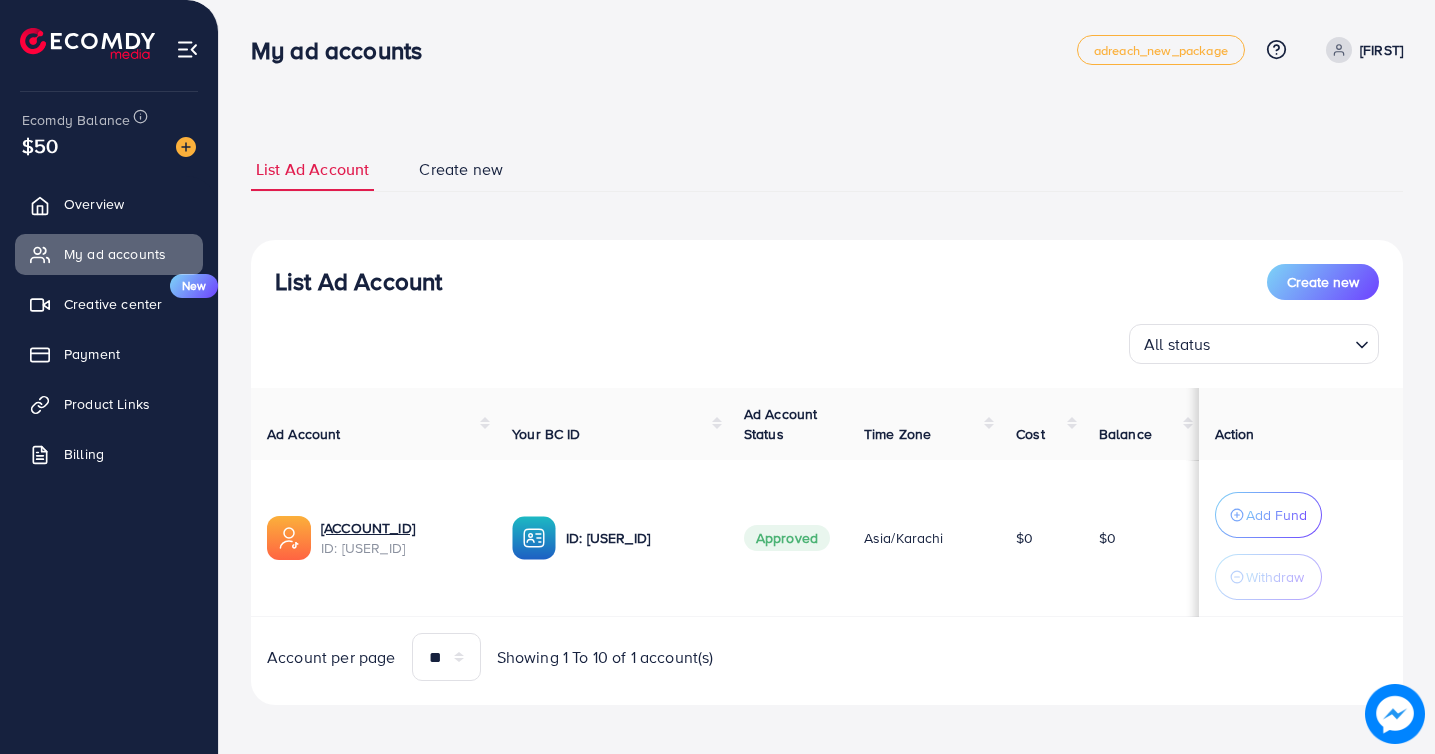 scroll, scrollTop: 0, scrollLeft: 0, axis: both 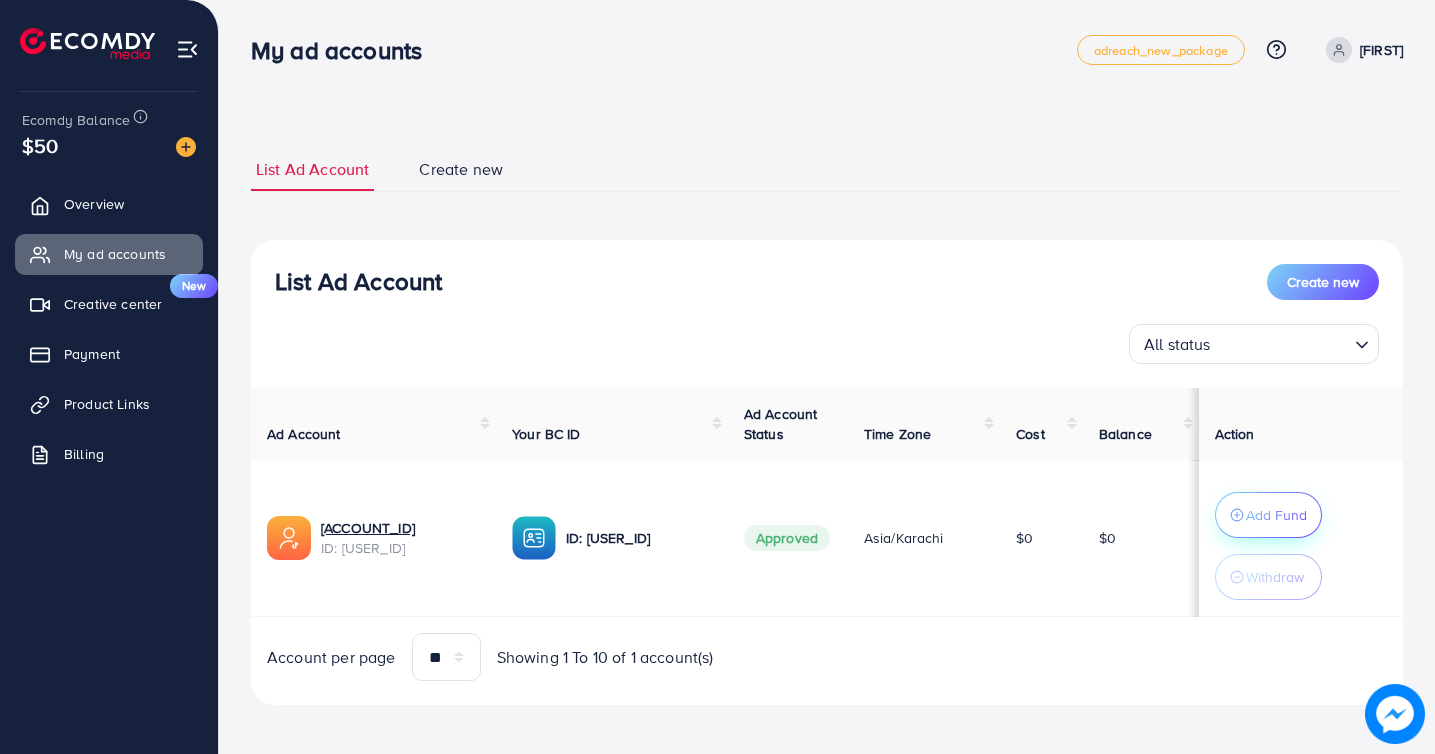 click 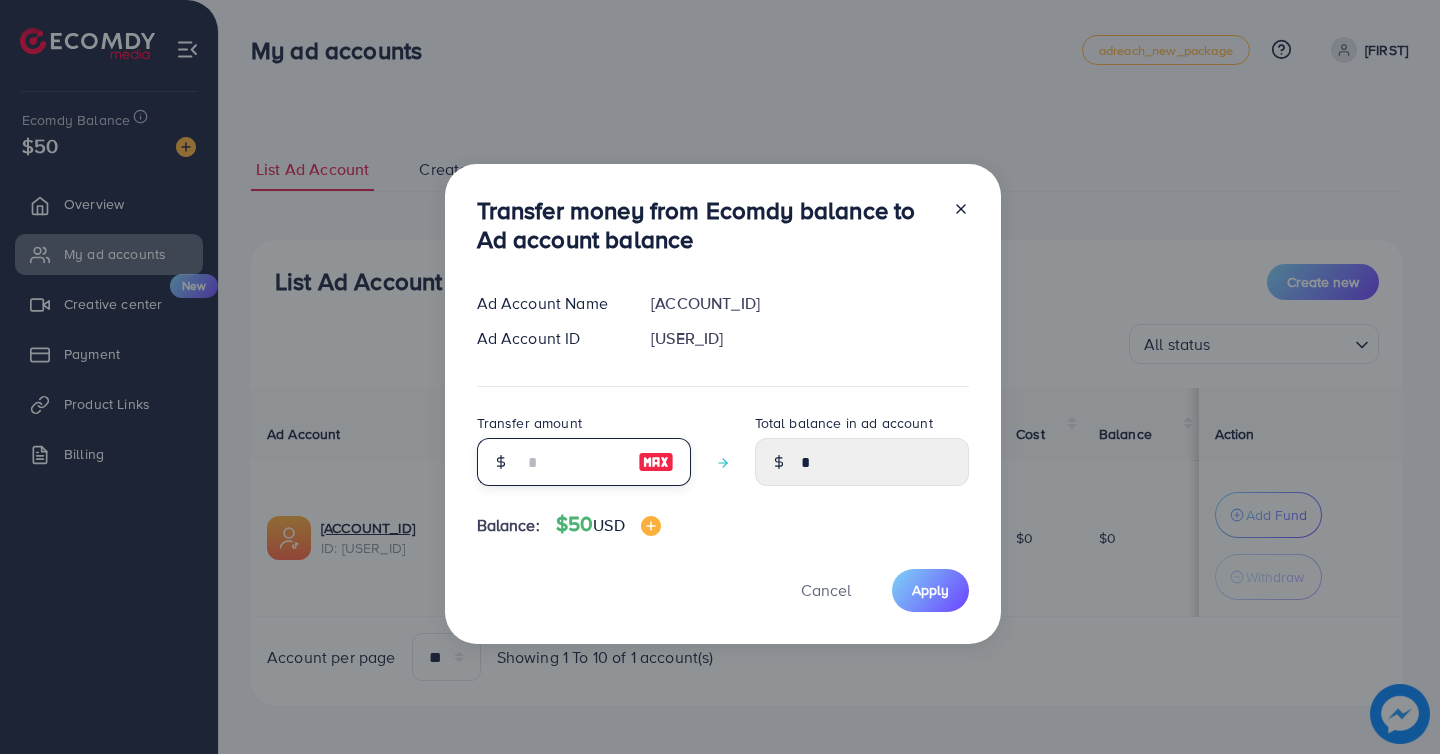 click at bounding box center [573, 462] 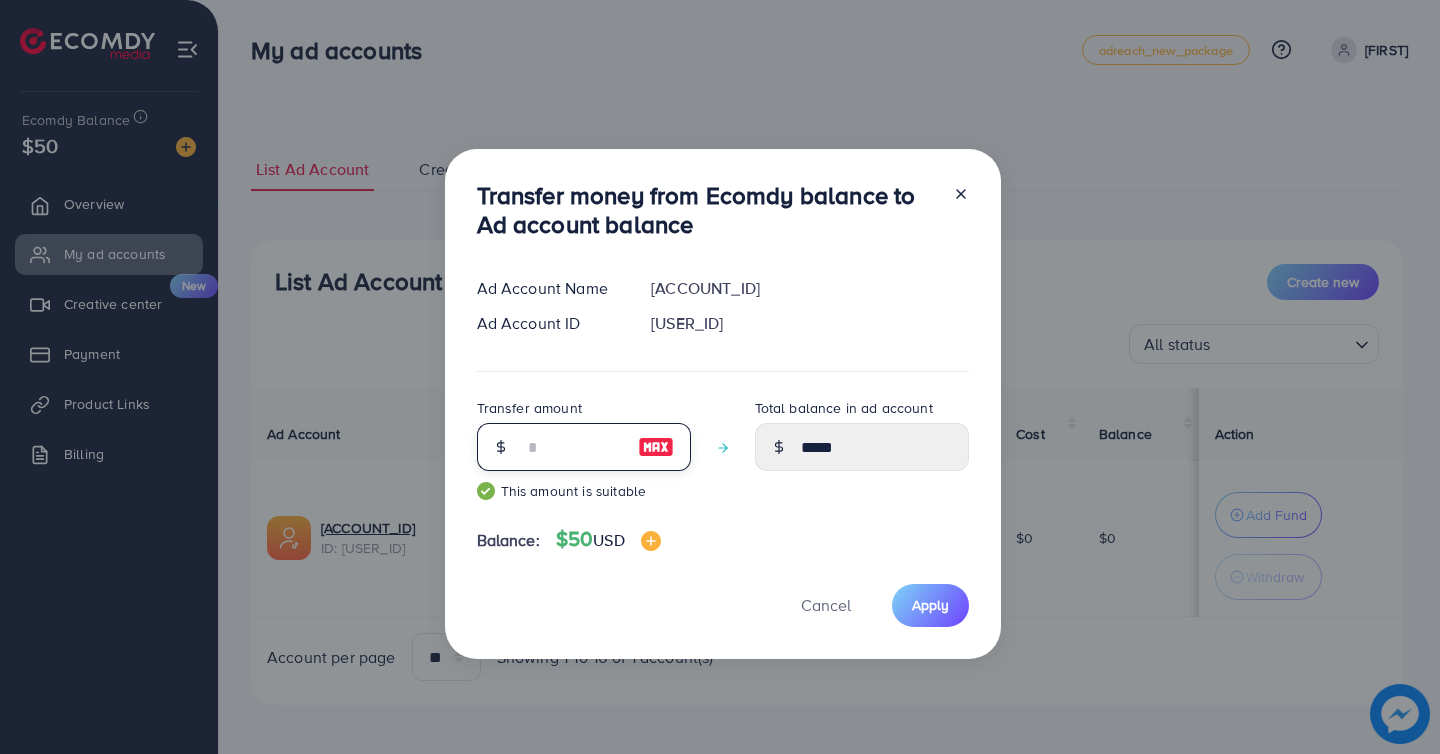 type on "**" 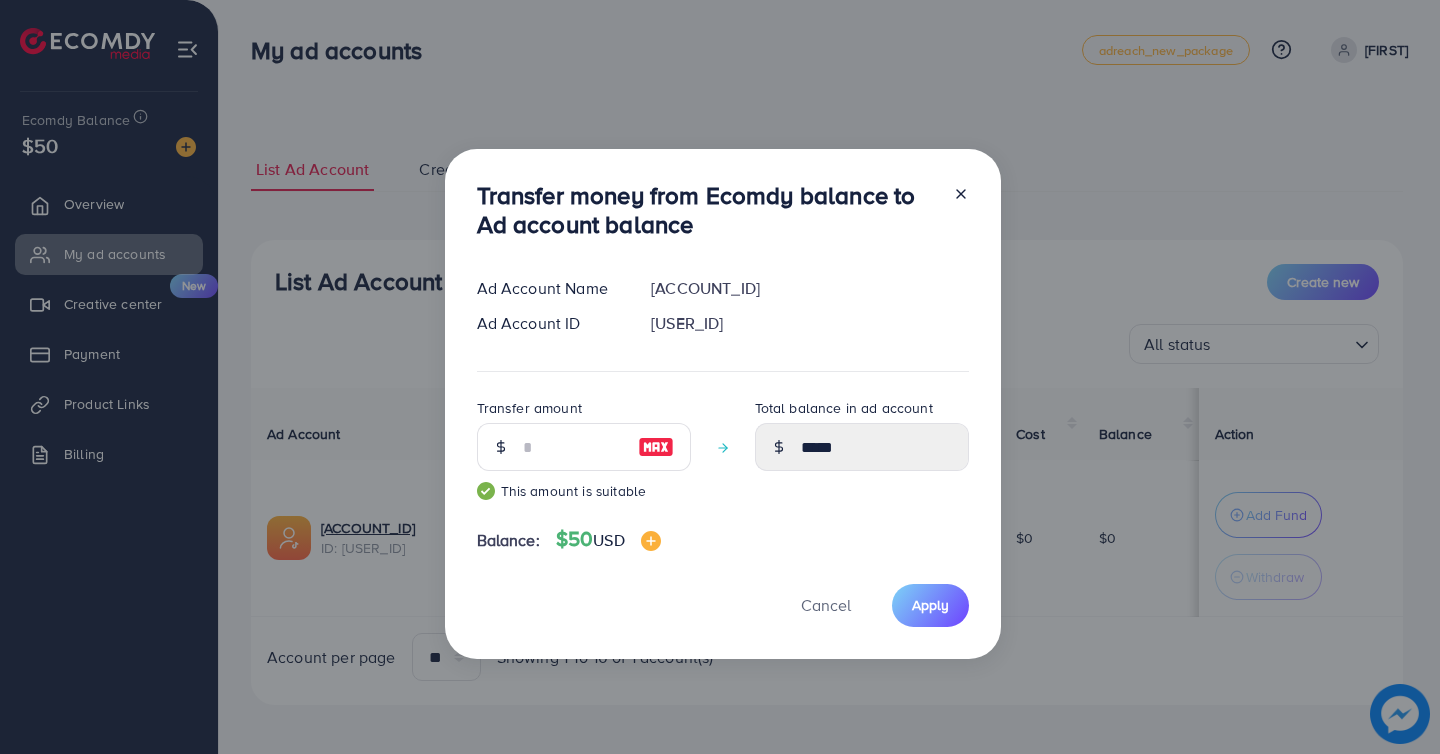 click on "Transfer money from Ecomdy balance to Ad account balance   Ad Account Name   1030994_[NAME]_[TIMESTAMP]   Ad Account ID   [ACCOUNT_ID]   Transfer amount  **  This amount is suitable   Total balance in ad account  ***** Balance:  $50  USD   Cancel   Apply" at bounding box center (723, 404) 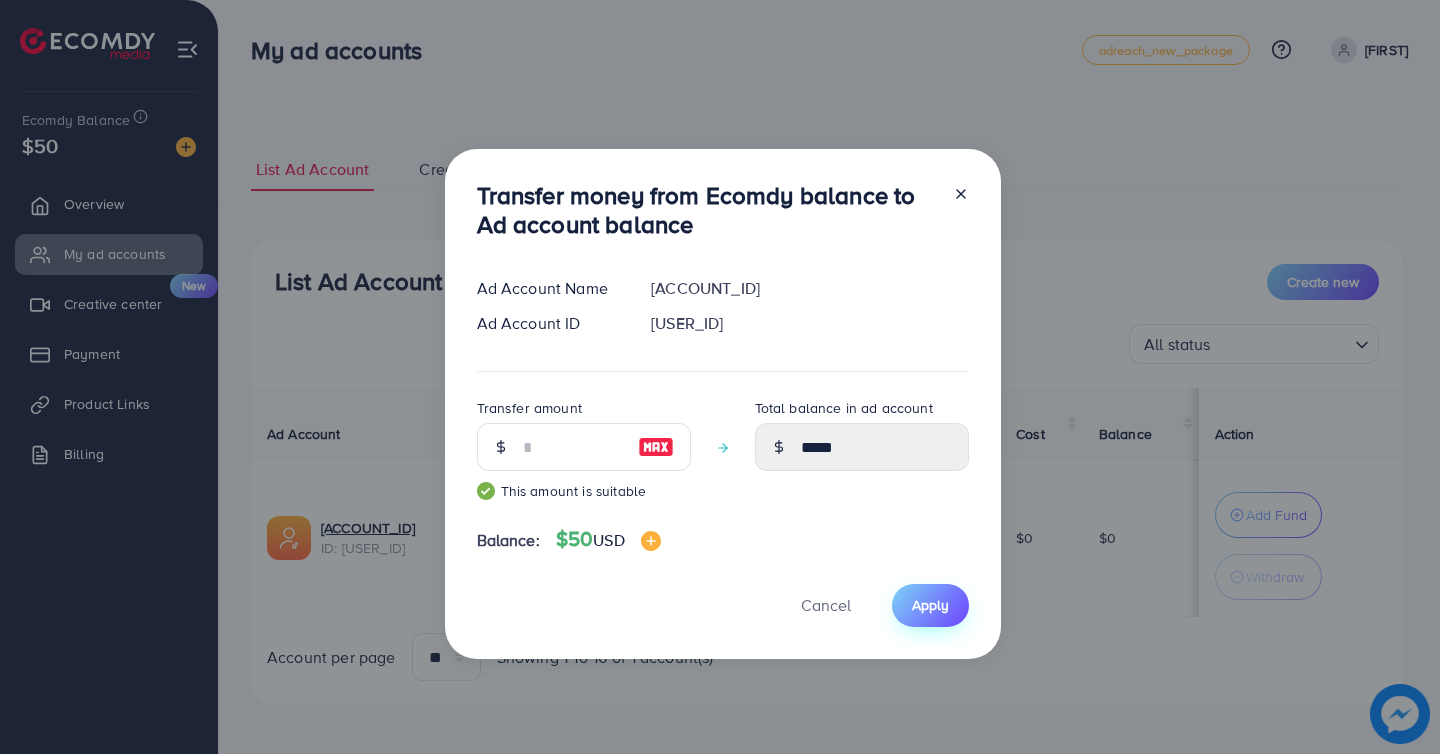 click on "Apply" at bounding box center [930, 605] 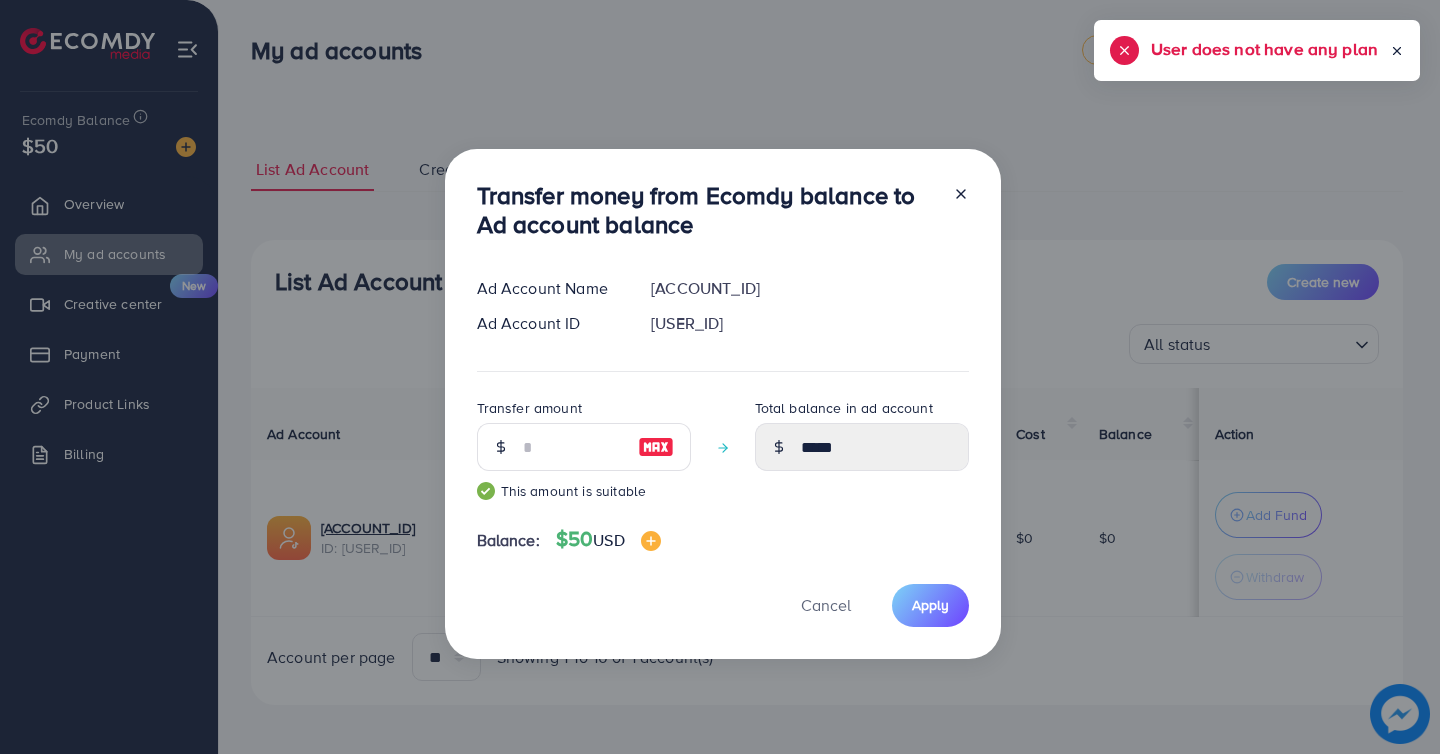 click 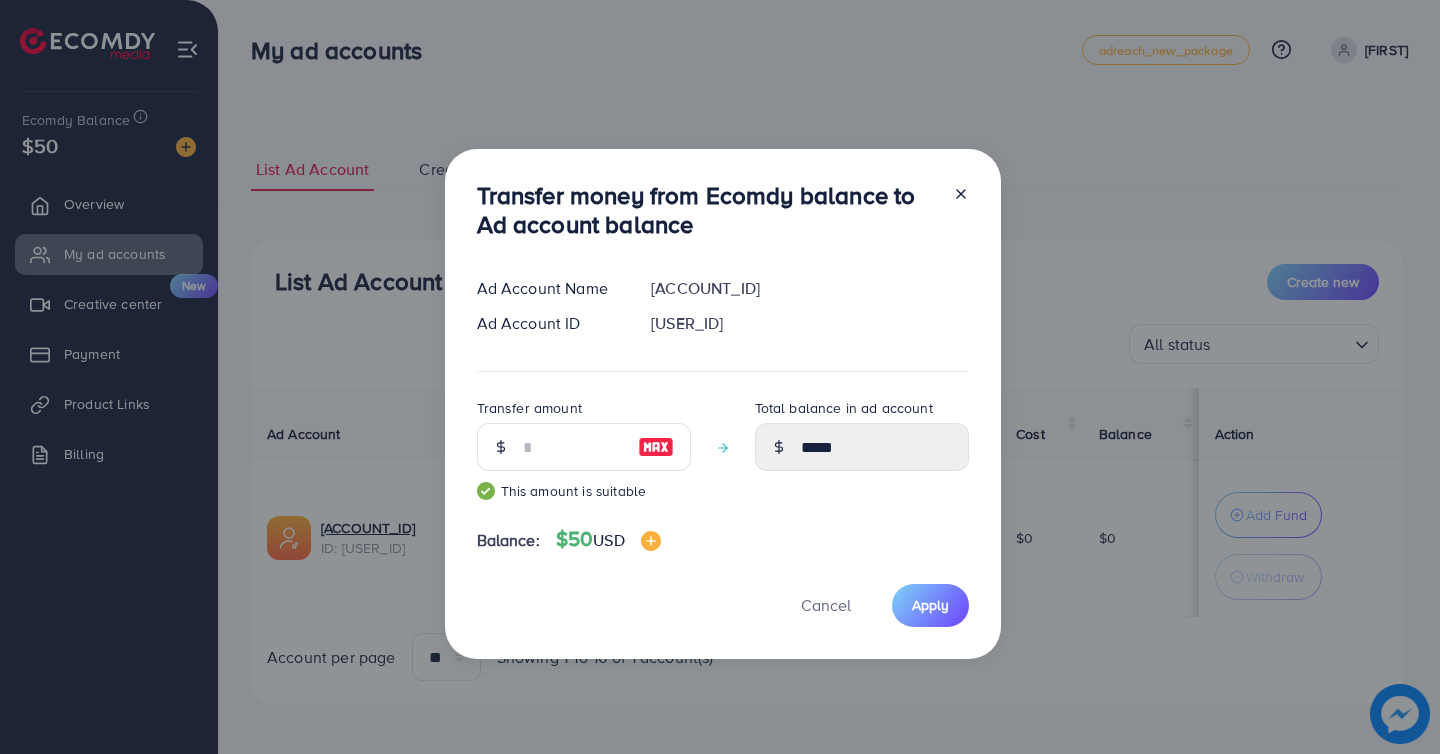 click at bounding box center [953, 214] 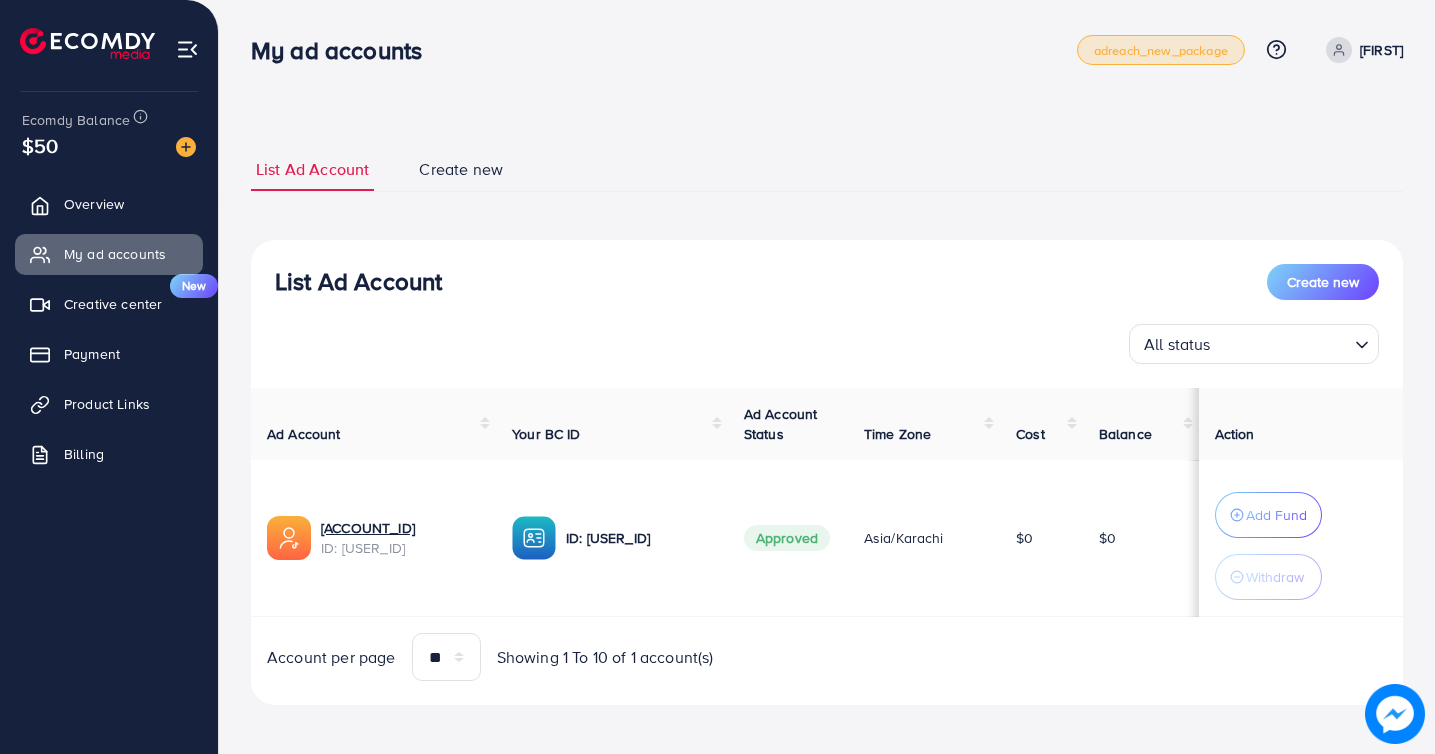 click on "adreach_new_package" at bounding box center [1161, 50] 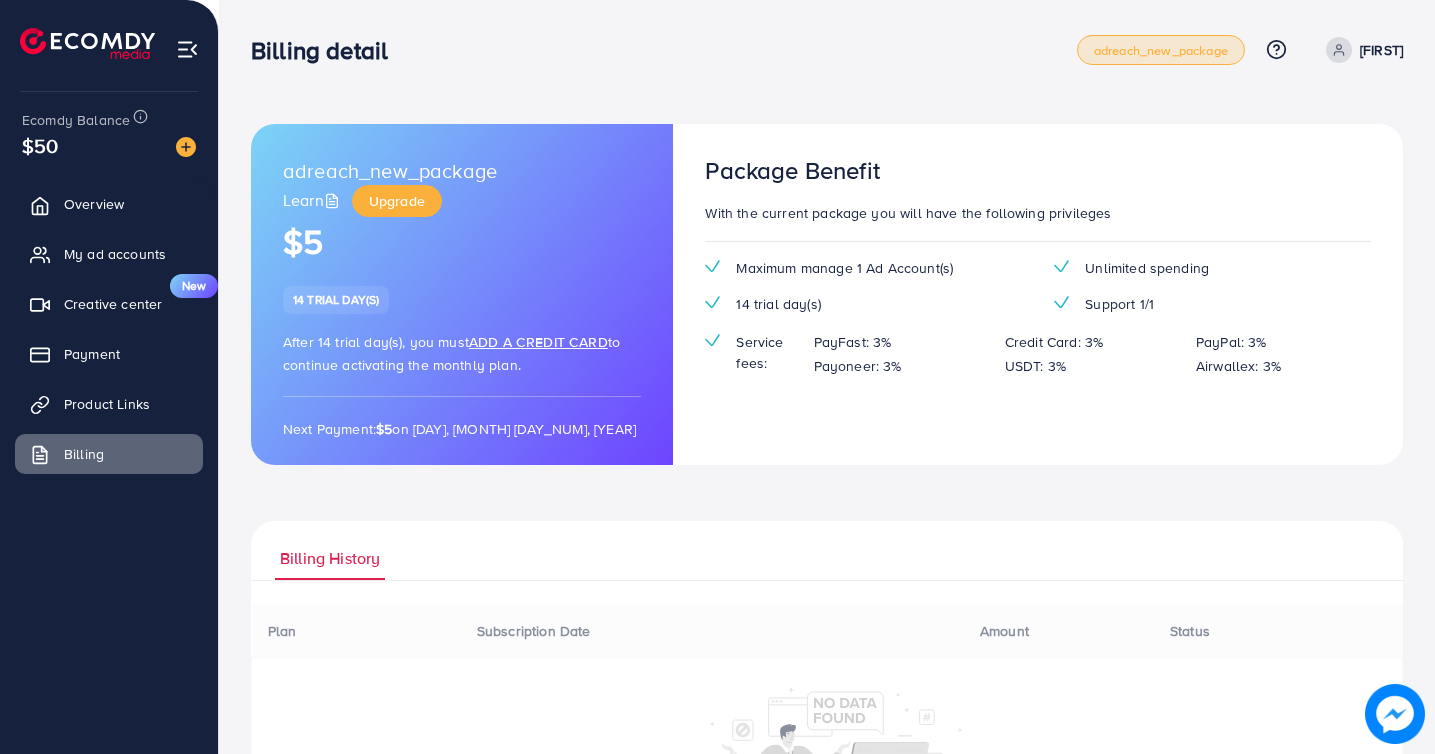 scroll, scrollTop: 8, scrollLeft: 0, axis: vertical 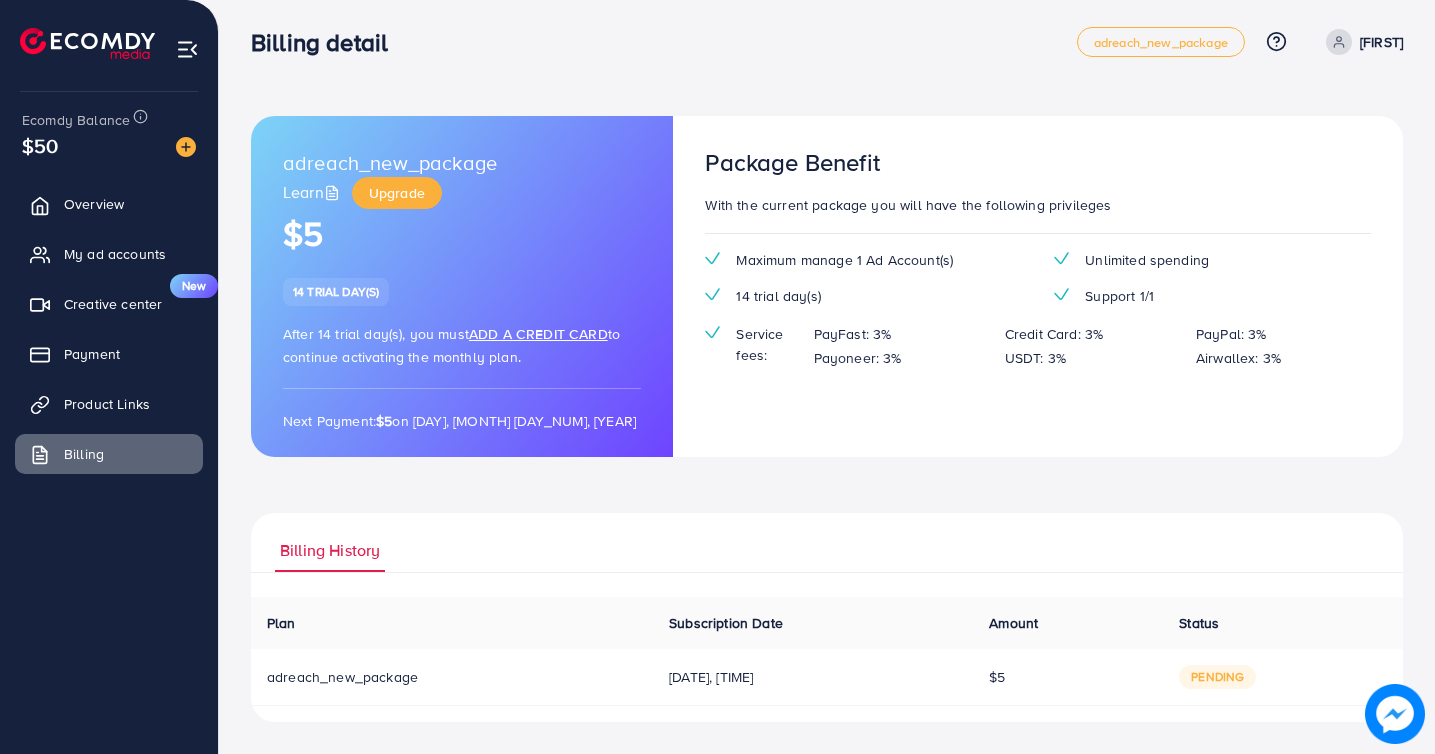 click on "adreach_new_package" at bounding box center [342, 677] 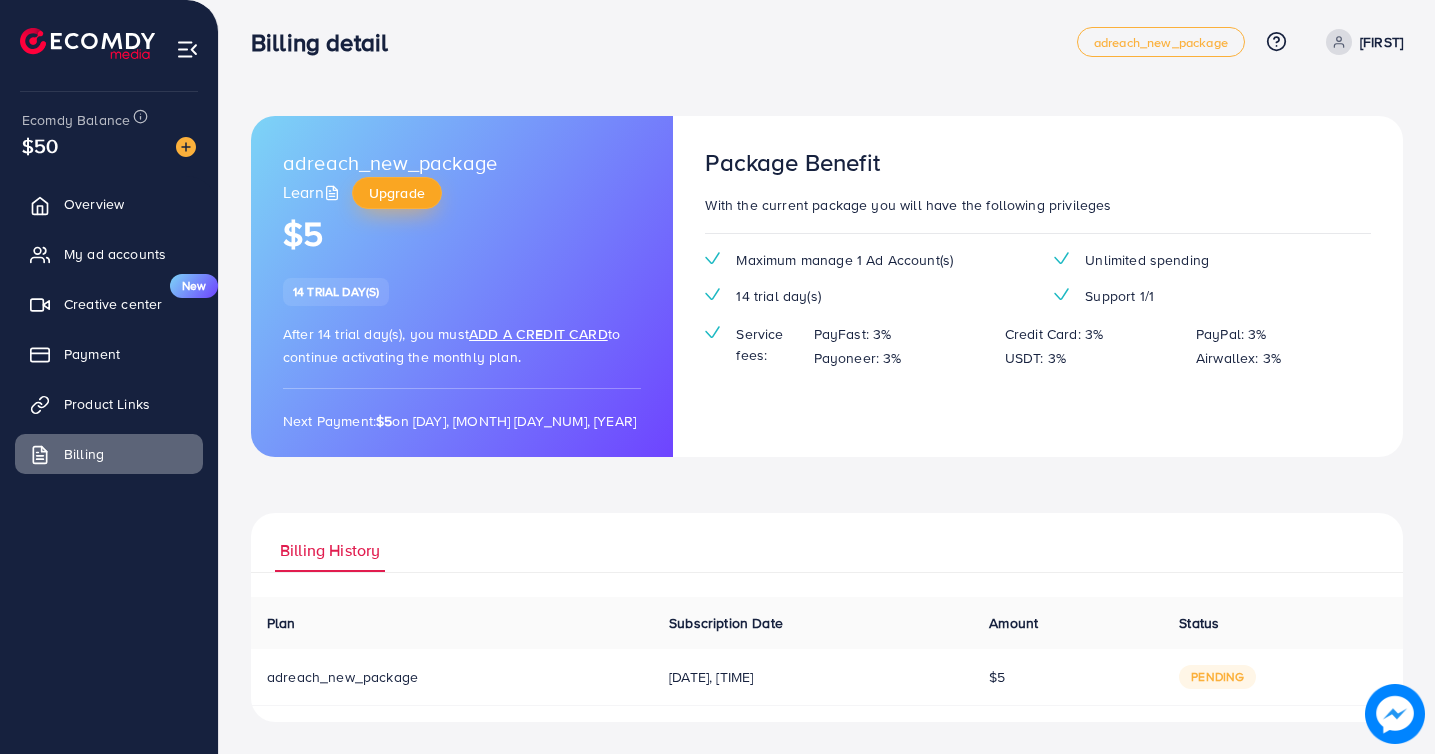 click on "Upgrade" at bounding box center (397, 193) 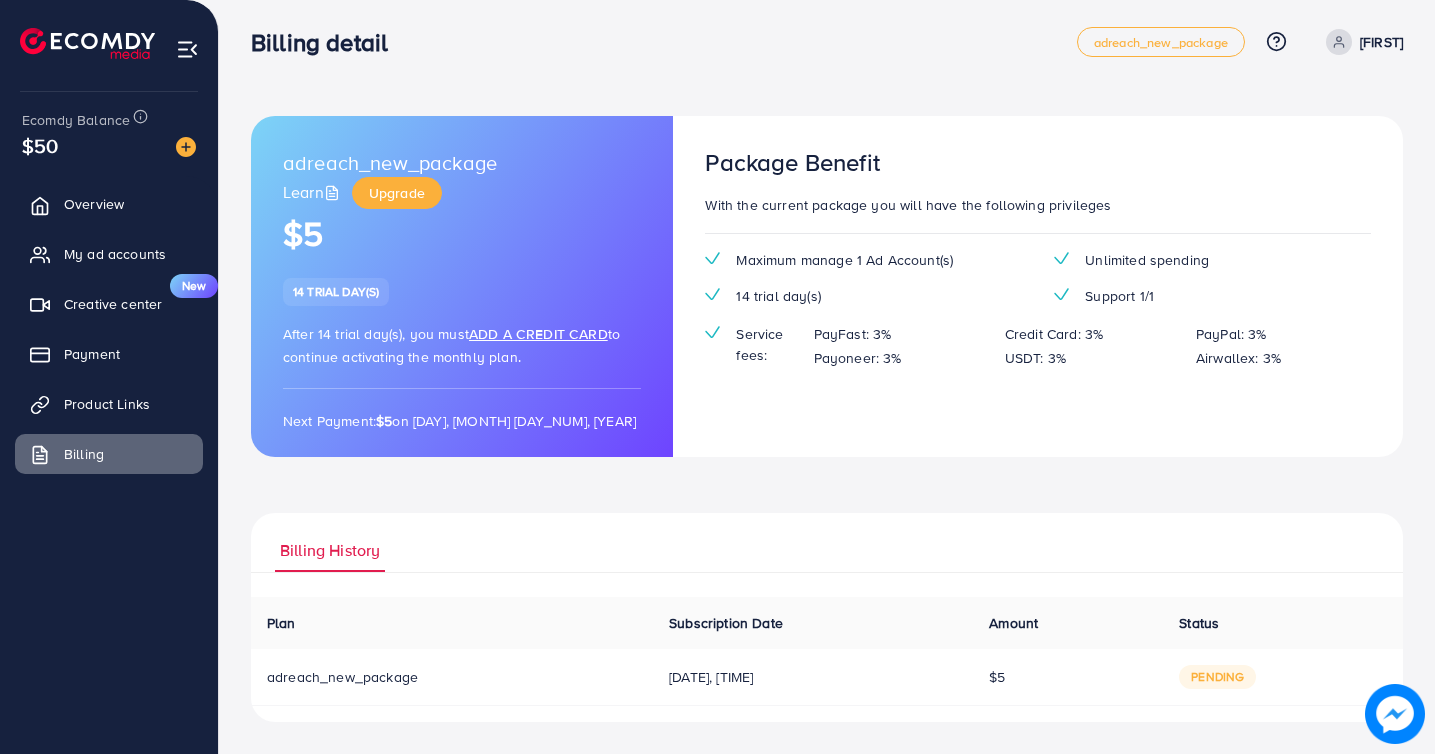 scroll, scrollTop: 0, scrollLeft: 0, axis: both 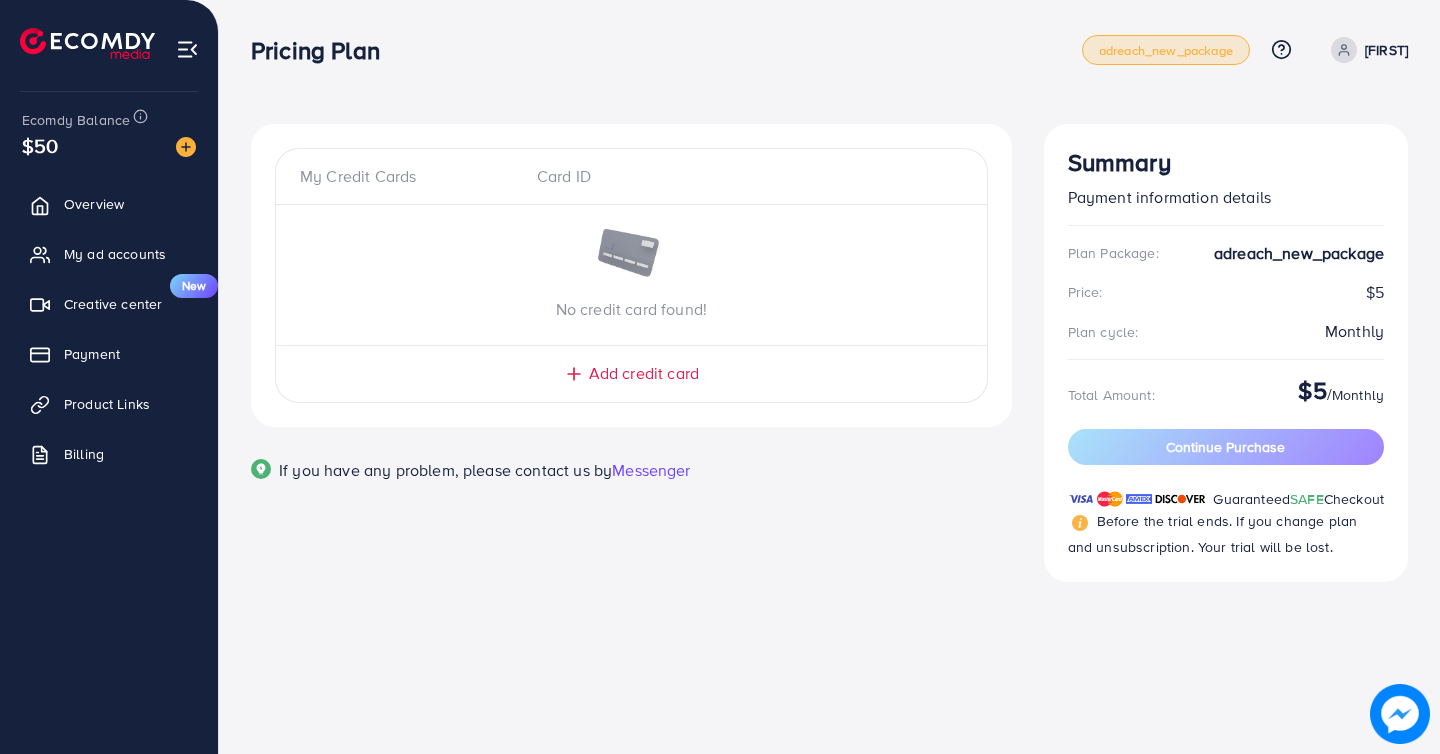 click on "adreach_new_package" at bounding box center [1166, 50] 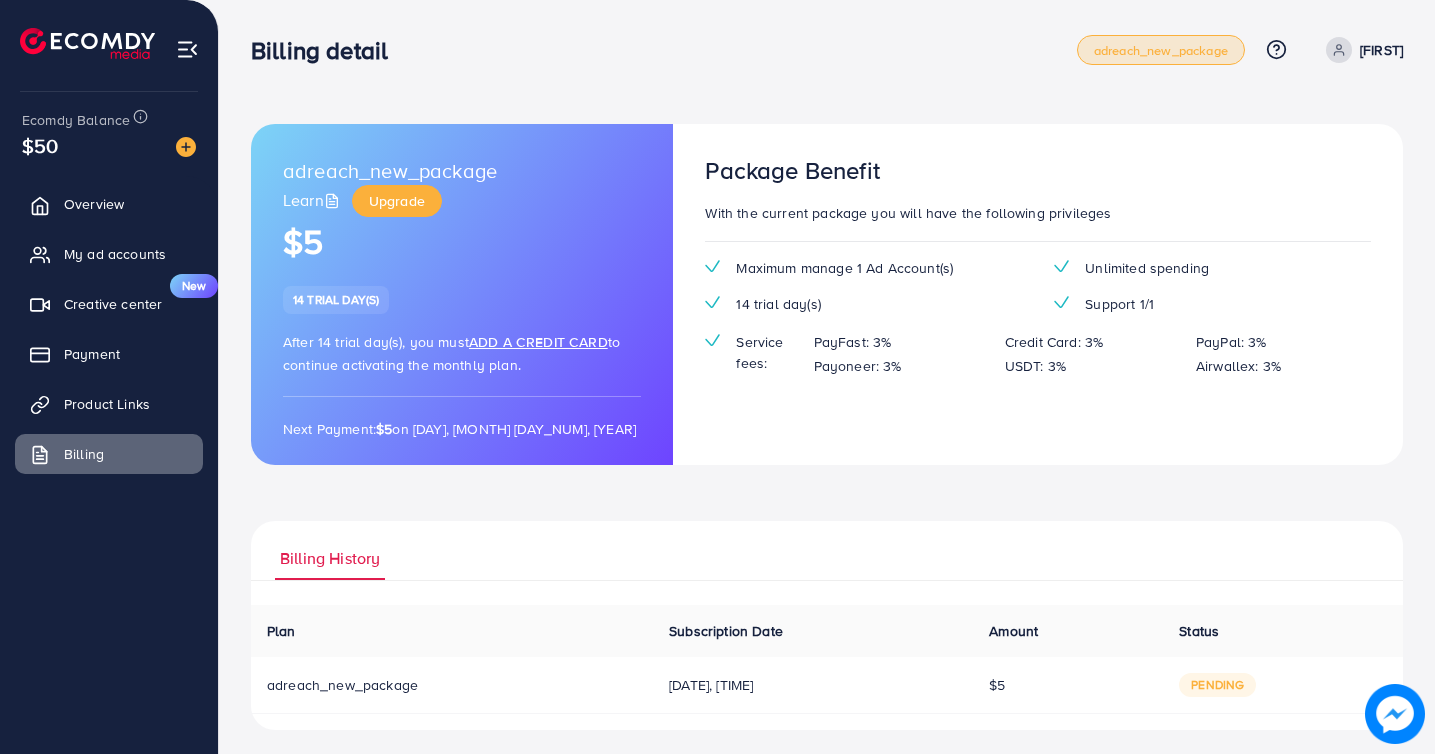 scroll, scrollTop: 8, scrollLeft: 0, axis: vertical 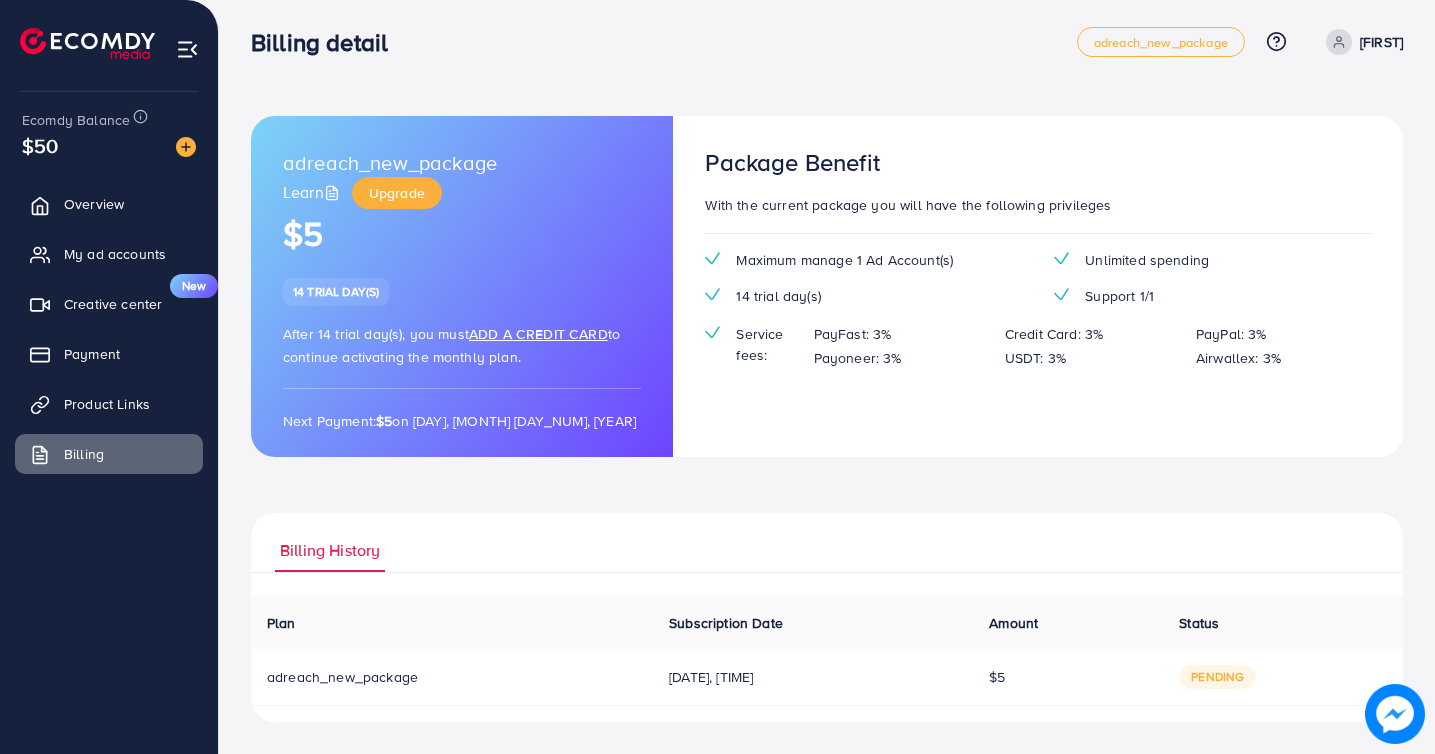 click on "Add a credit card" at bounding box center (538, 334) 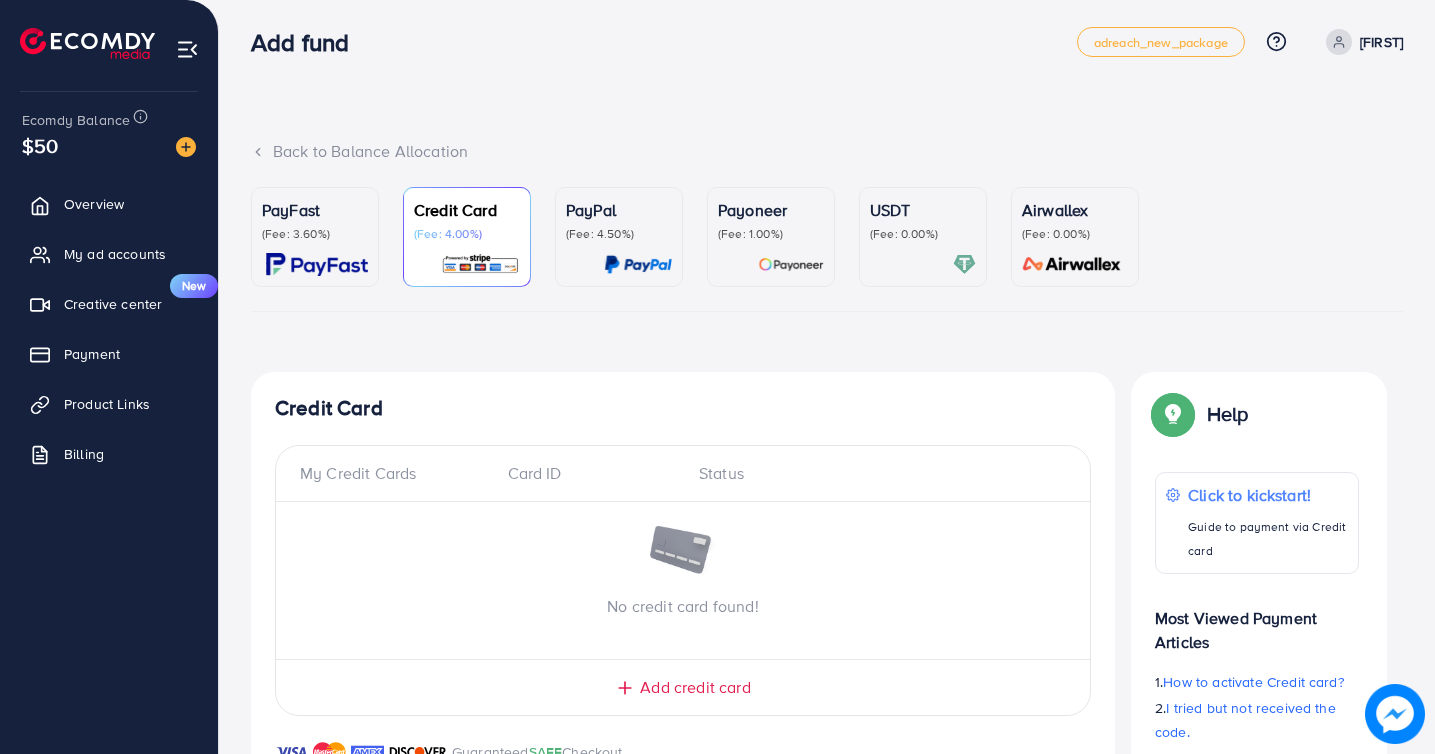 scroll, scrollTop: 0, scrollLeft: 0, axis: both 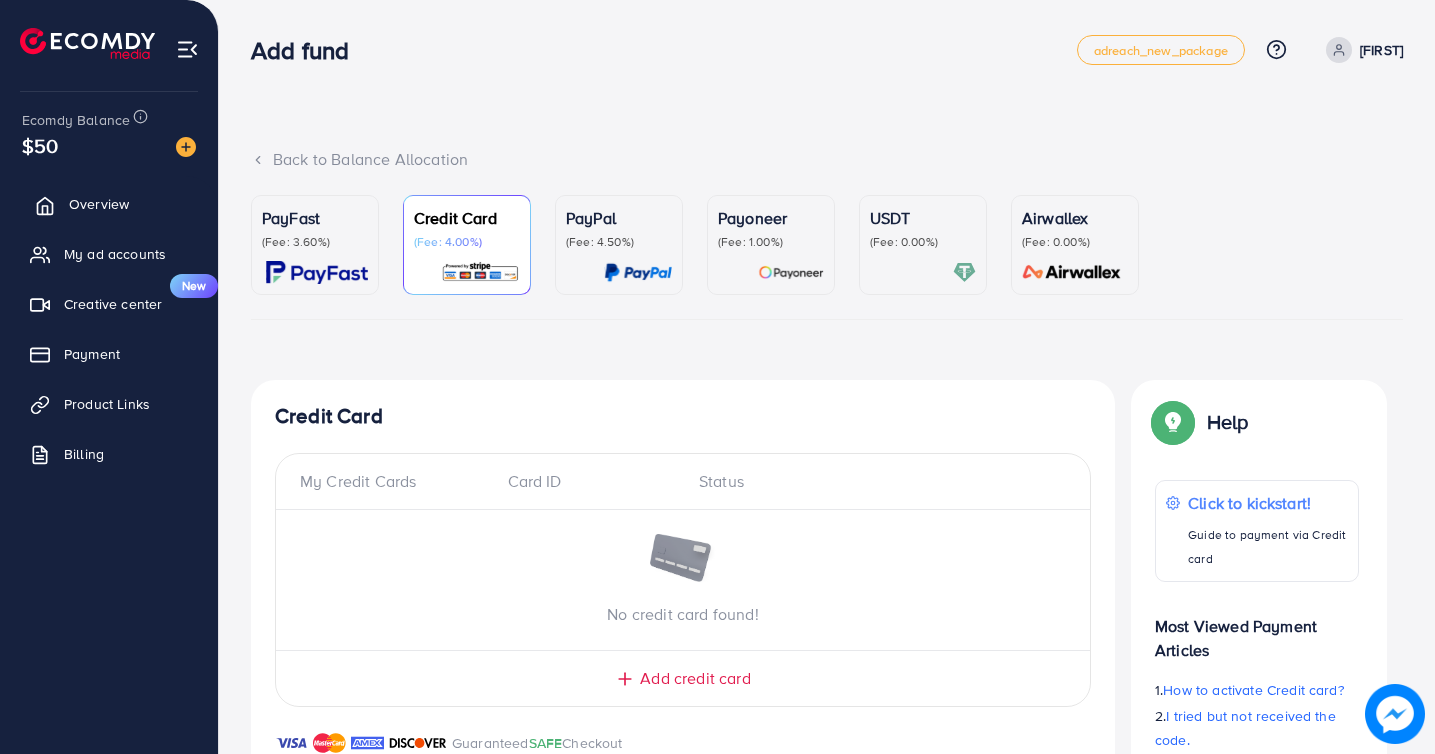 click on "Overview" at bounding box center [109, 204] 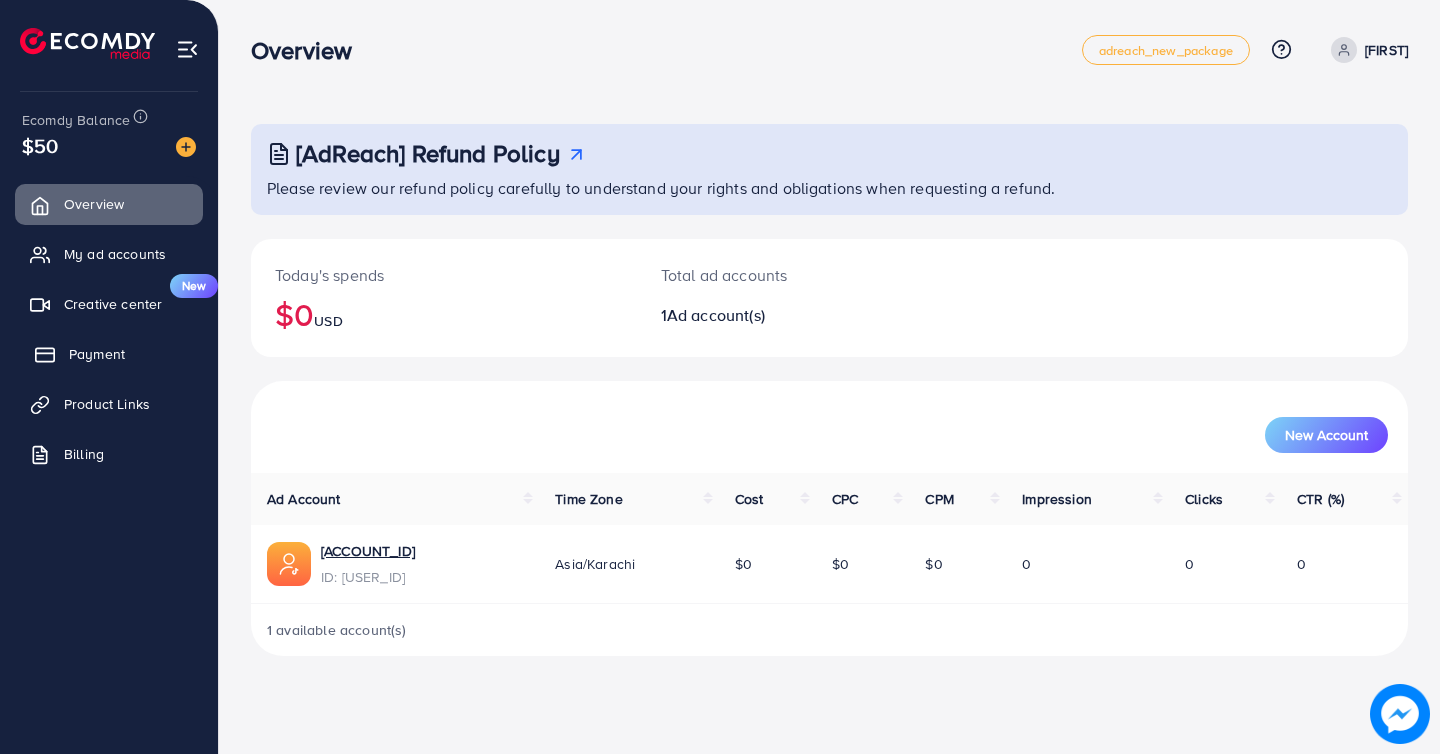 click on "Payment" at bounding box center [109, 354] 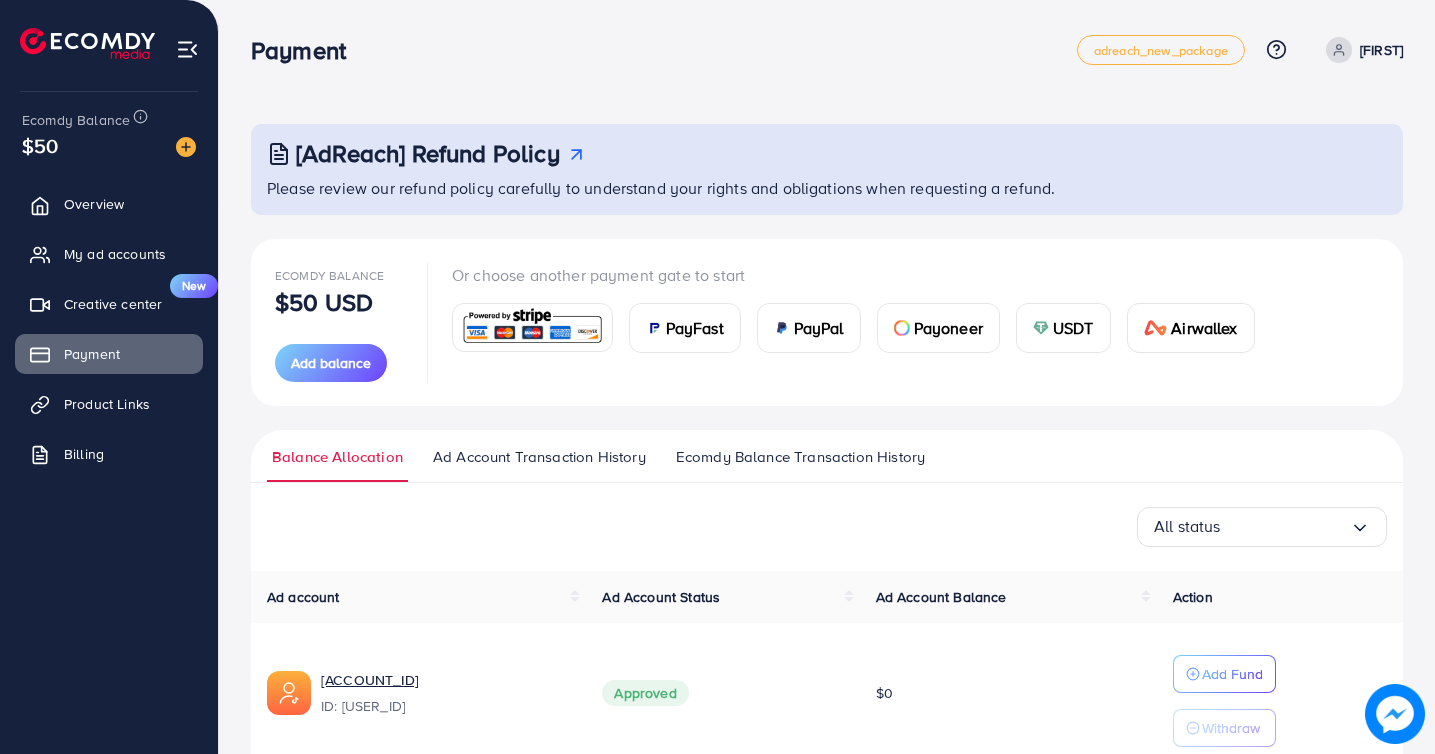 scroll, scrollTop: 94, scrollLeft: 0, axis: vertical 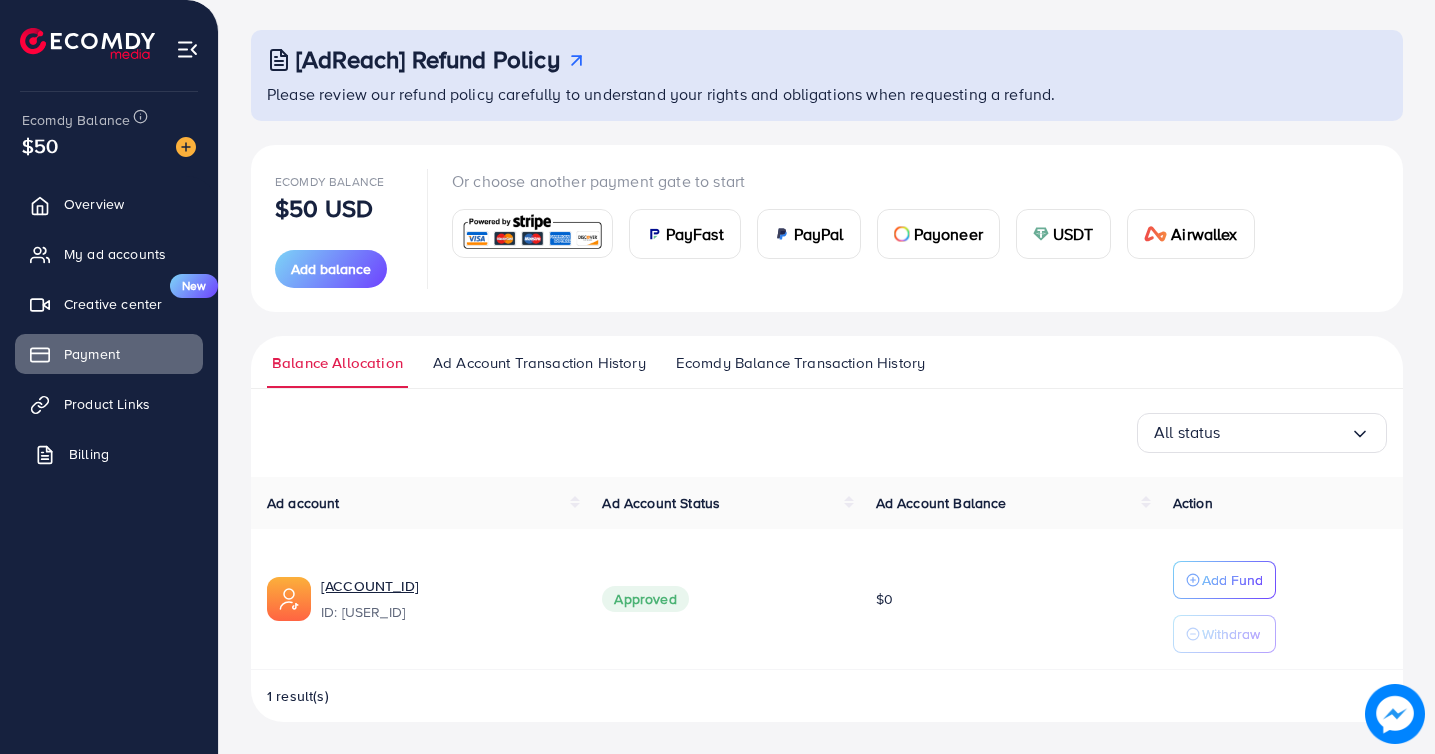 click on "Billing" at bounding box center (89, 454) 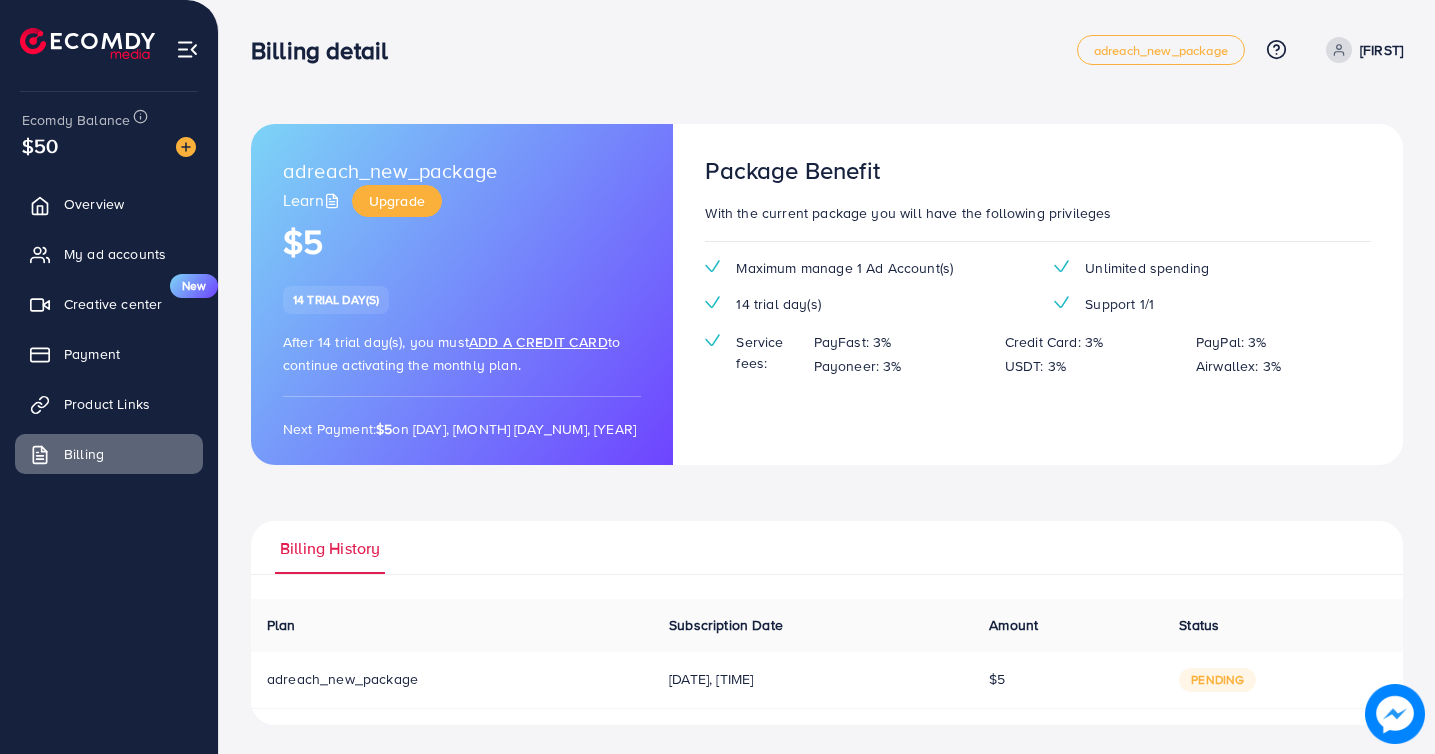 scroll, scrollTop: 2, scrollLeft: 0, axis: vertical 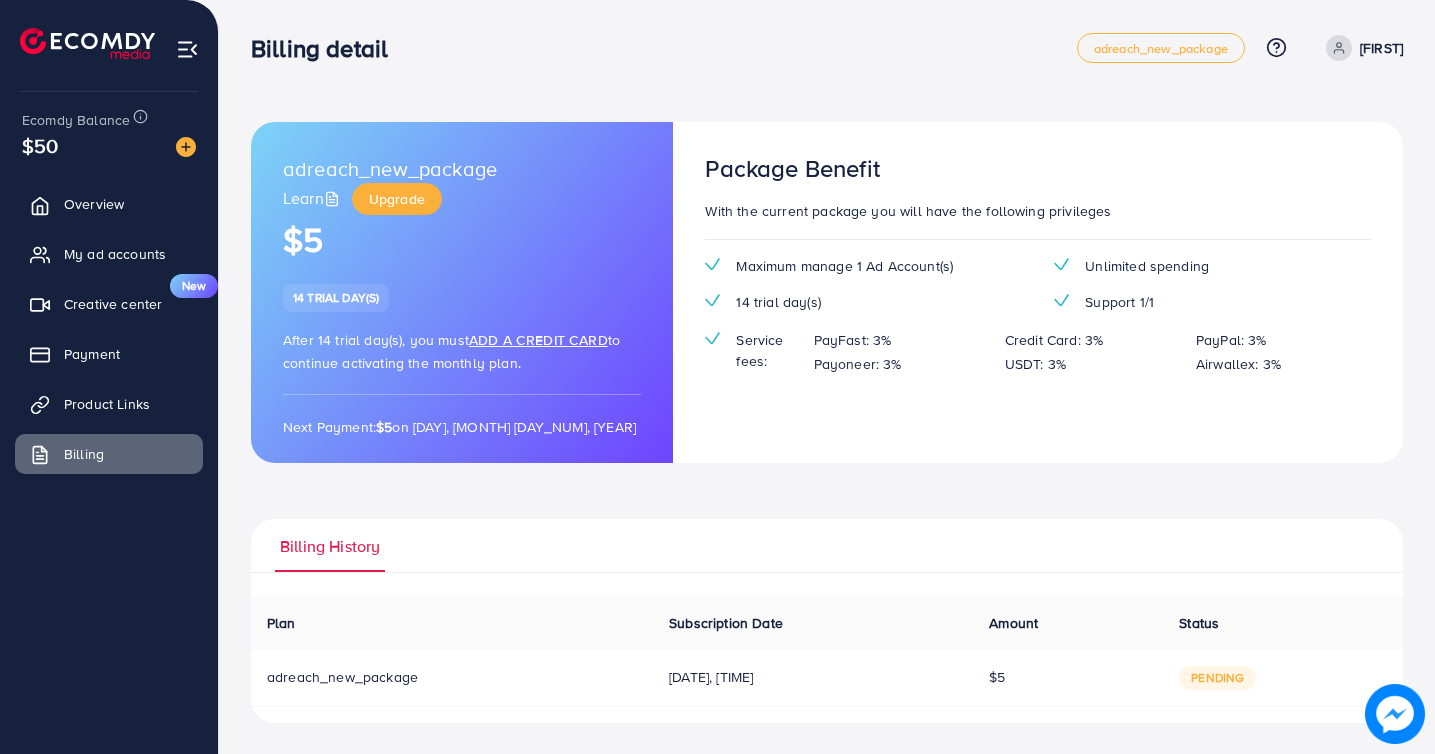 click on "pending" at bounding box center [1217, 678] 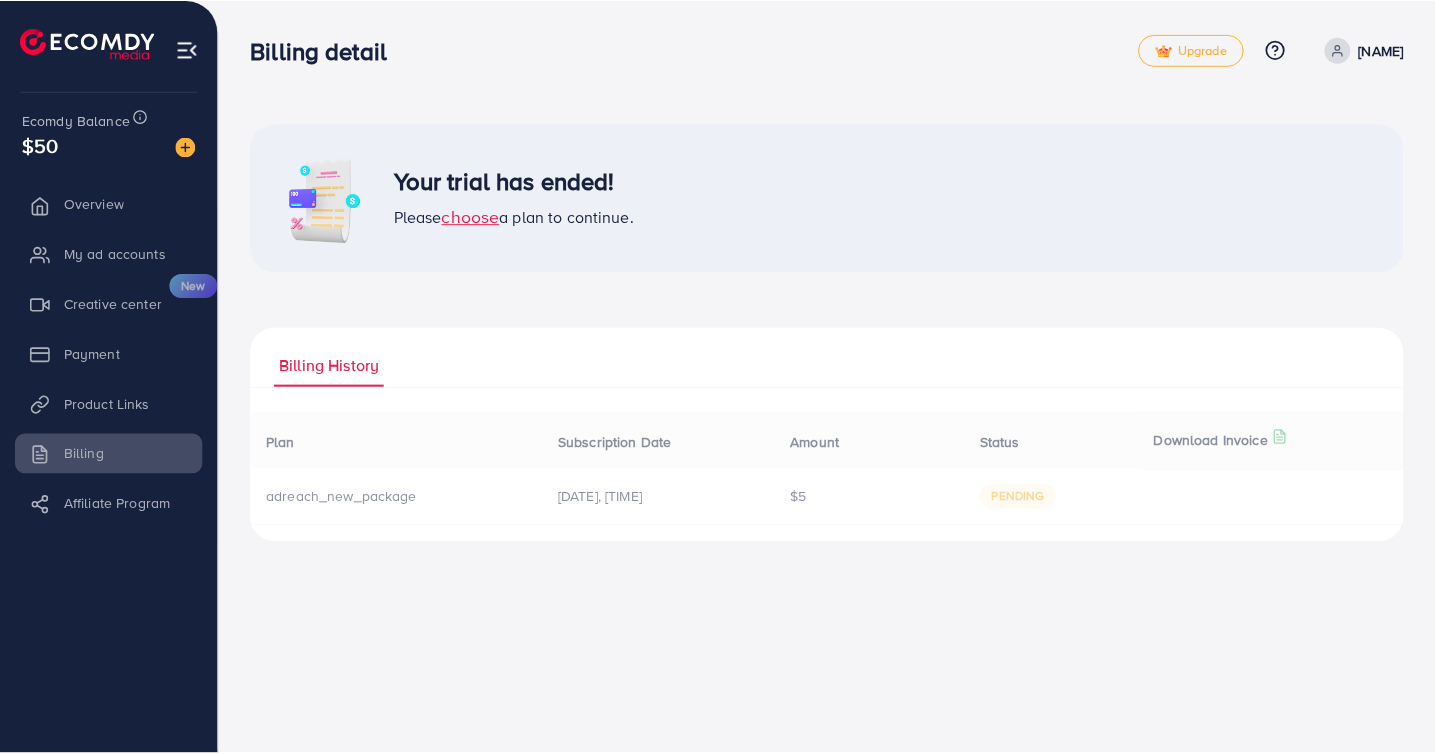 scroll, scrollTop: 0, scrollLeft: 0, axis: both 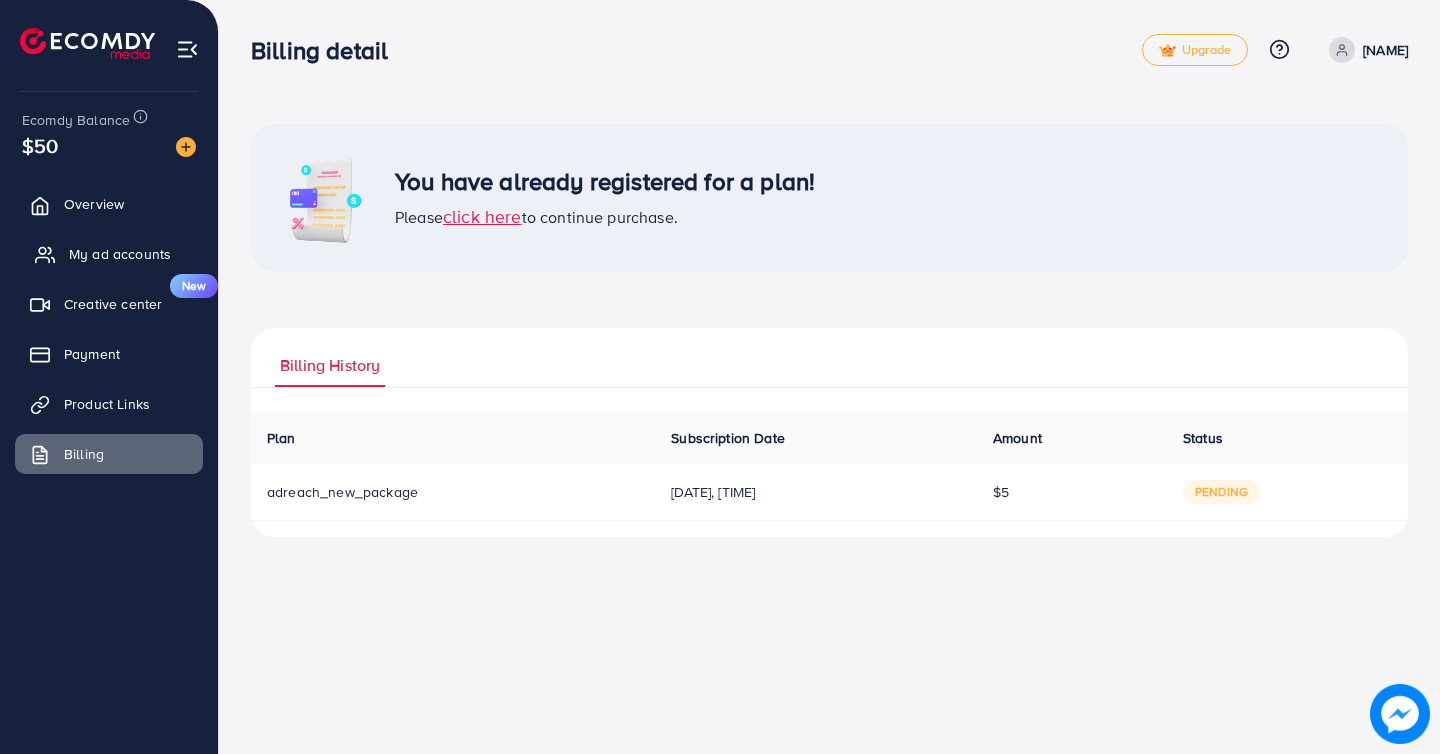 click on "My ad accounts" at bounding box center [120, 254] 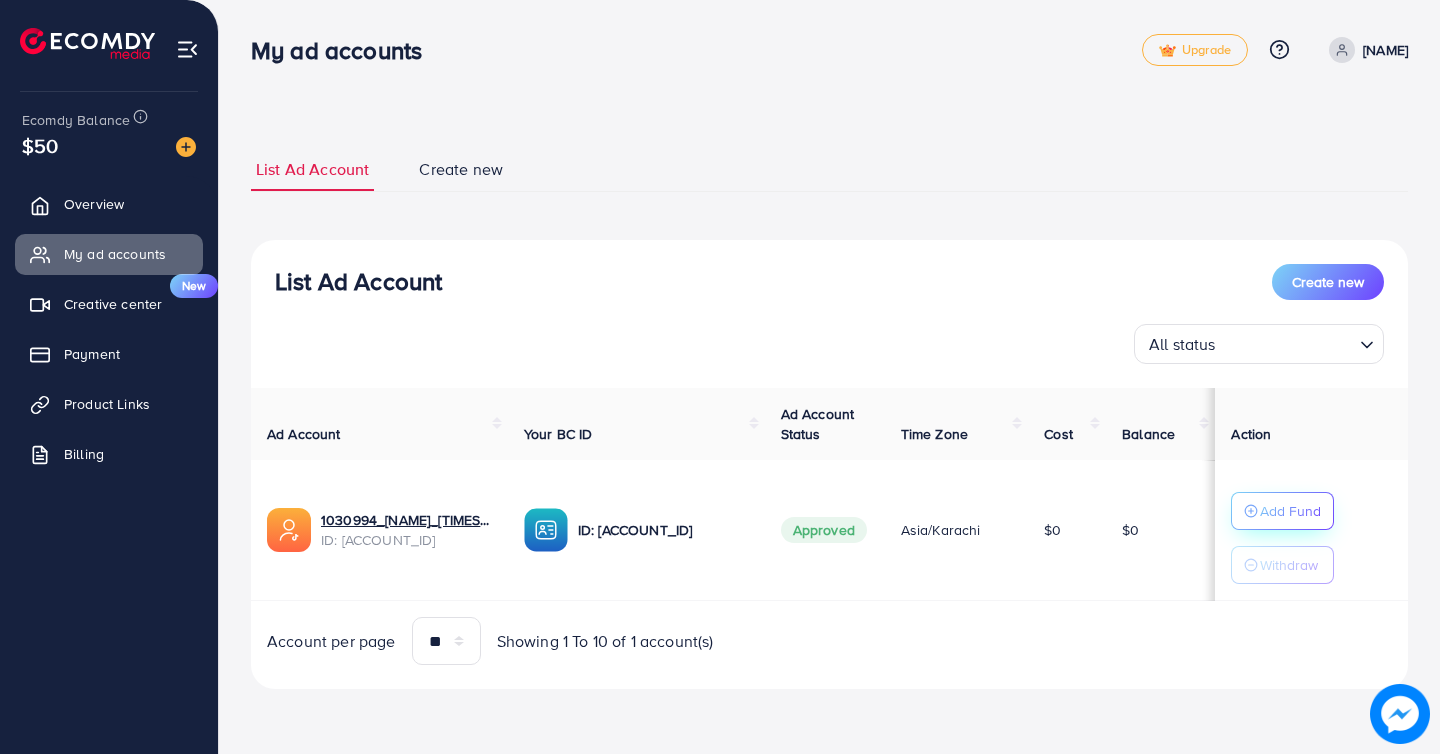 click on "Add Fund" at bounding box center [1290, 511] 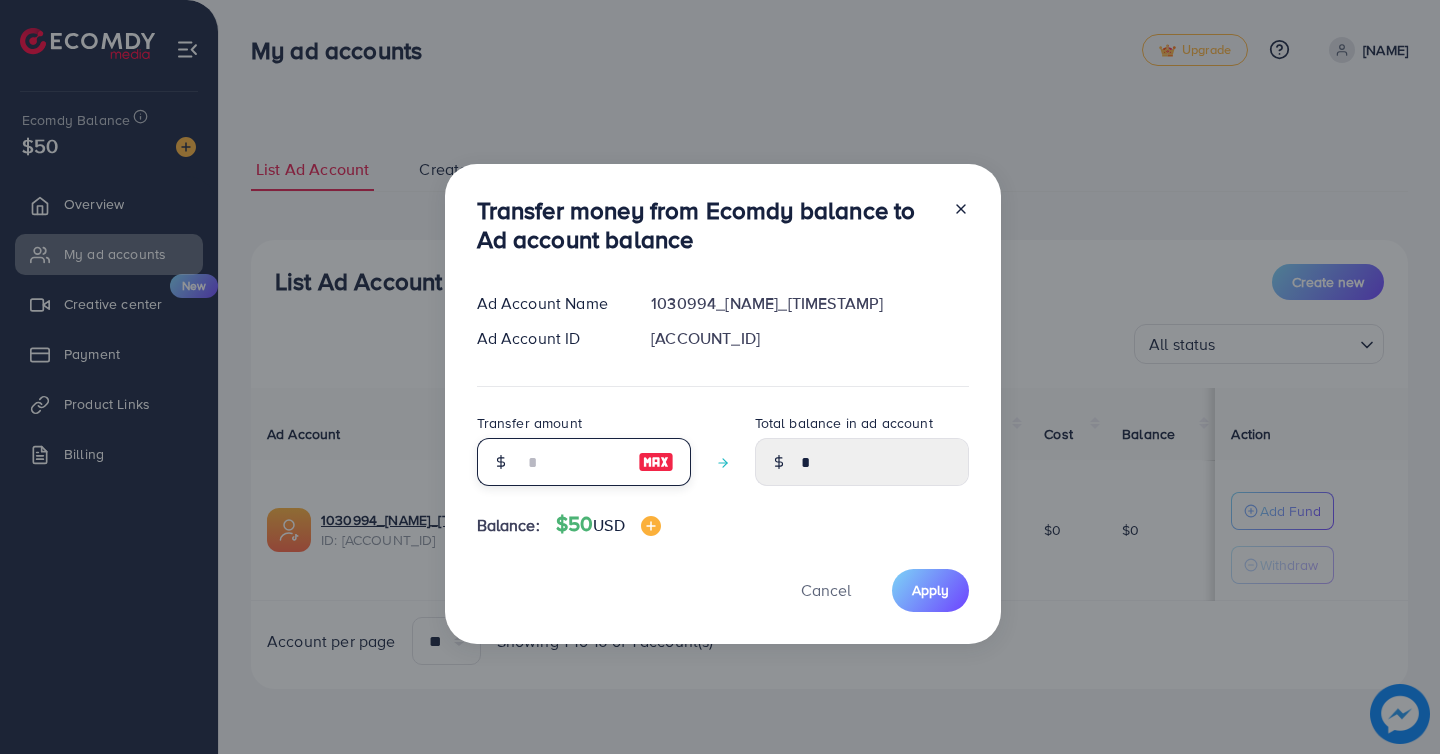 click at bounding box center (573, 462) 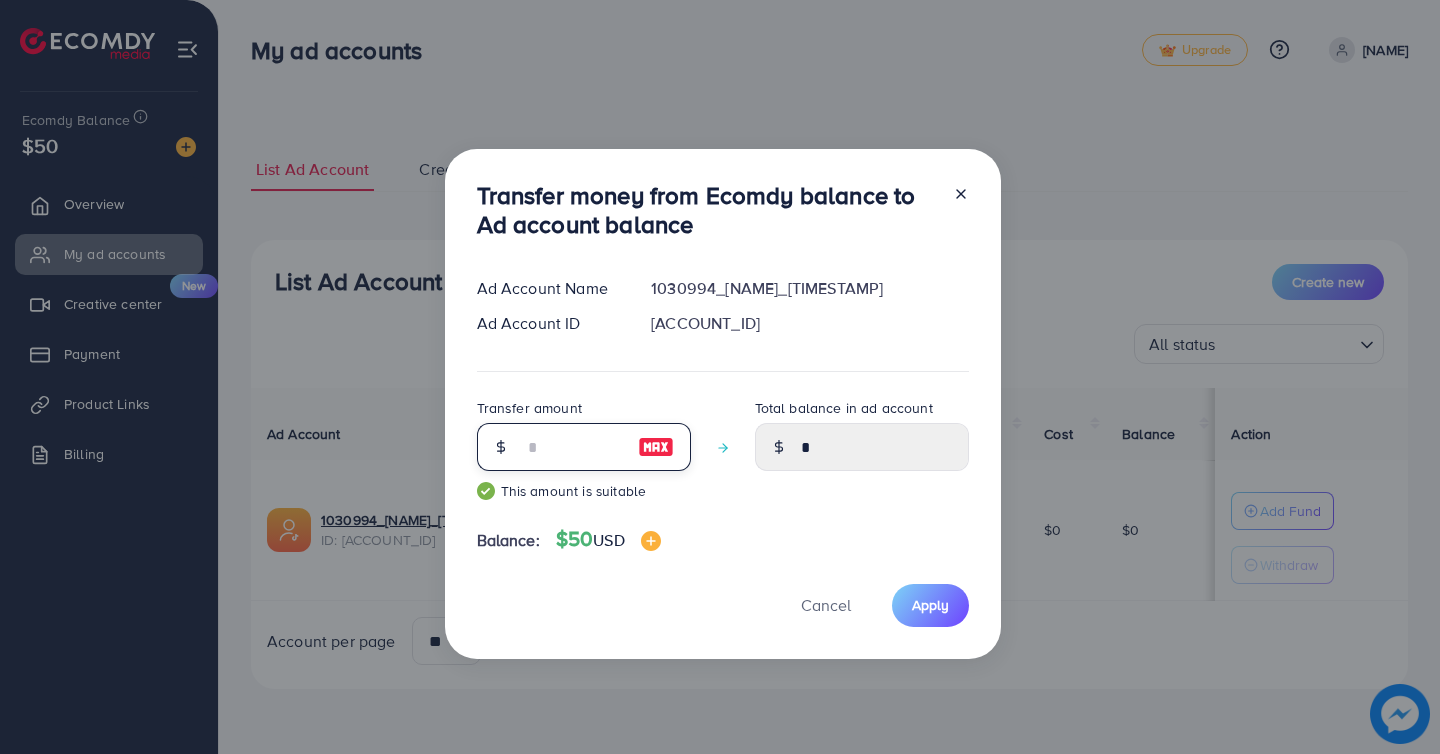 type on "*****" 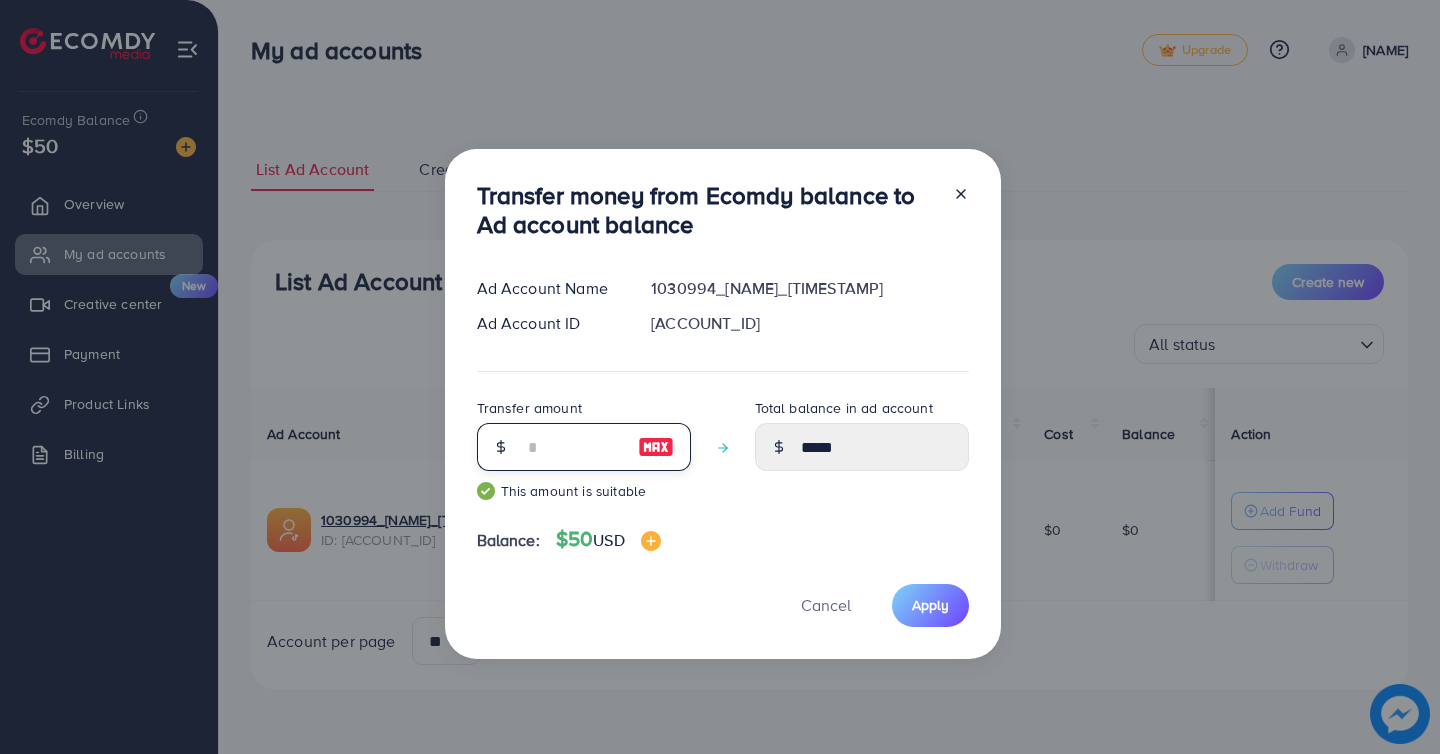 type on "**" 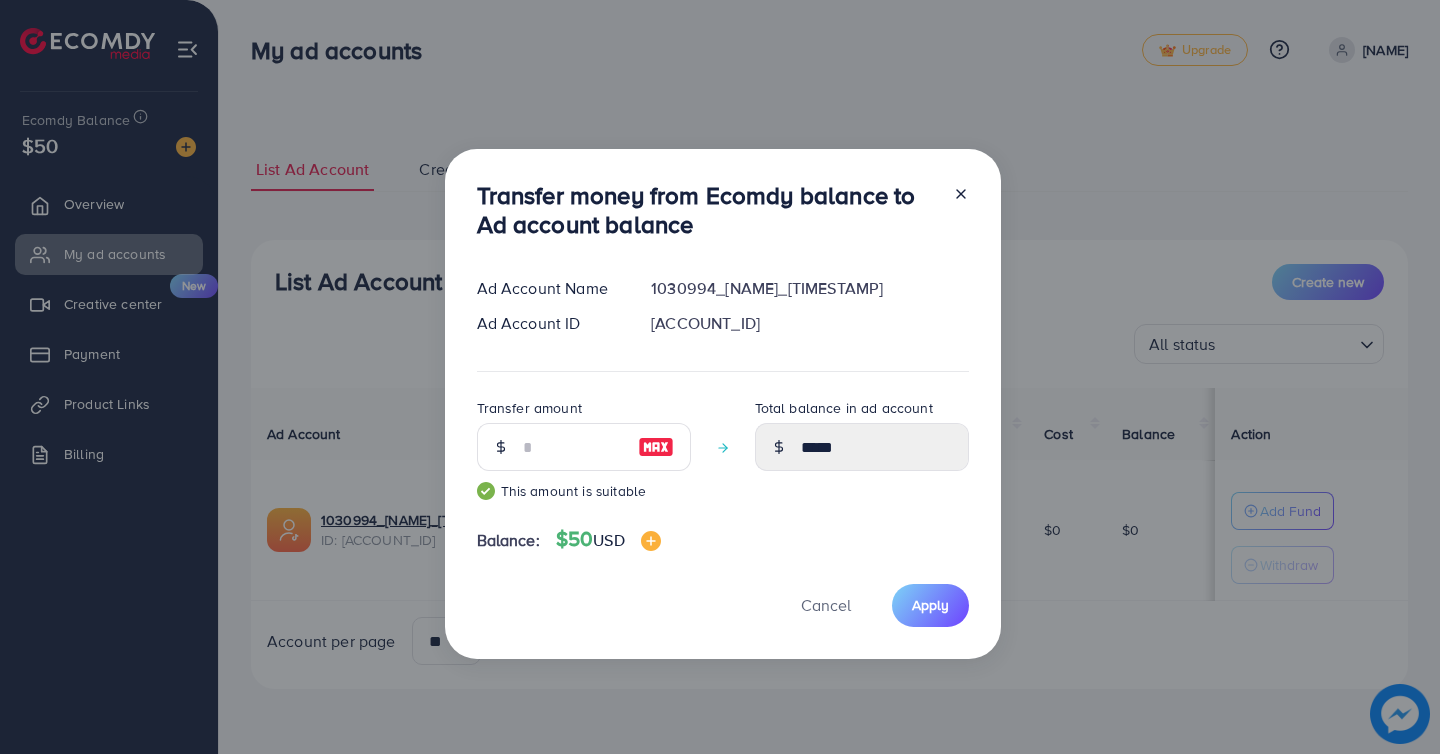 click on "Cancel   Apply" at bounding box center [723, 605] 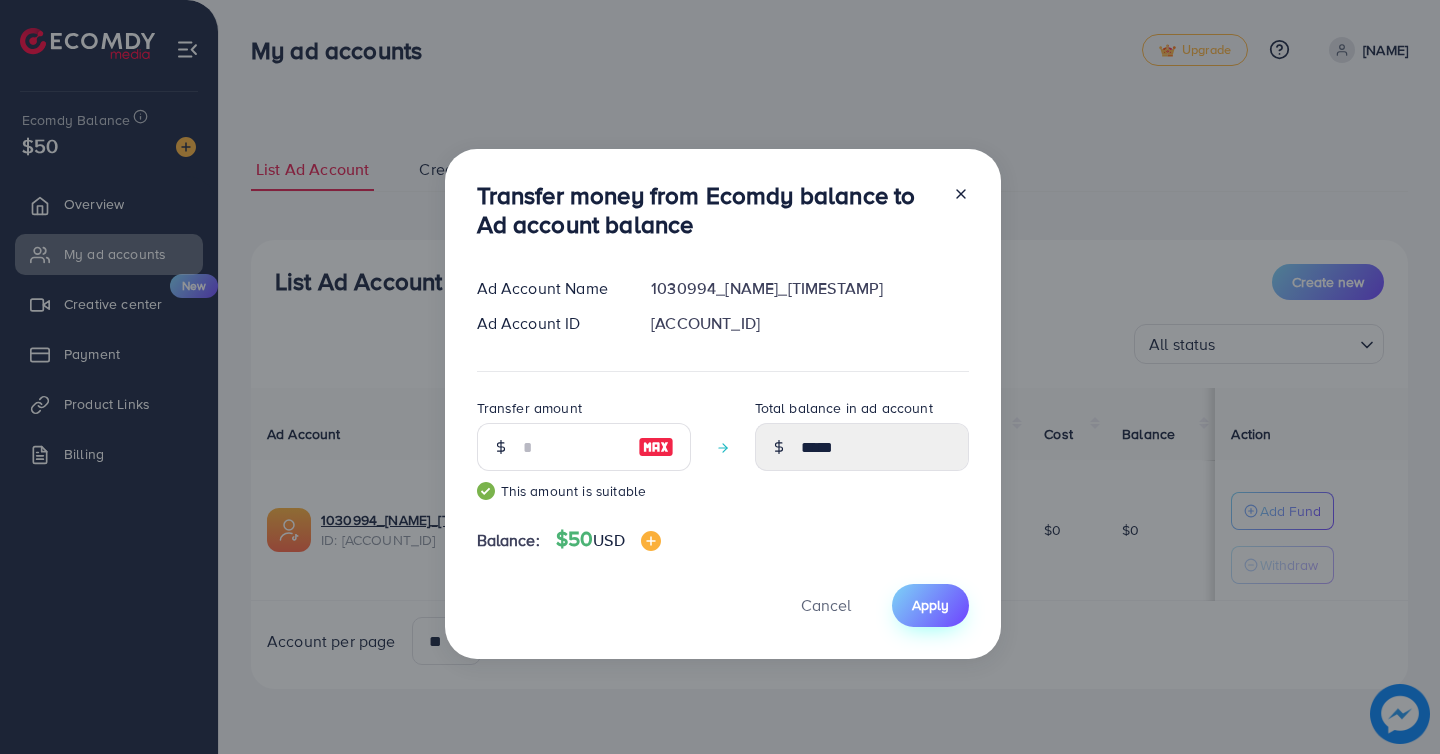 click on "Apply" at bounding box center [930, 605] 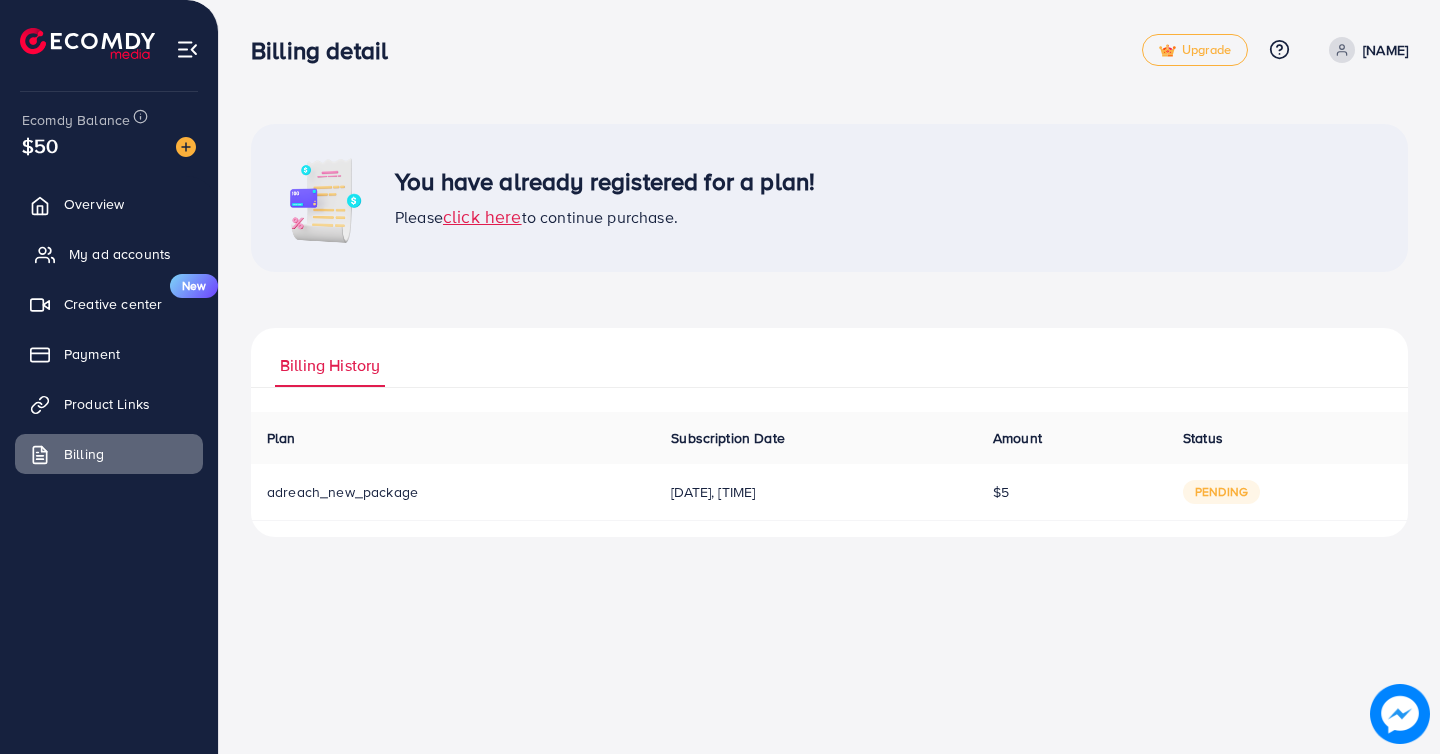 click on "My ad accounts" at bounding box center [109, 254] 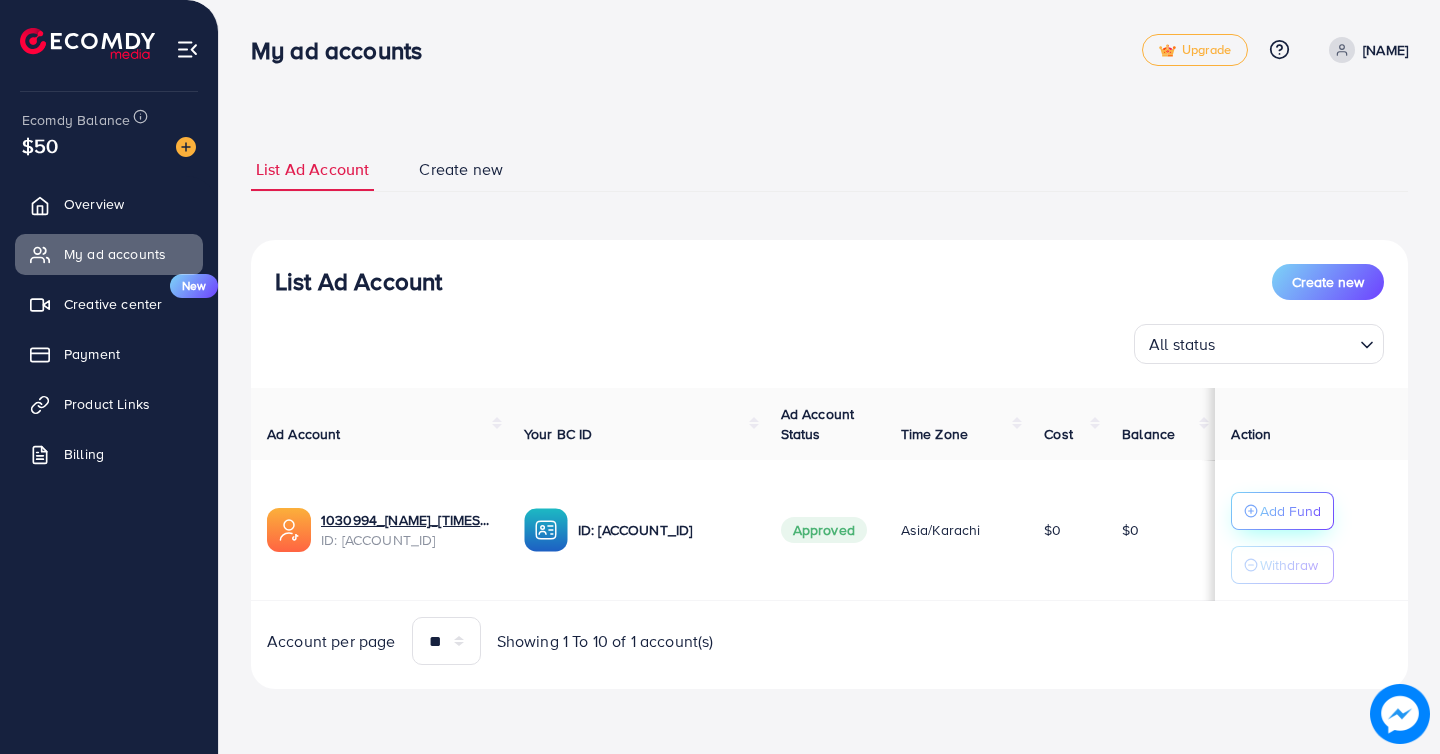 click on "Add Fund" at bounding box center (1290, 511) 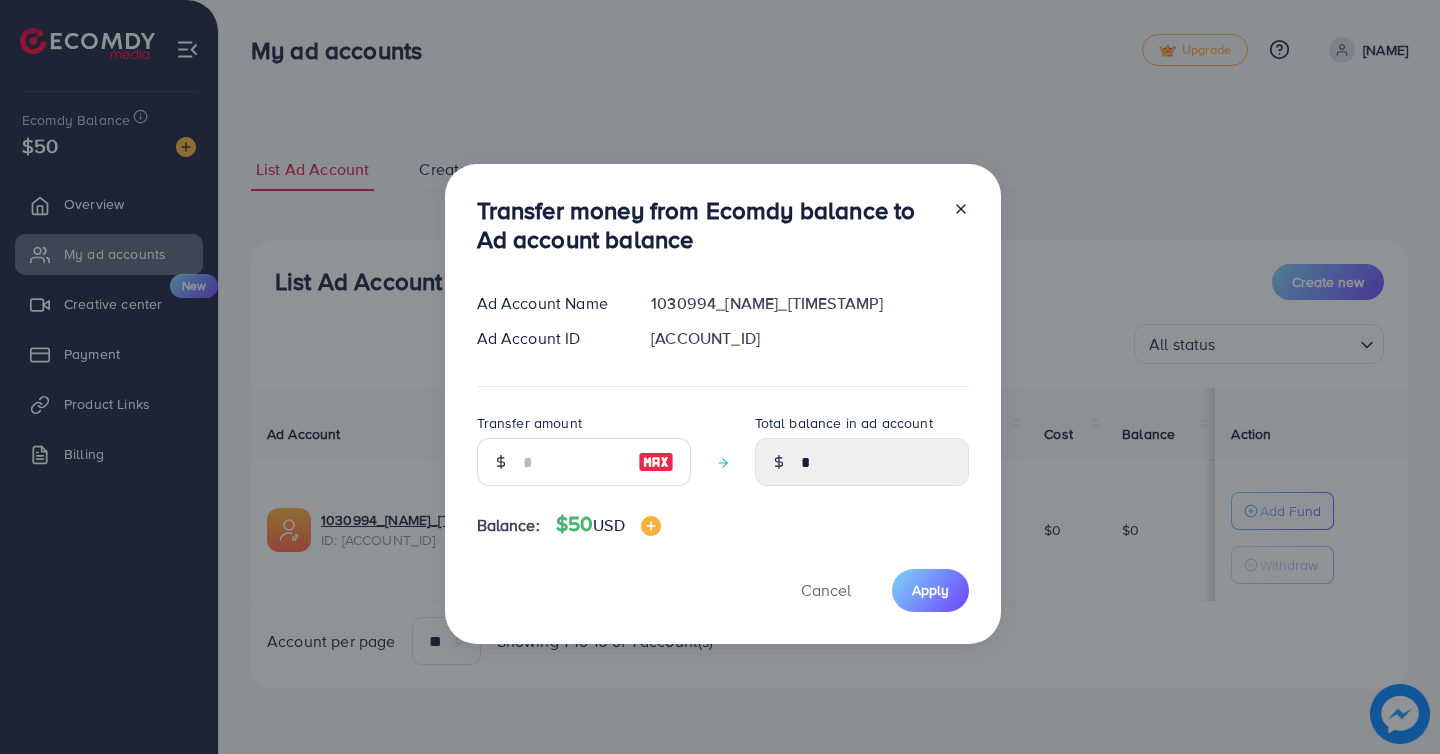 click at bounding box center (500, 462) 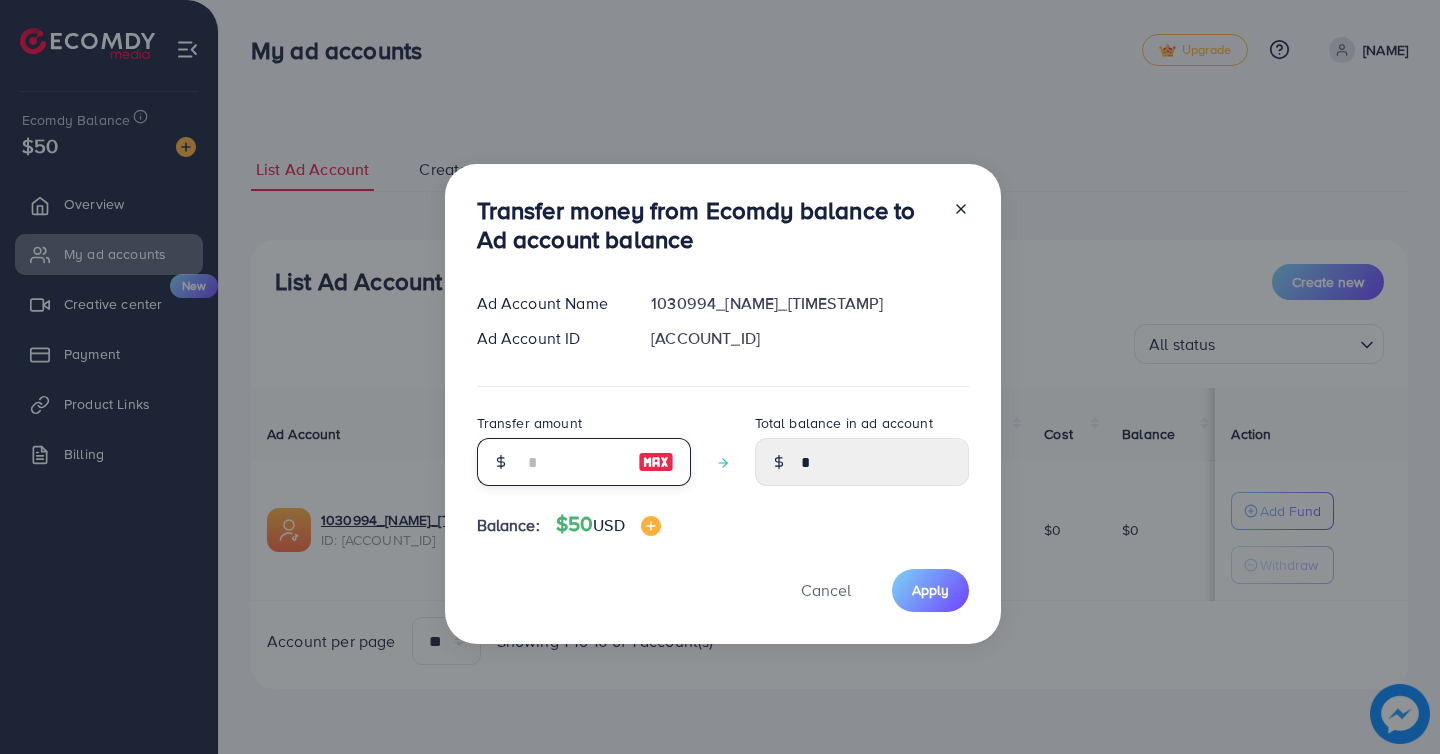 click at bounding box center (573, 462) 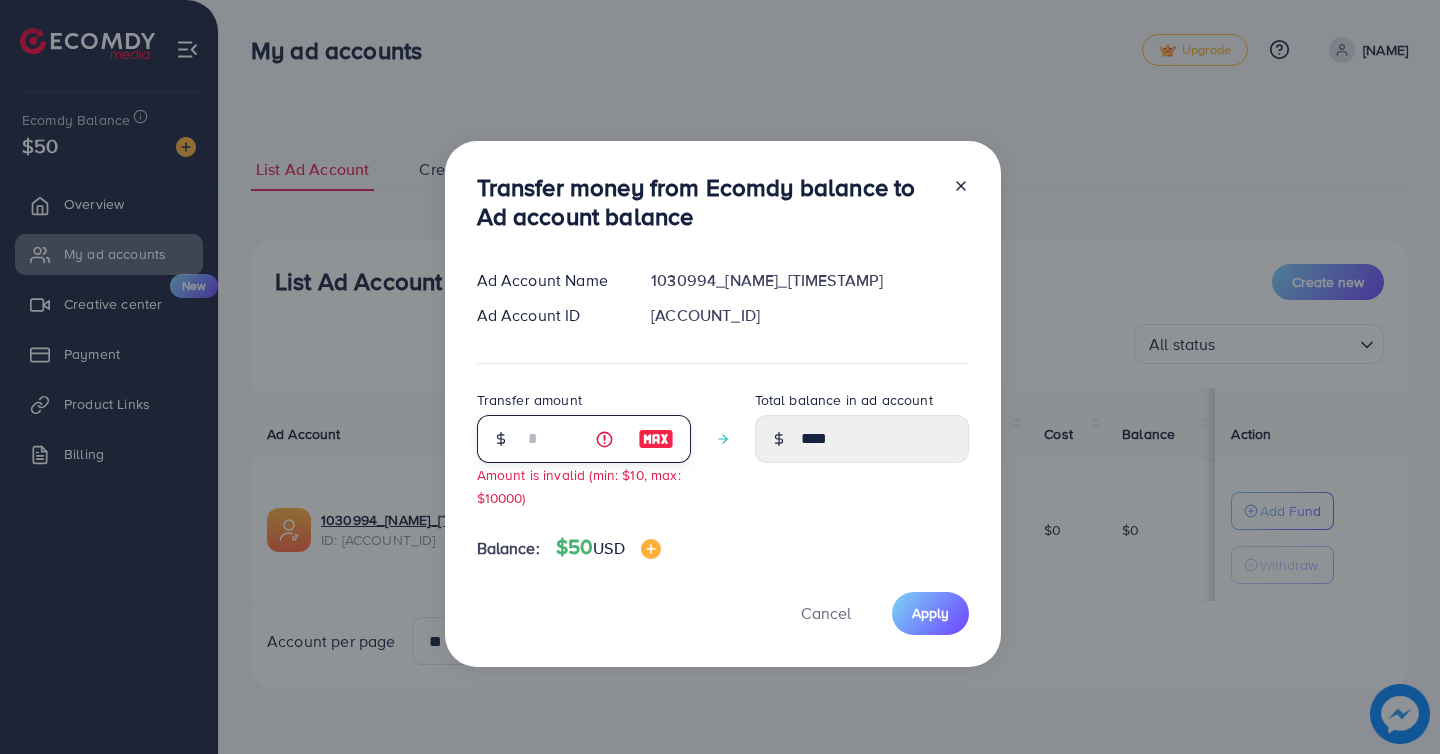 type on "**" 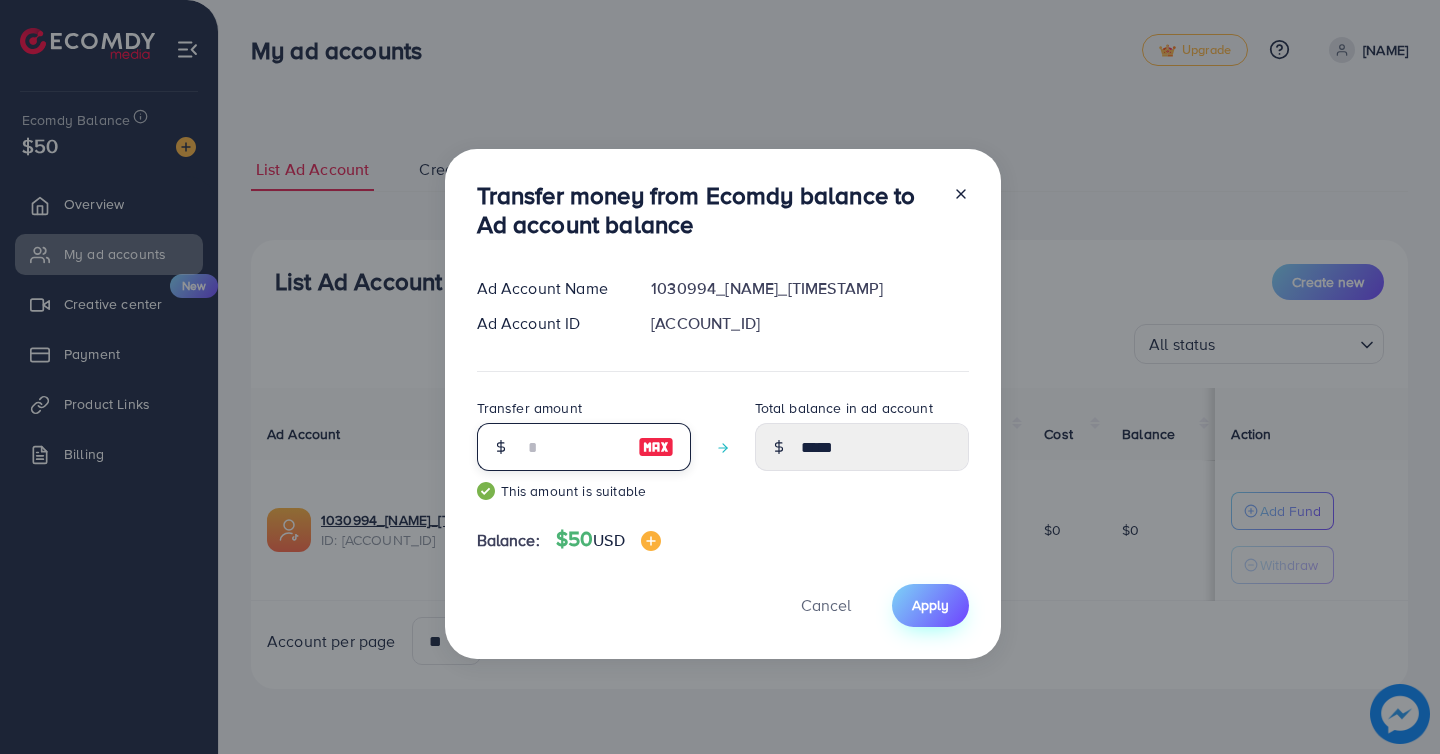 type on "**" 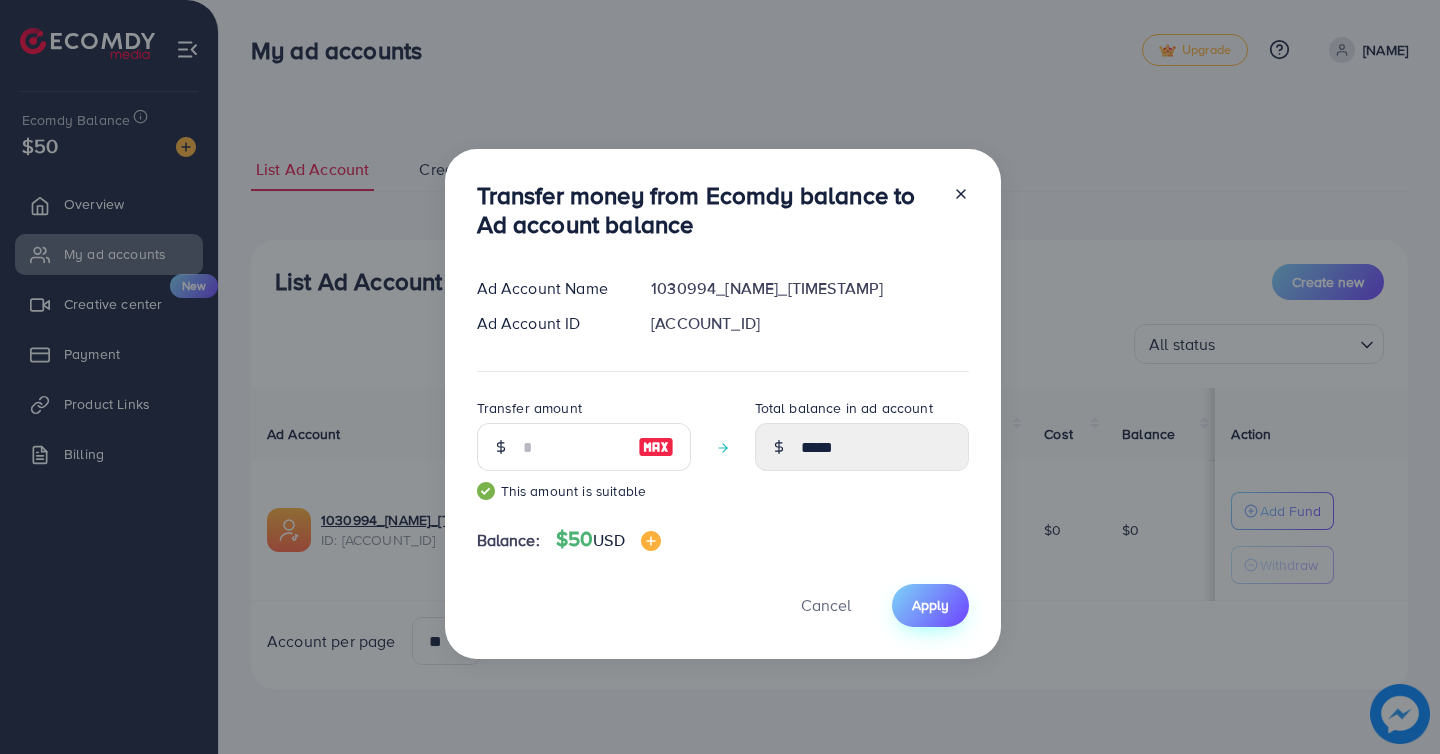 click on "Apply" at bounding box center (930, 605) 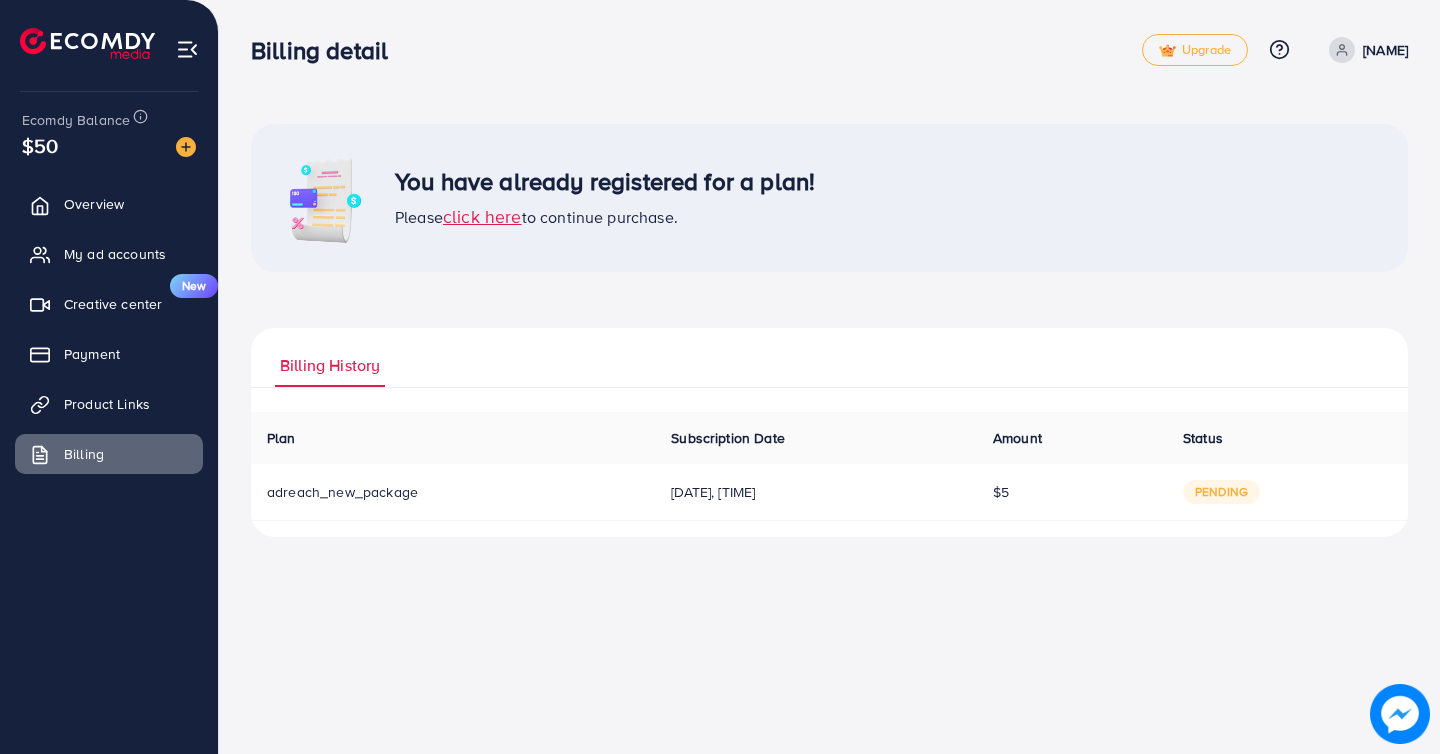 click on "pending" at bounding box center [1221, 492] 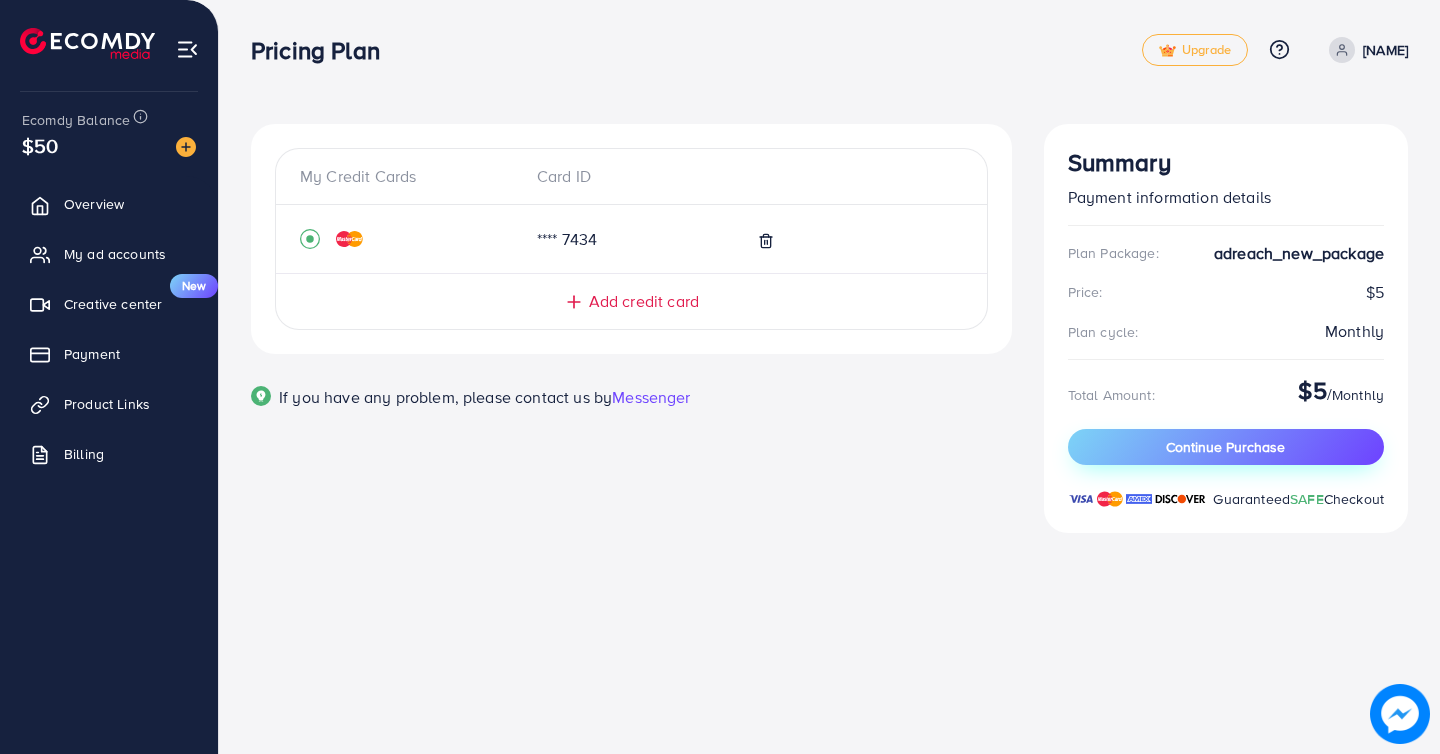 click on "Continue Purchase" at bounding box center [1225, 447] 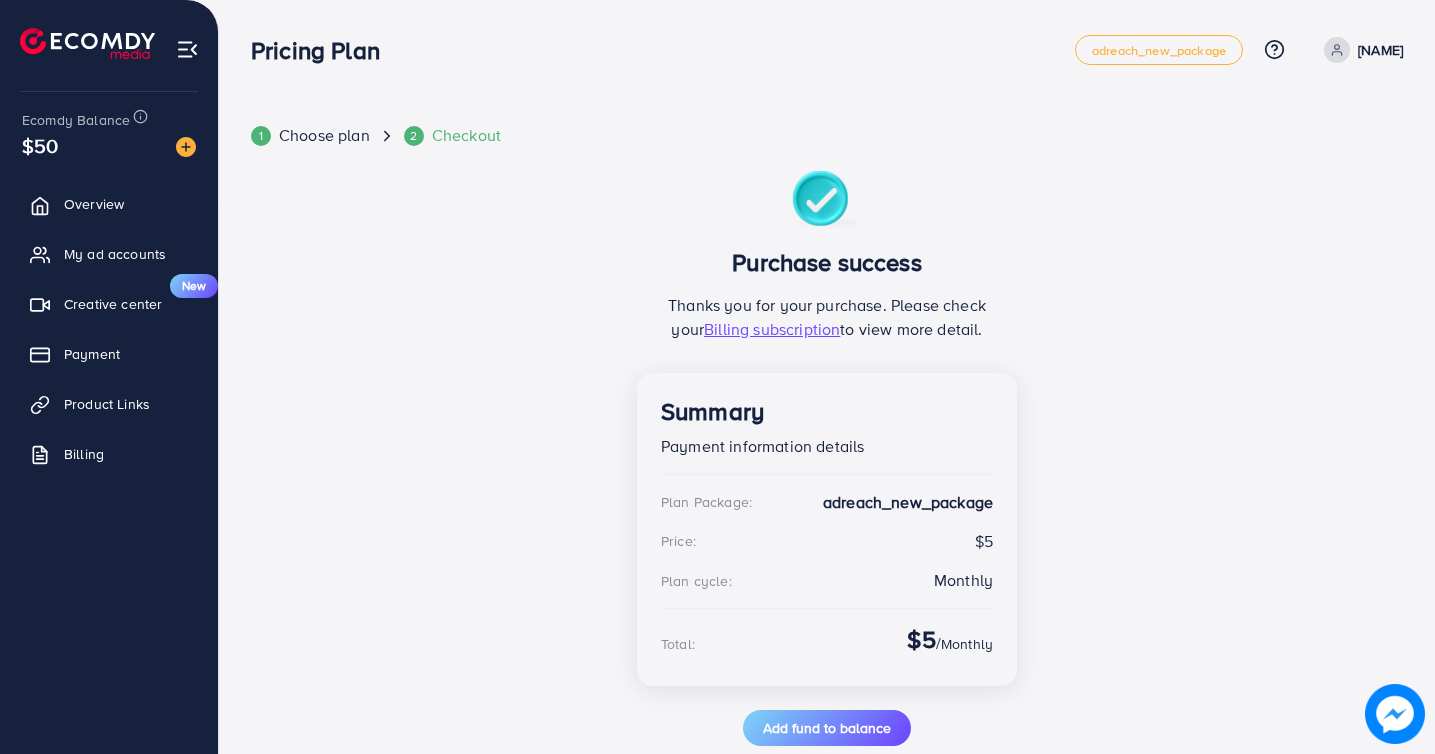 scroll, scrollTop: 40, scrollLeft: 0, axis: vertical 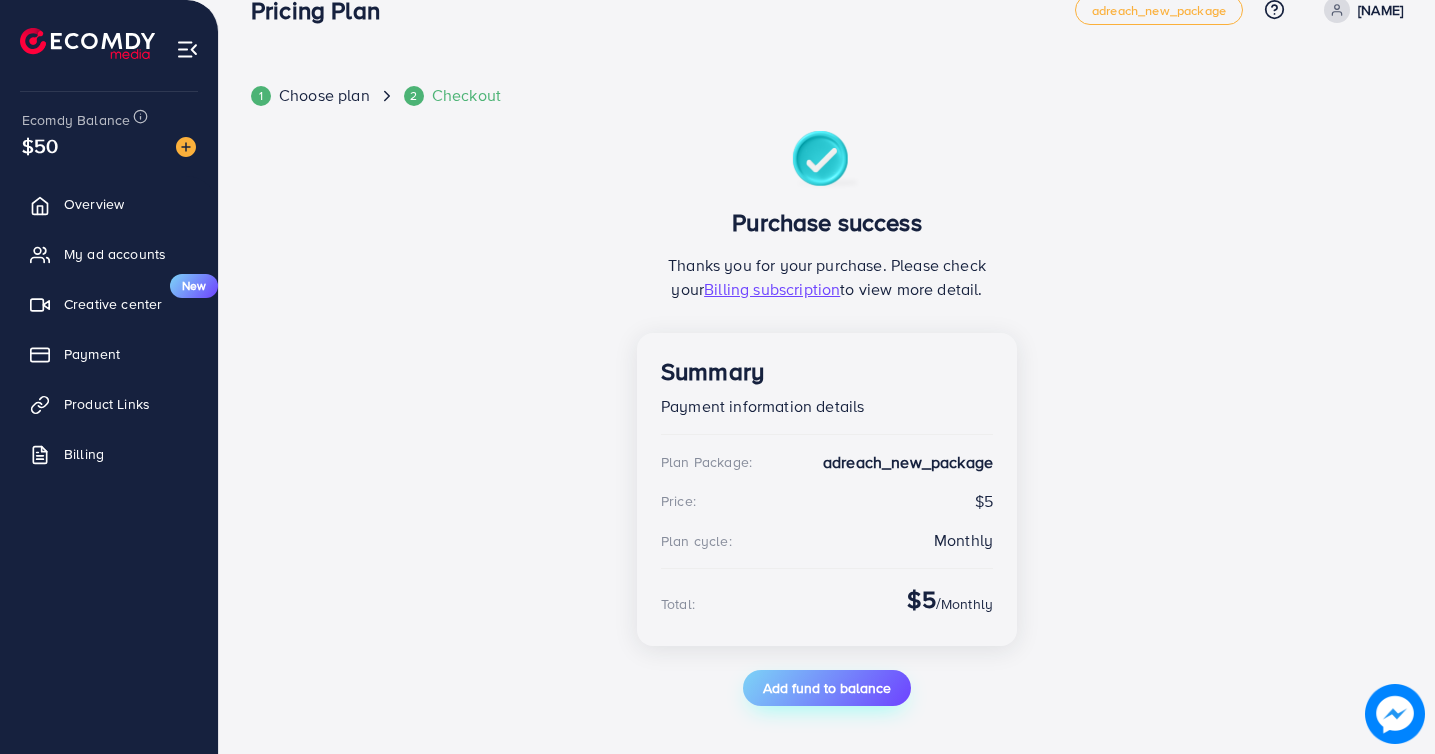 click on "Add fund to balance" at bounding box center [827, 688] 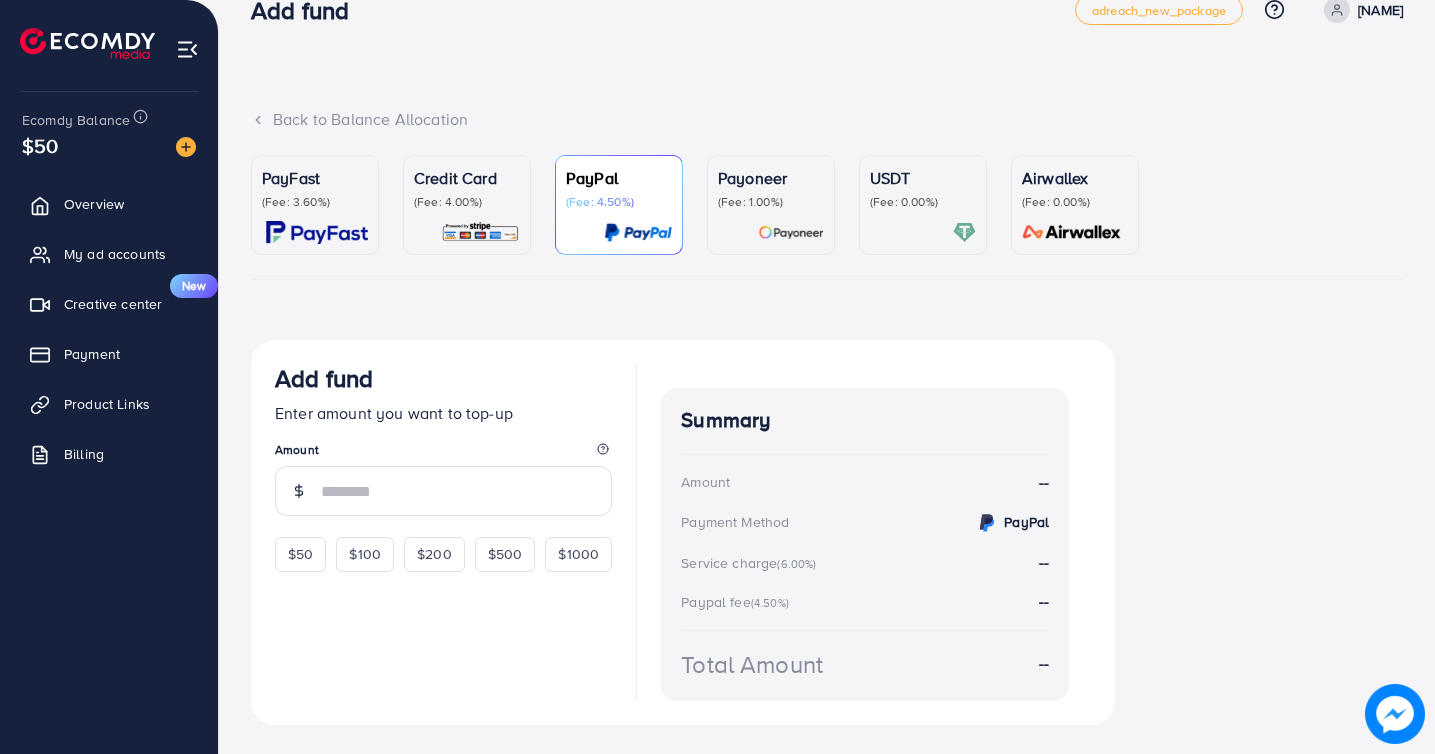 scroll, scrollTop: 0, scrollLeft: 0, axis: both 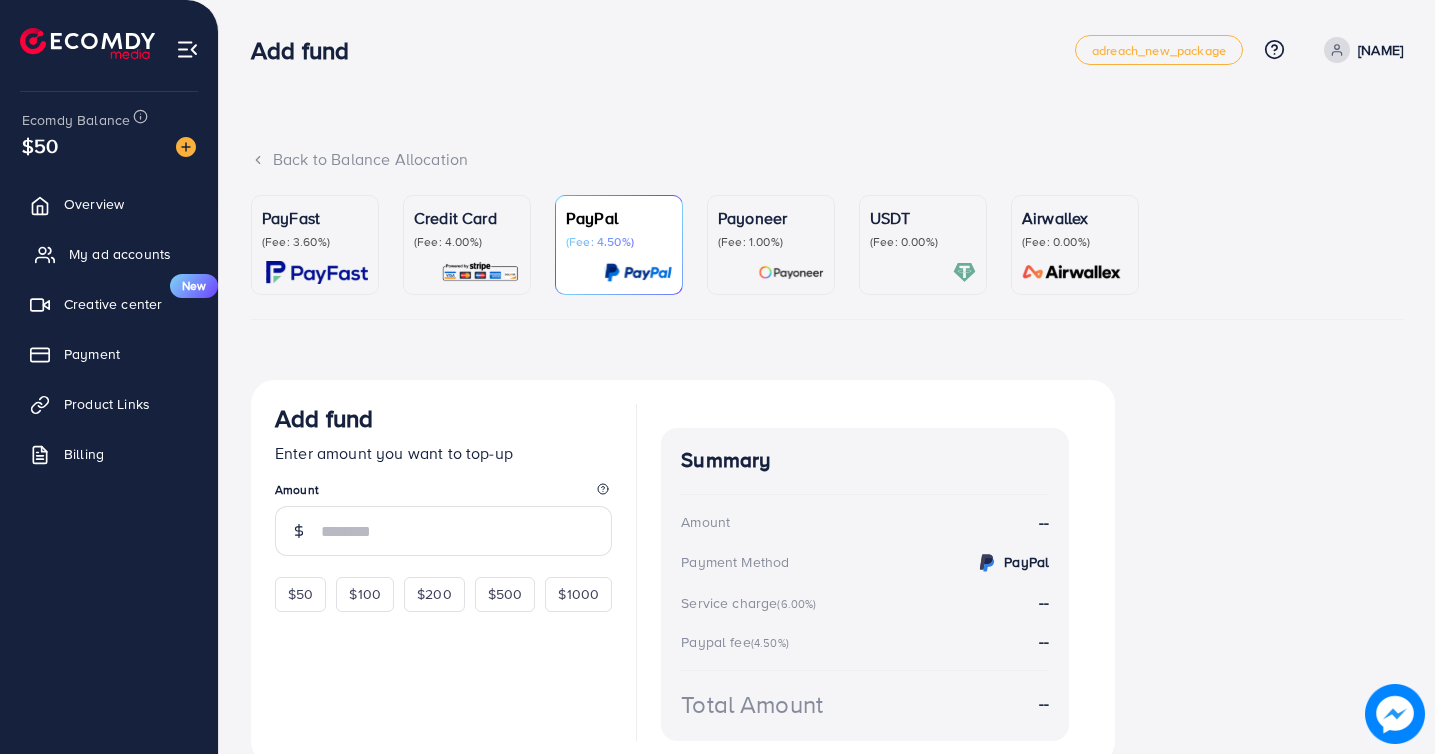 click on "My ad accounts" at bounding box center [120, 254] 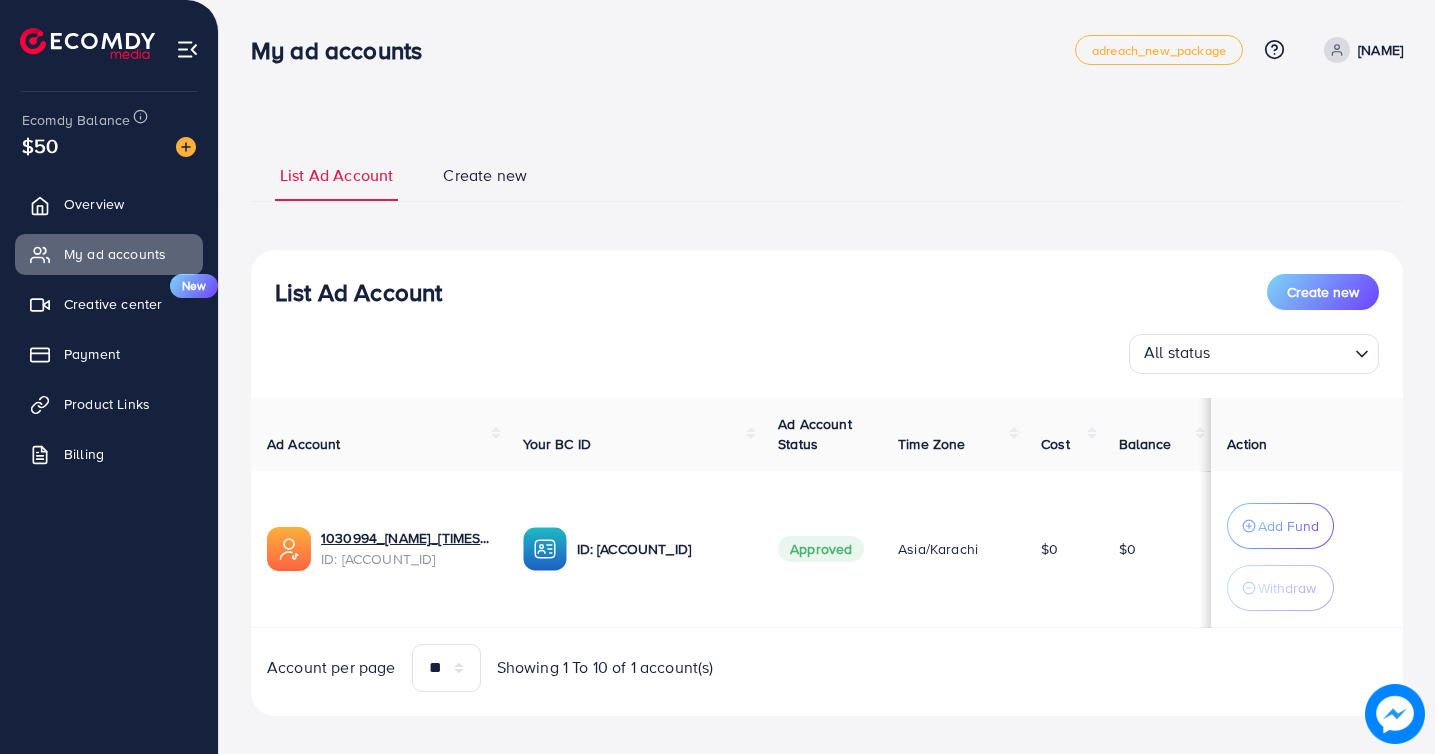 click on "Add Fund   Withdraw" at bounding box center (1307, 549) 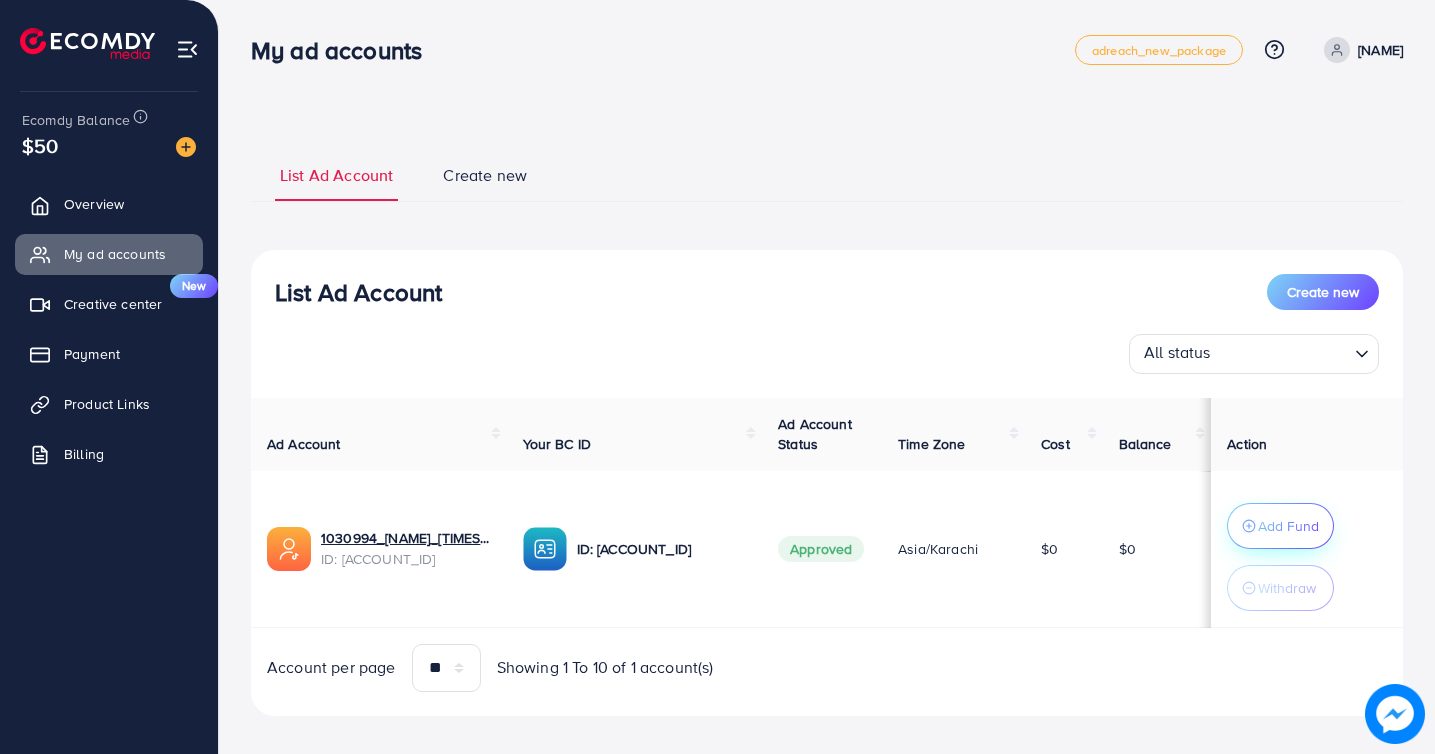 click on "Add Fund" at bounding box center (1288, 526) 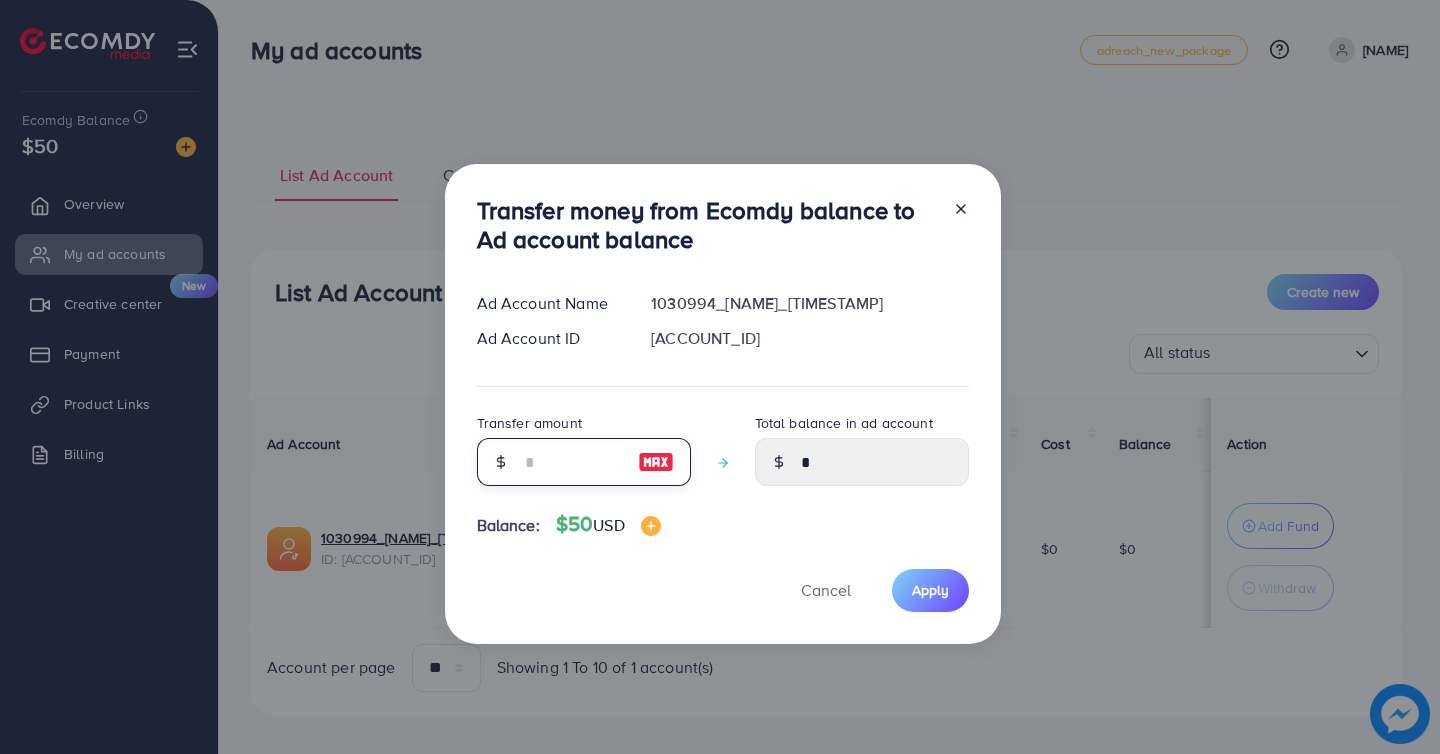 click at bounding box center (573, 462) 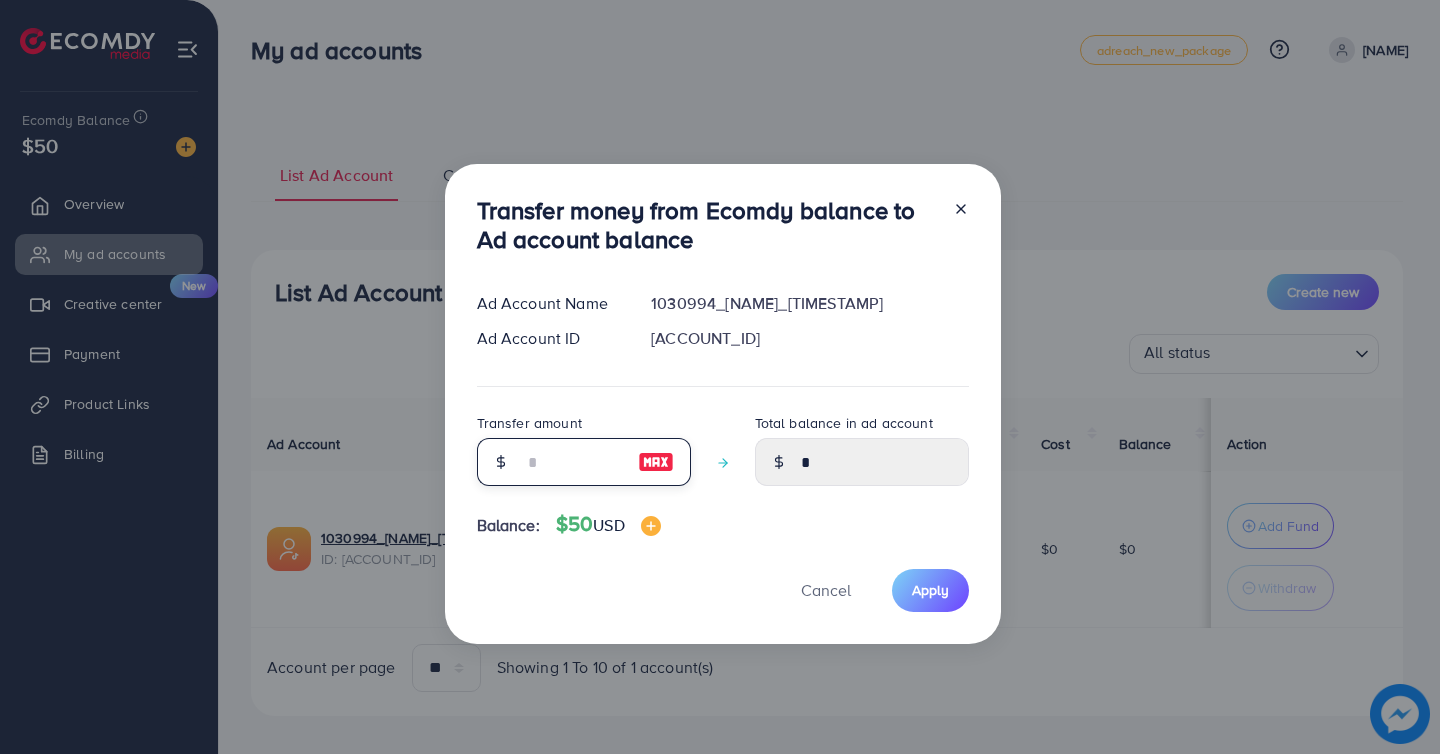 type on "*" 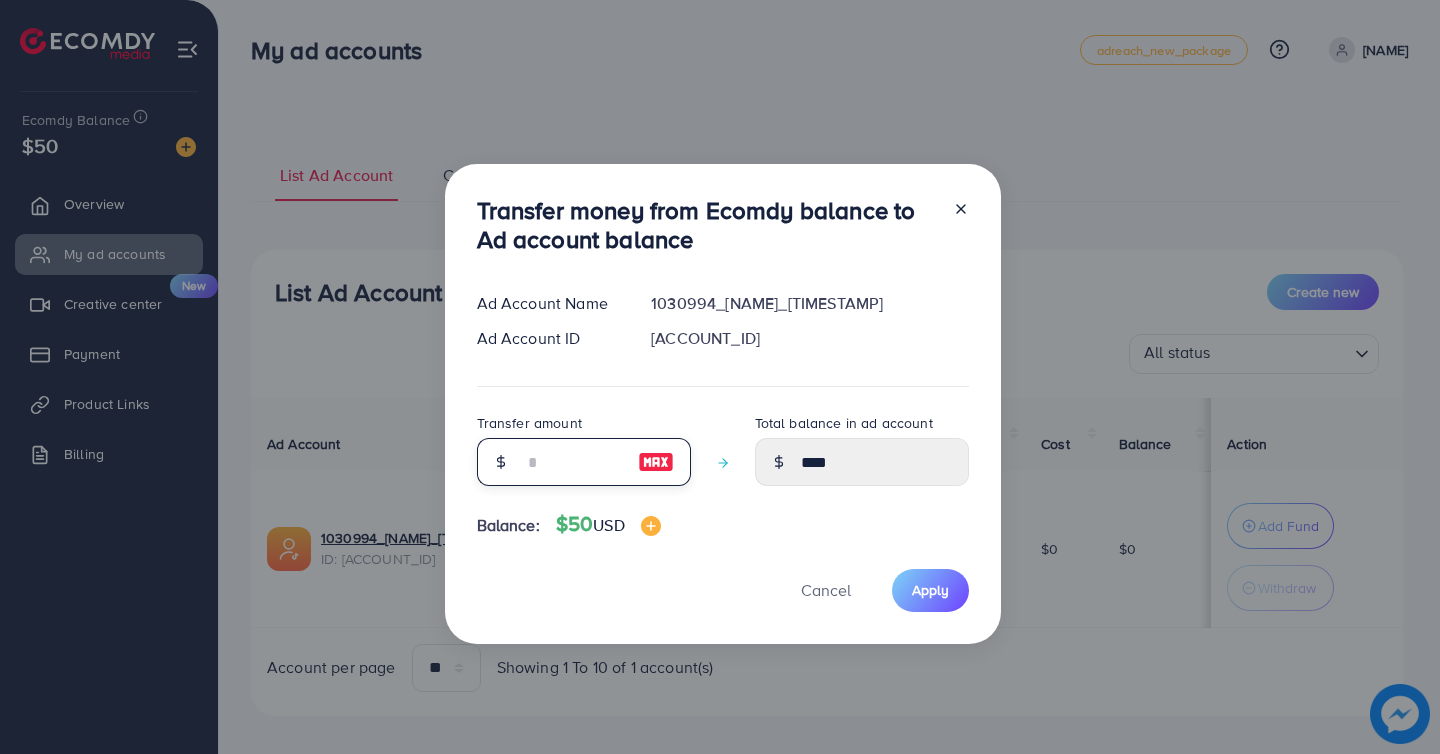 type on "**" 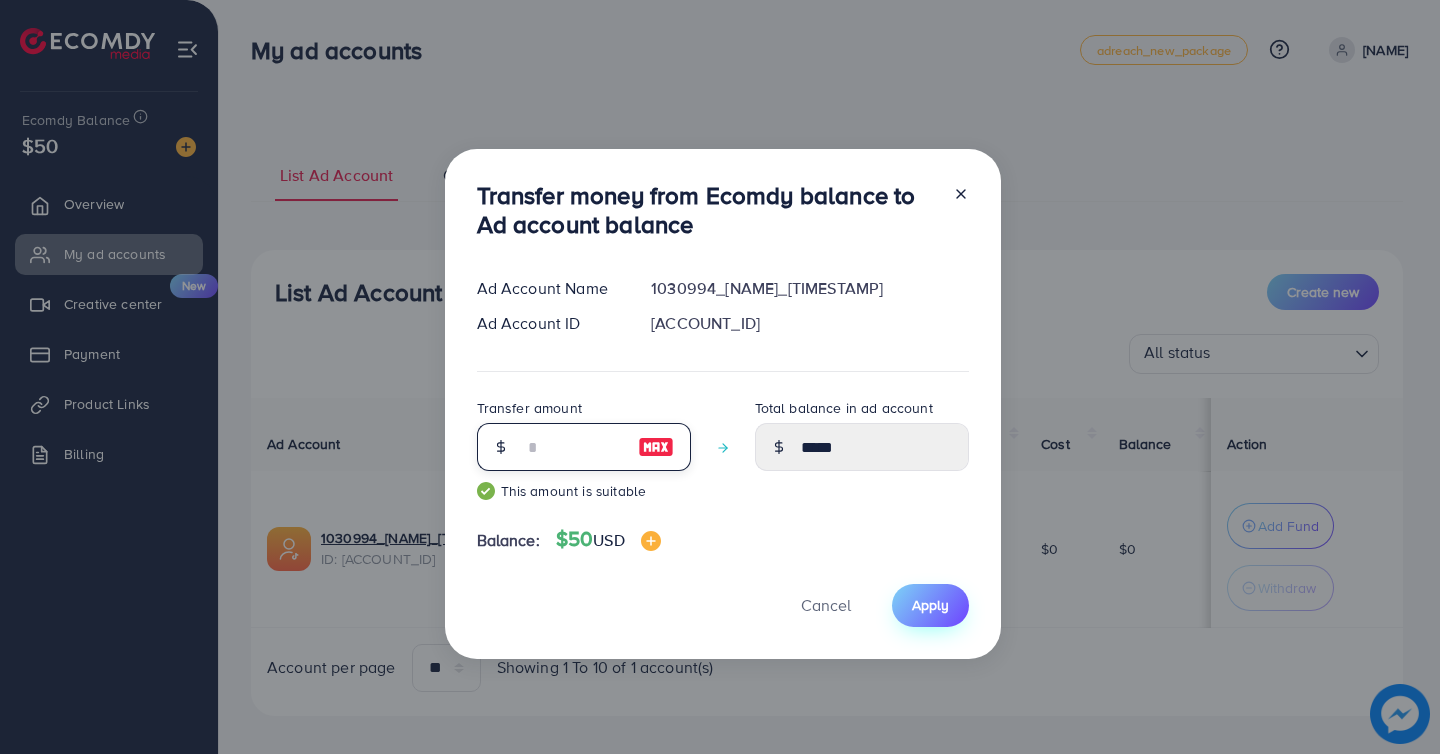 type on "**" 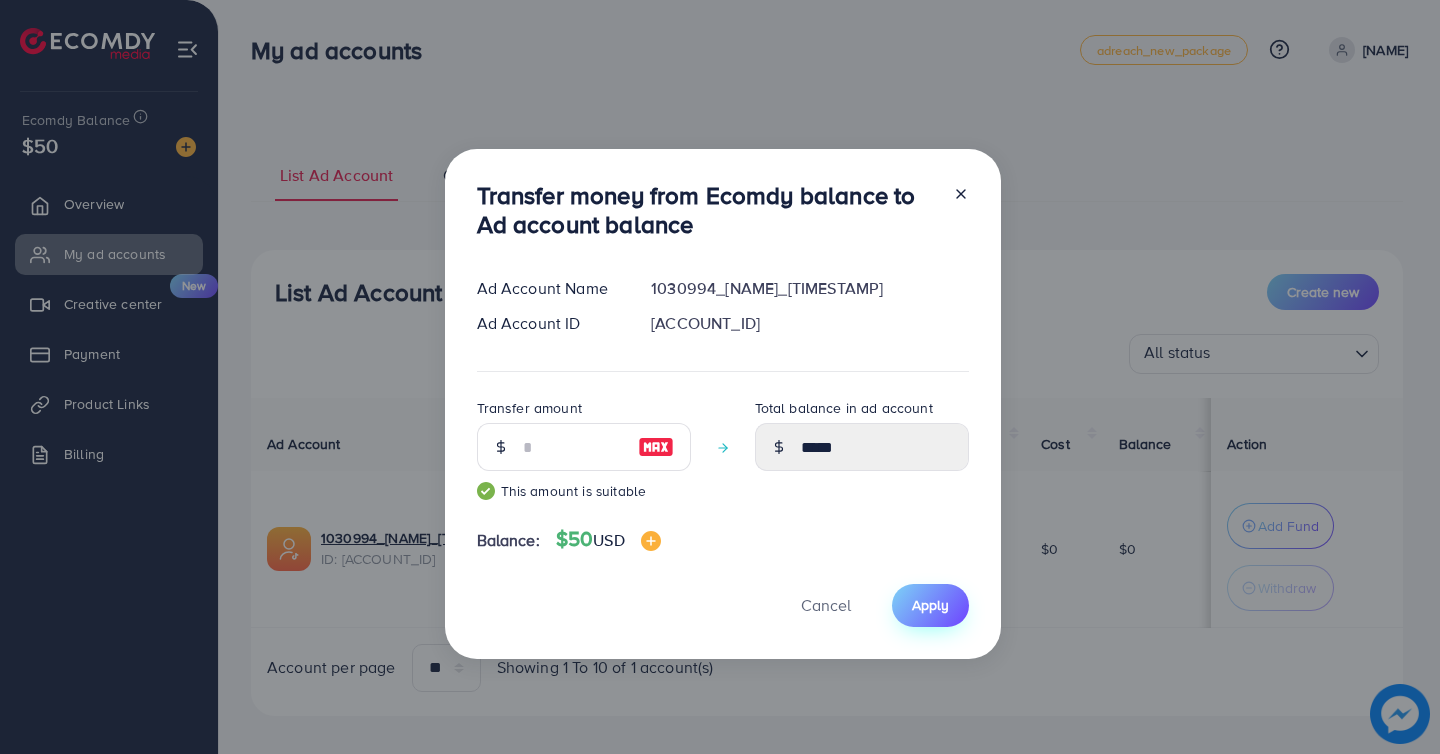 click on "Apply" at bounding box center [930, 605] 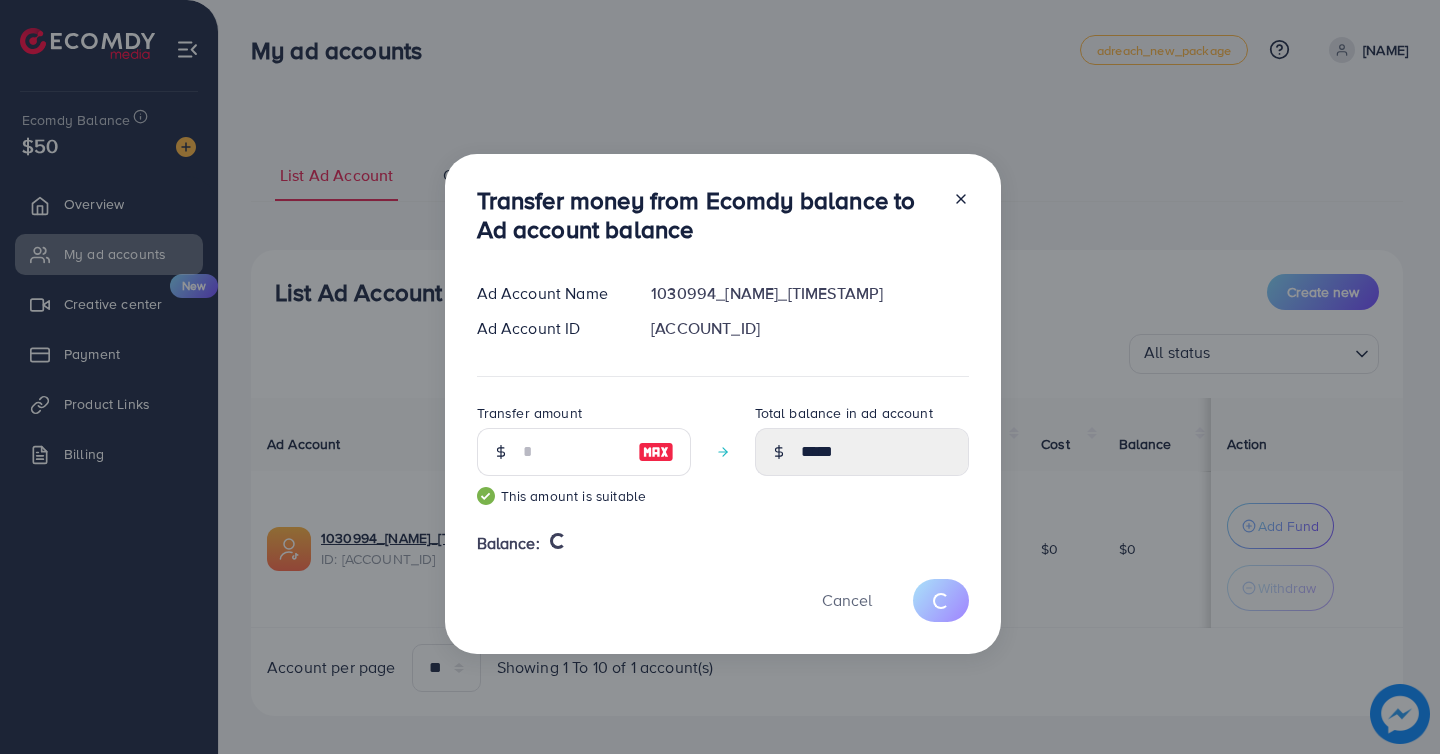 type 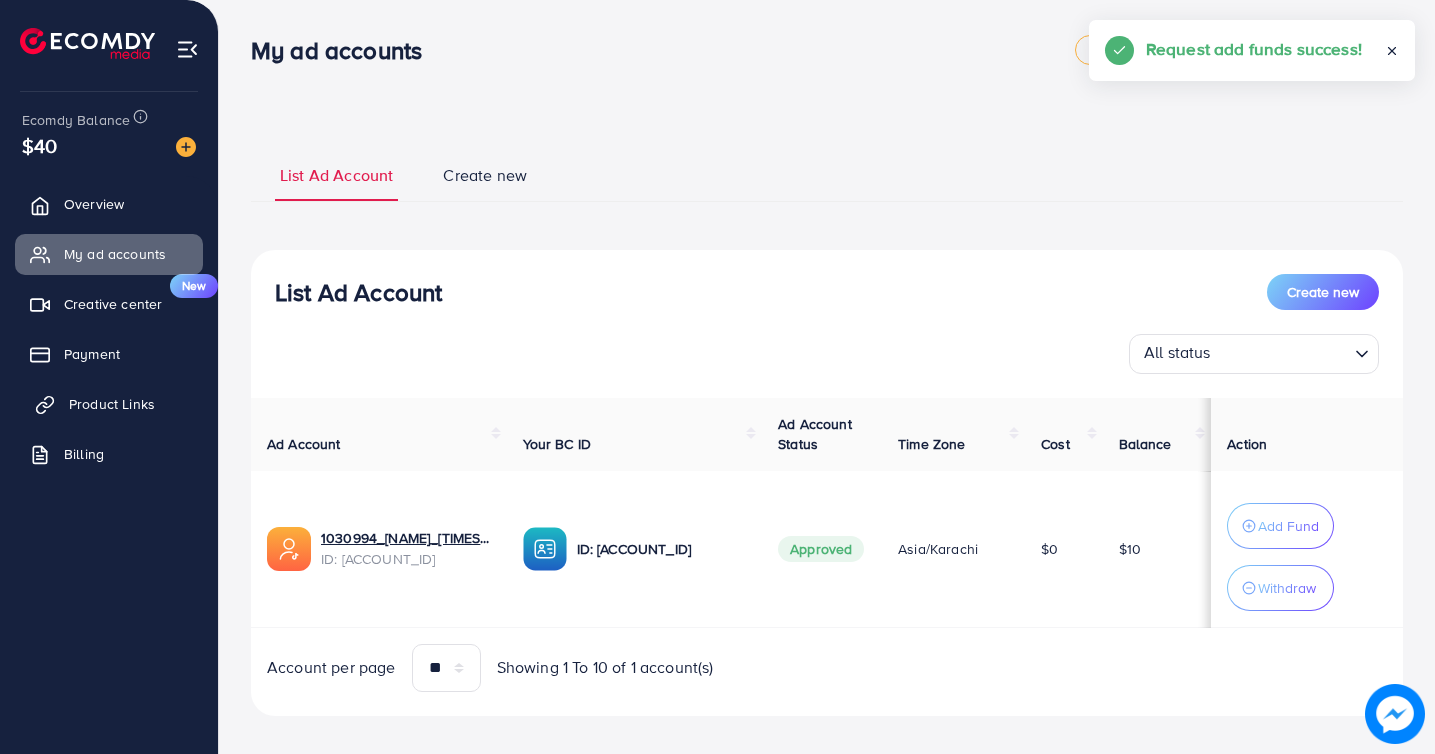 click on "Product Links" at bounding box center [112, 404] 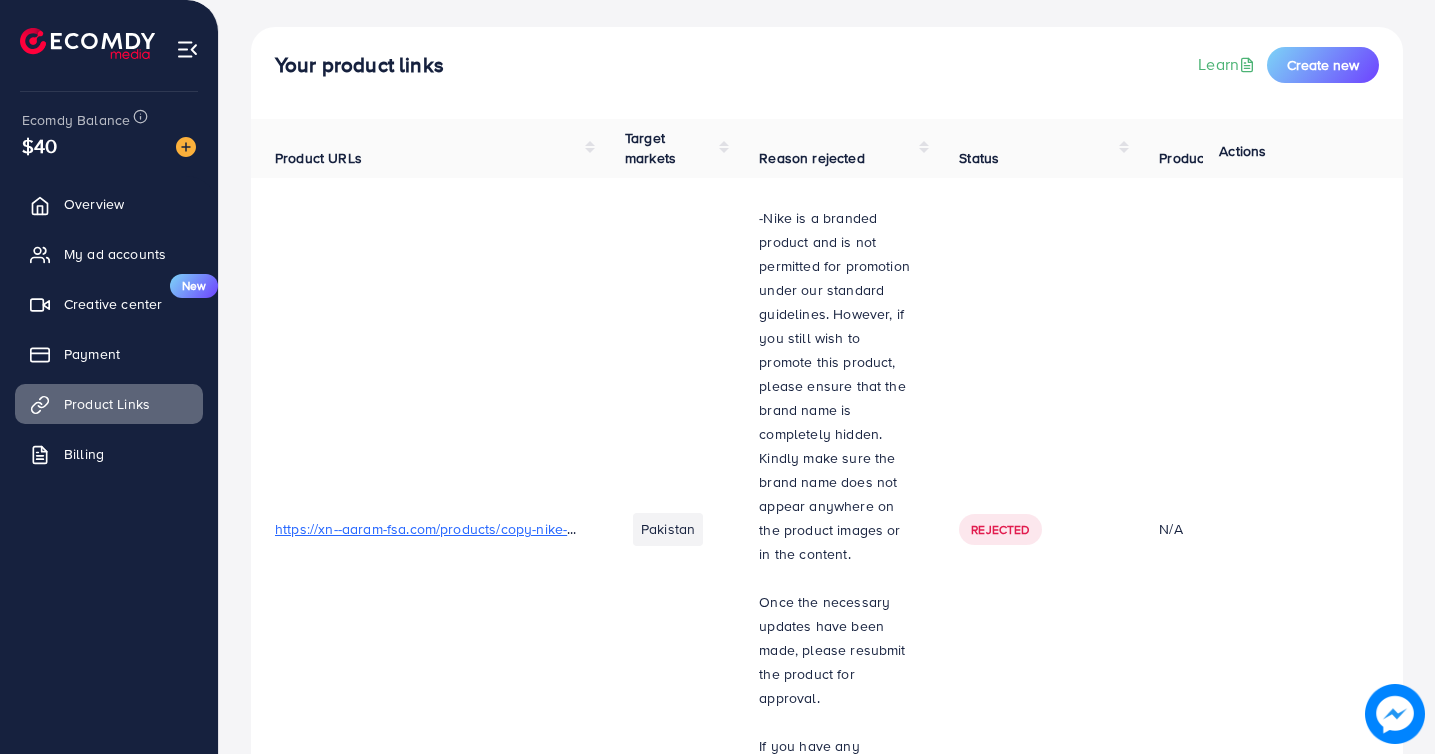 scroll, scrollTop: 996, scrollLeft: 0, axis: vertical 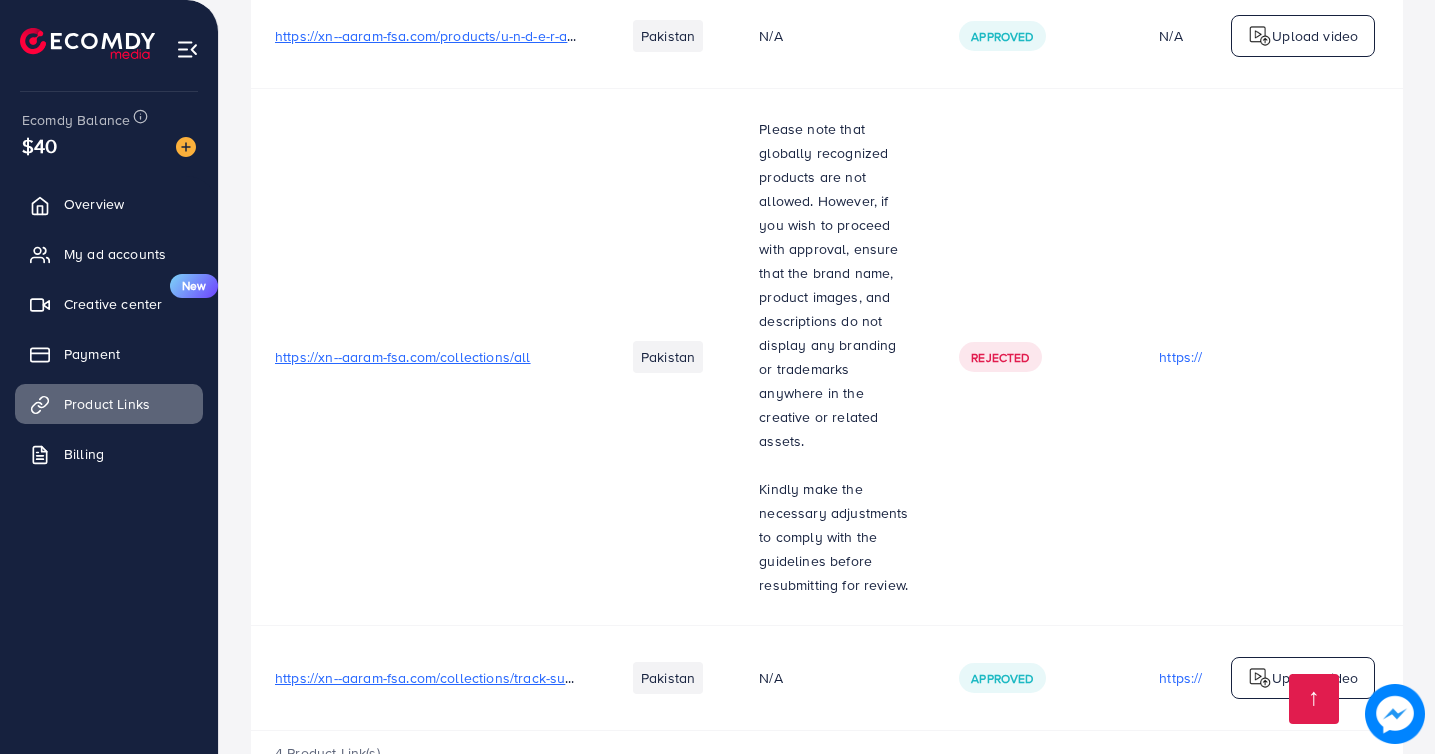 click on "https://xn--aaram-fsa.com/collections/track-suits" at bounding box center [427, 678] 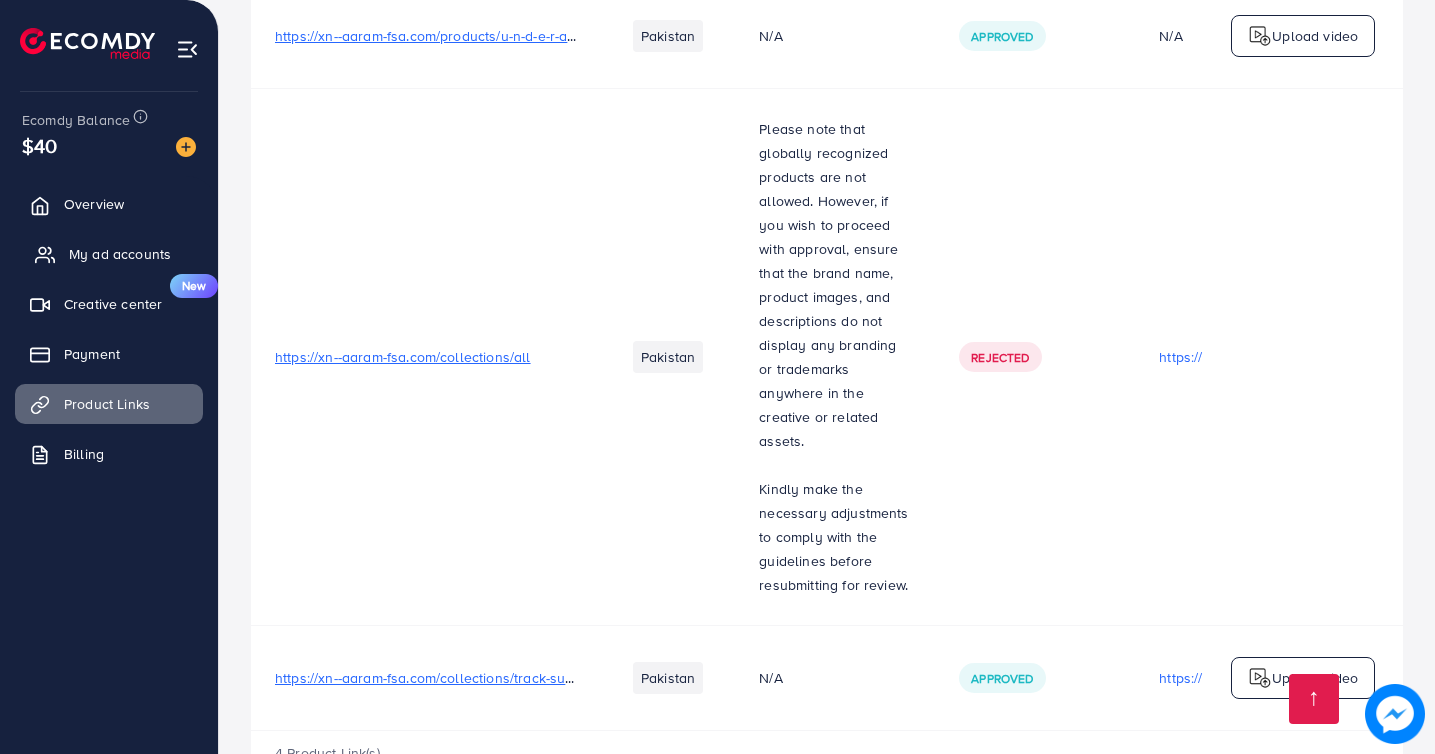 click on "My ad accounts" at bounding box center [120, 254] 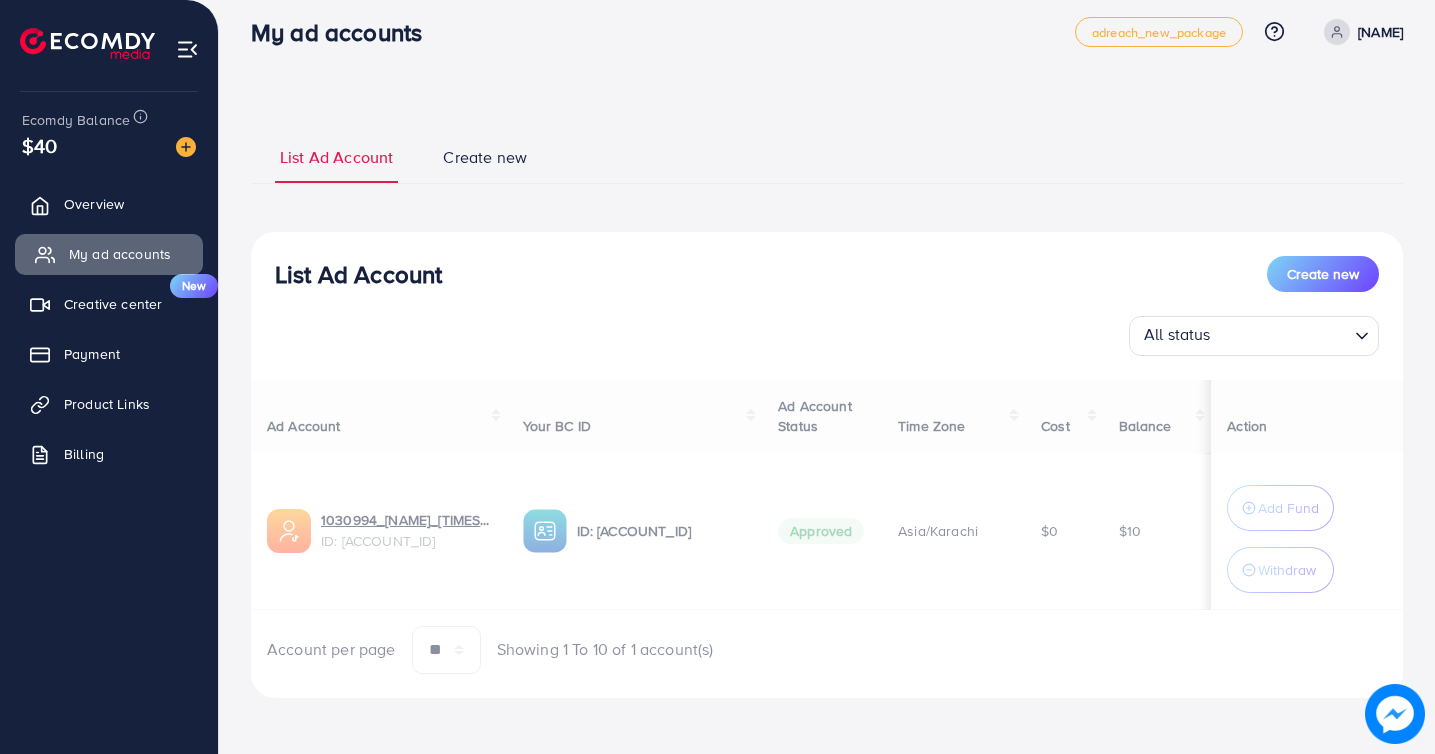 scroll, scrollTop: 0, scrollLeft: 0, axis: both 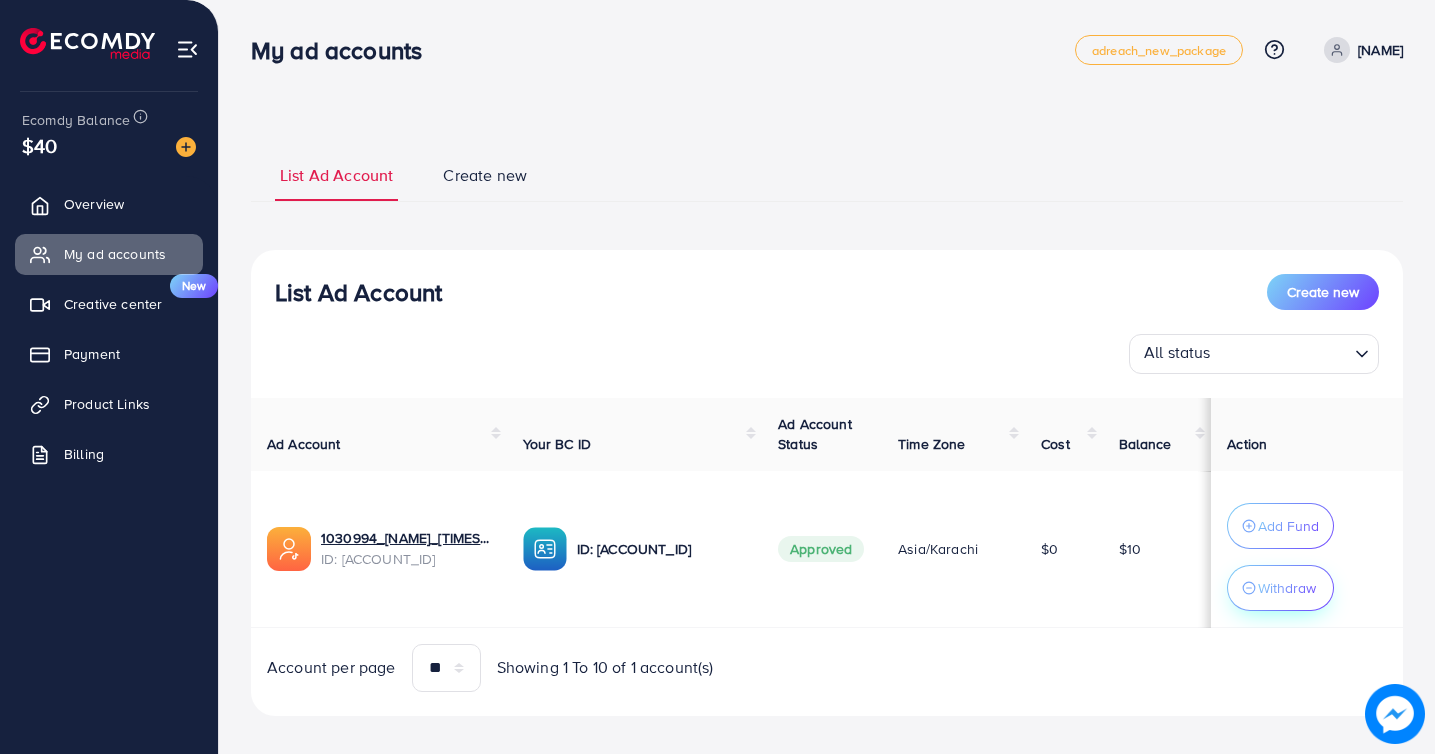click on "Withdraw" at bounding box center (1287, 588) 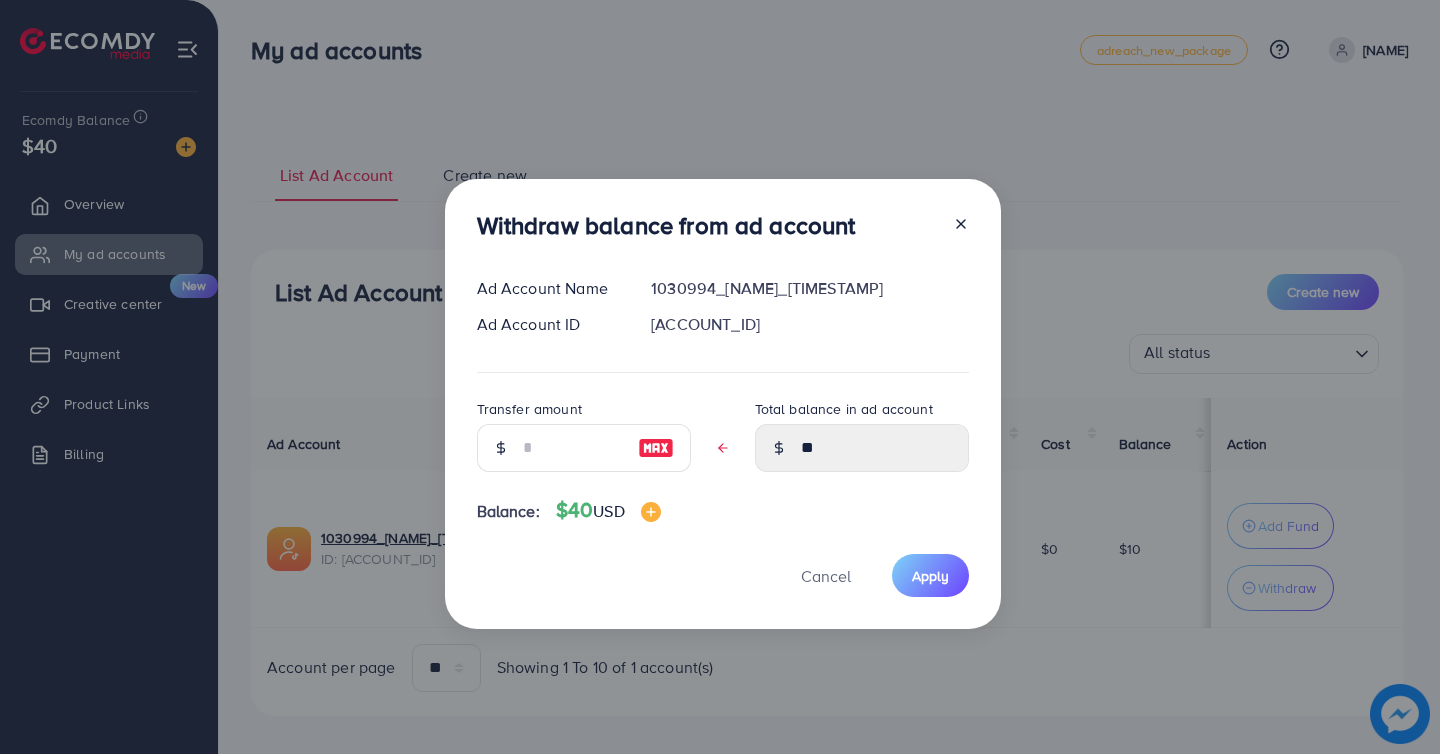 click at bounding box center (656, 448) 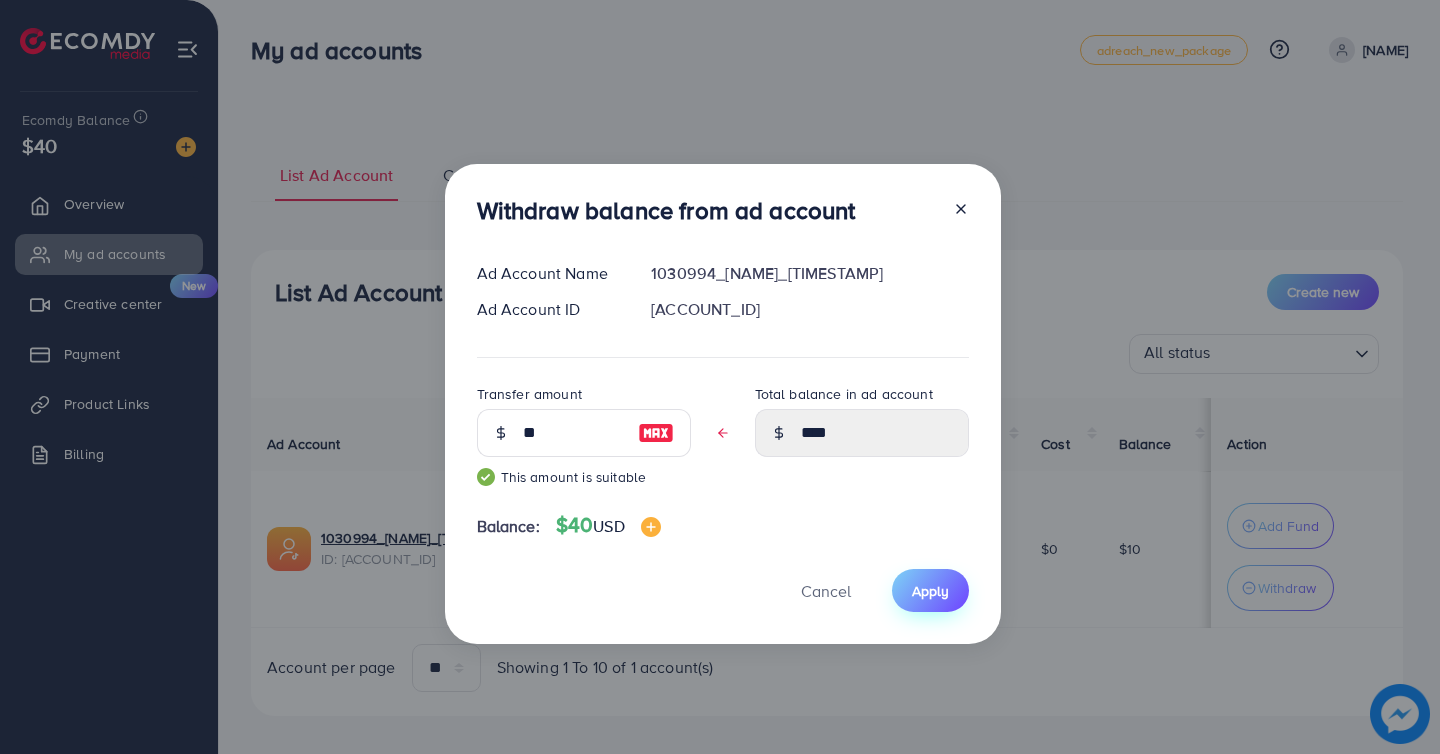click on "Apply" at bounding box center [930, 591] 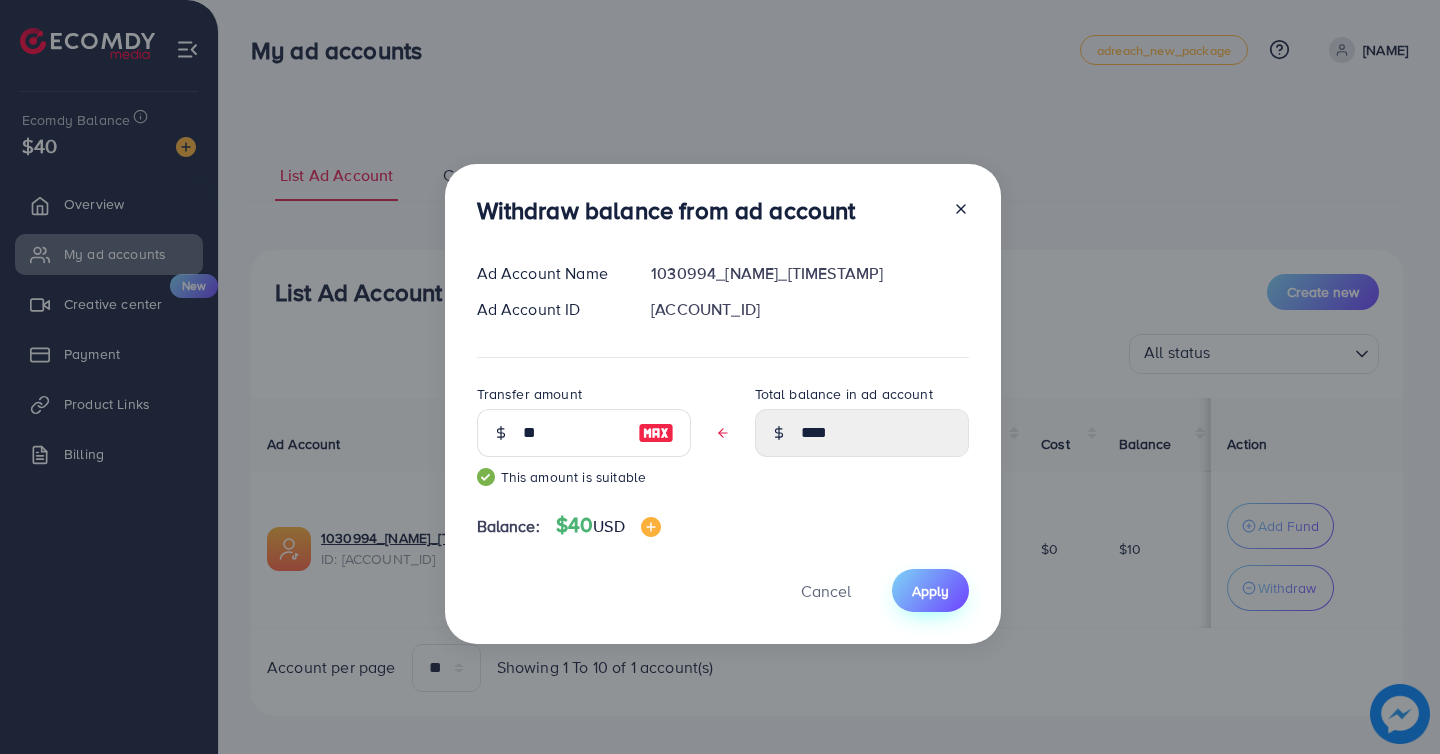 click on "Apply" at bounding box center [930, 590] 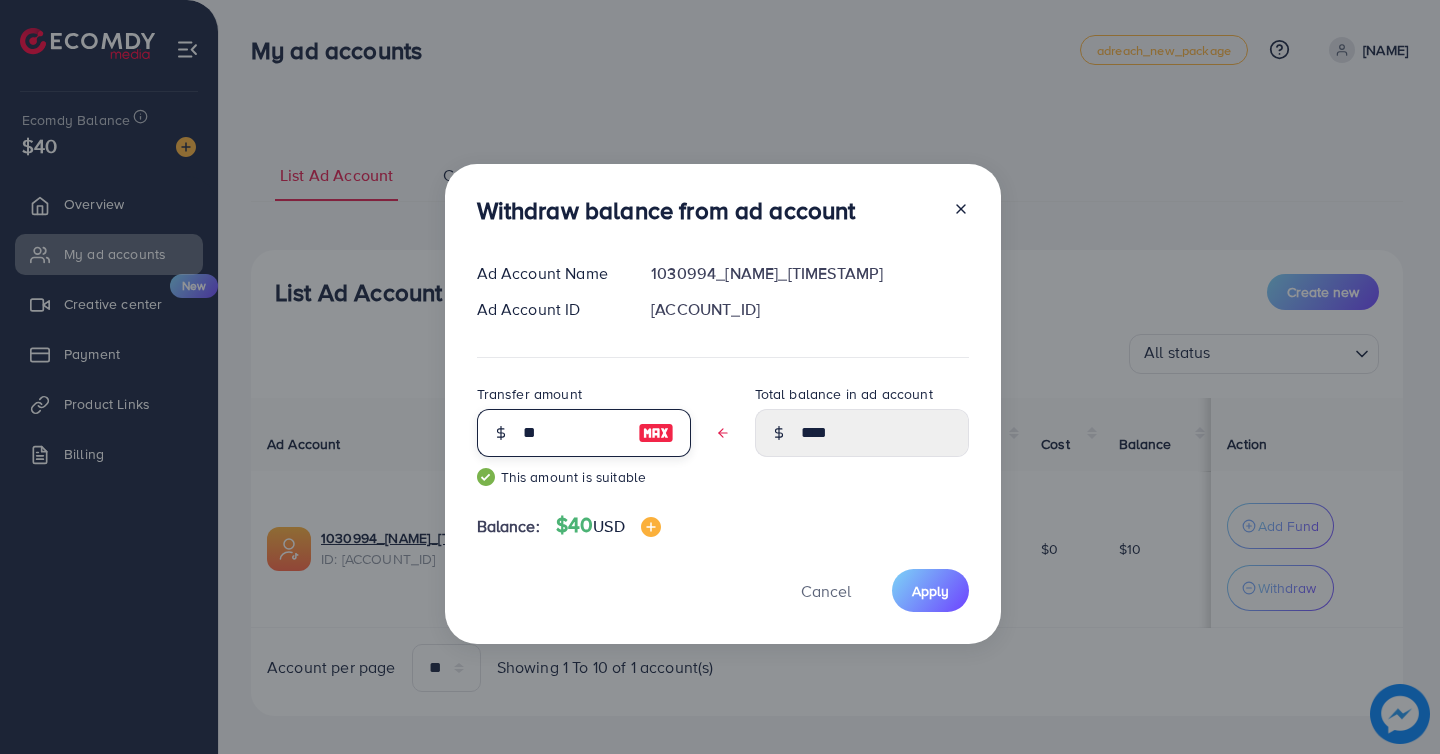 click on "**" at bounding box center [573, 433] 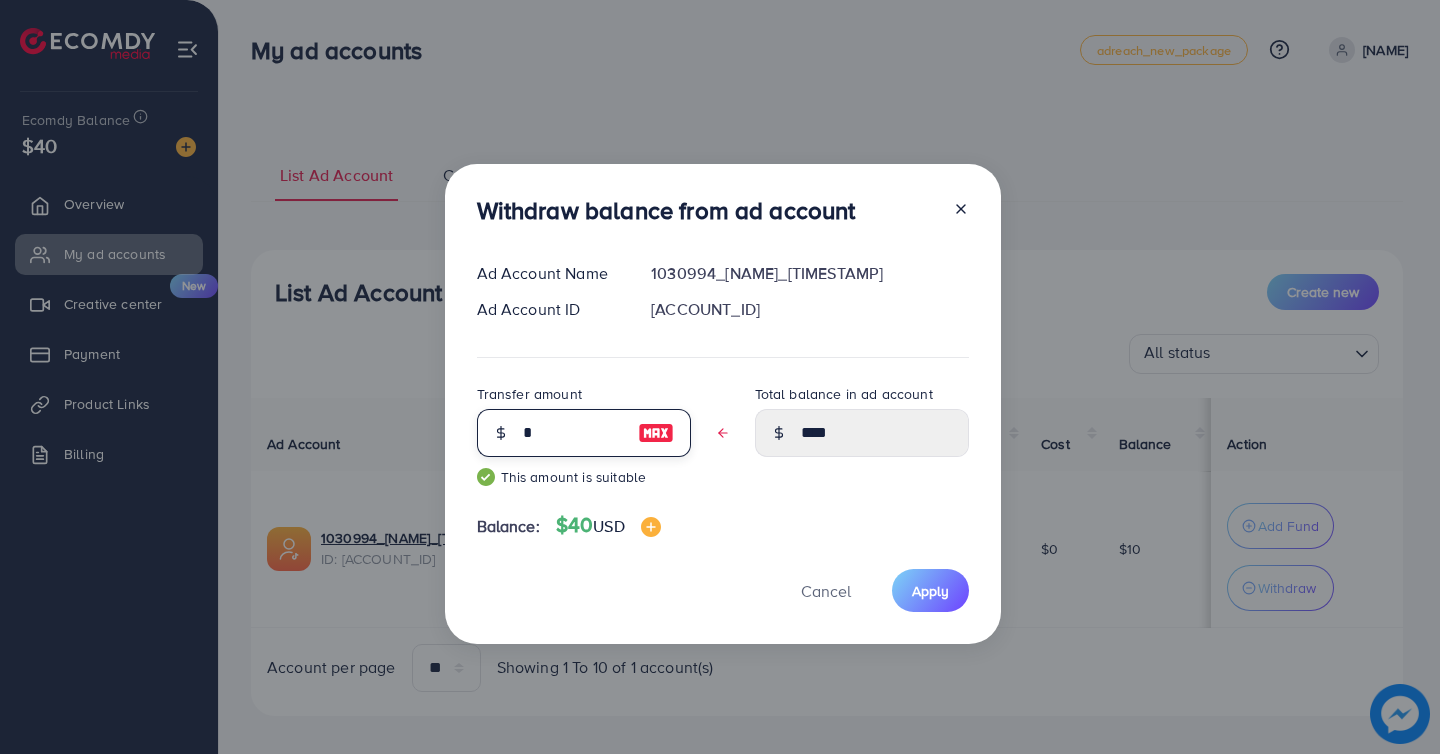 type on "****" 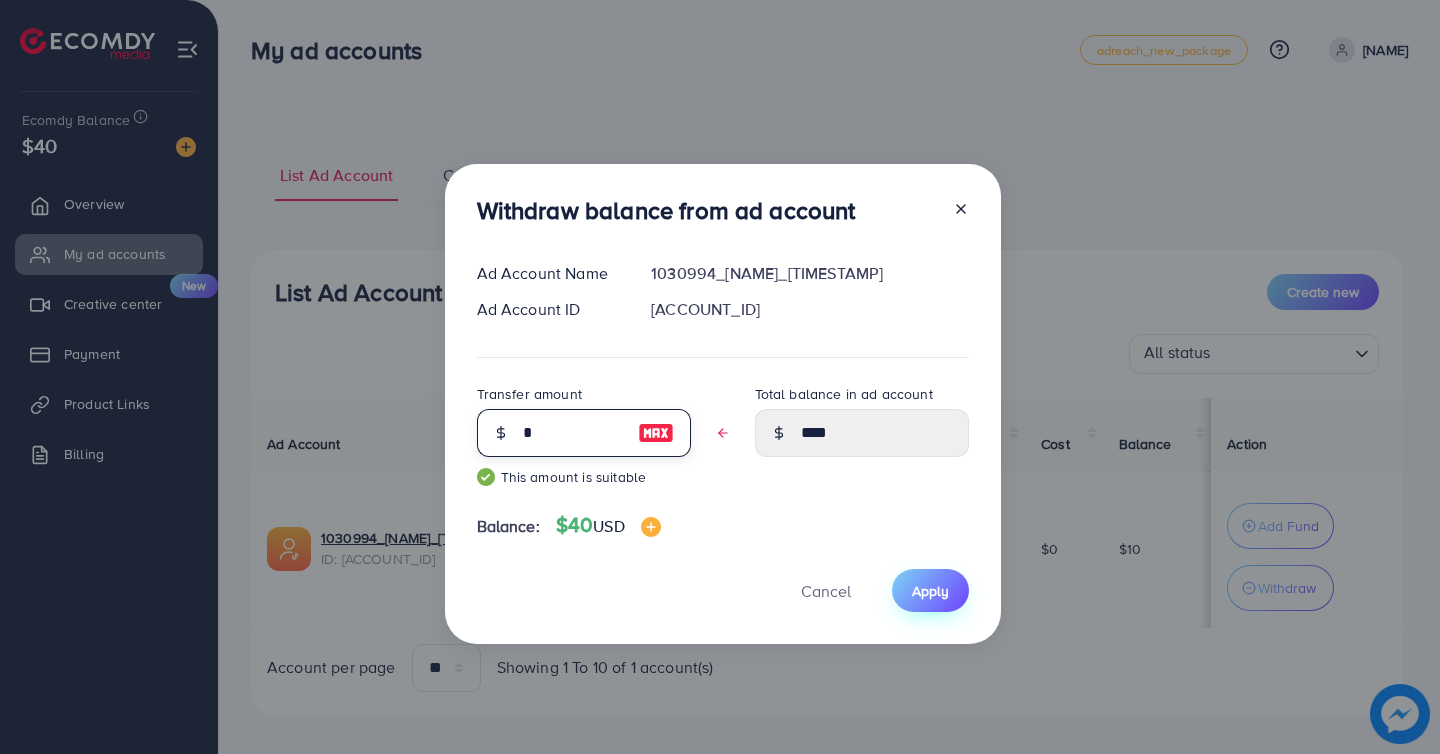 type on "*" 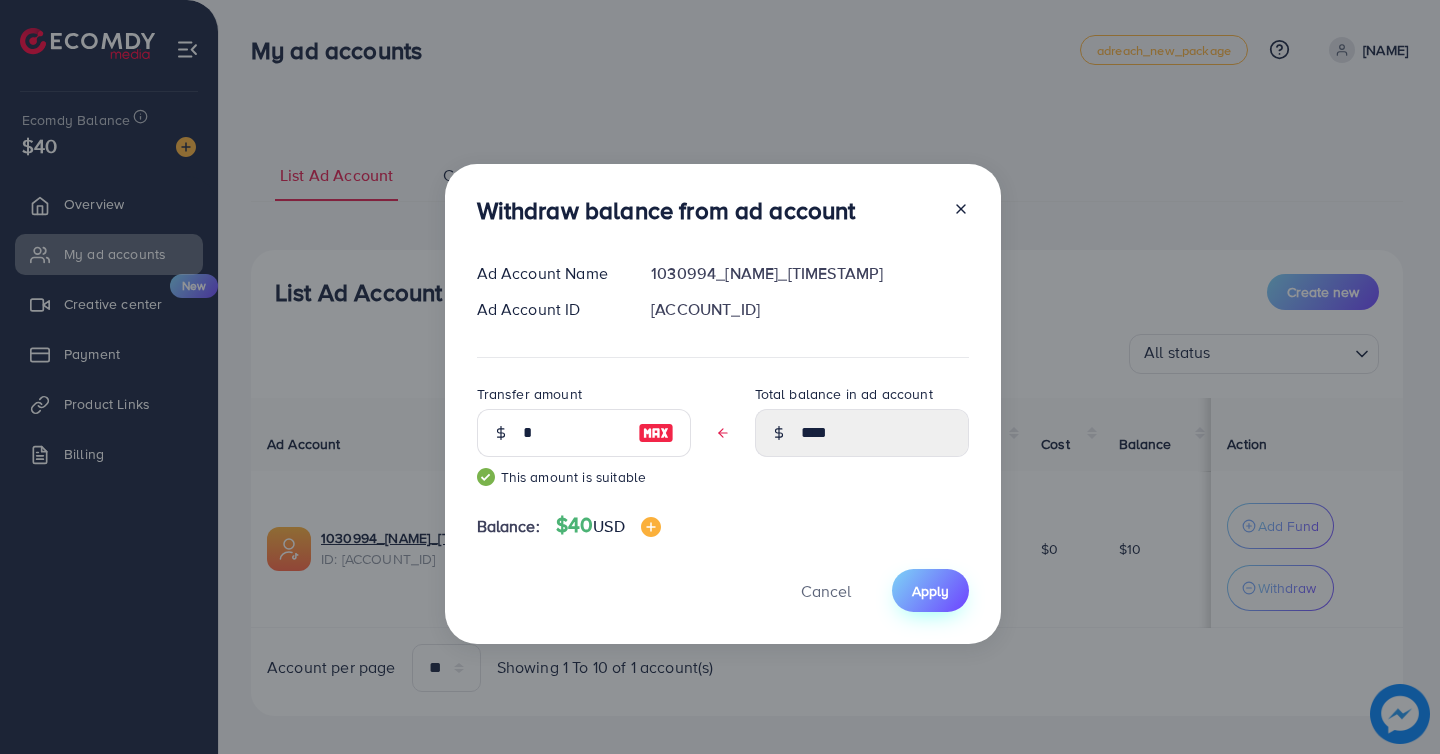 click on "Apply" at bounding box center [930, 590] 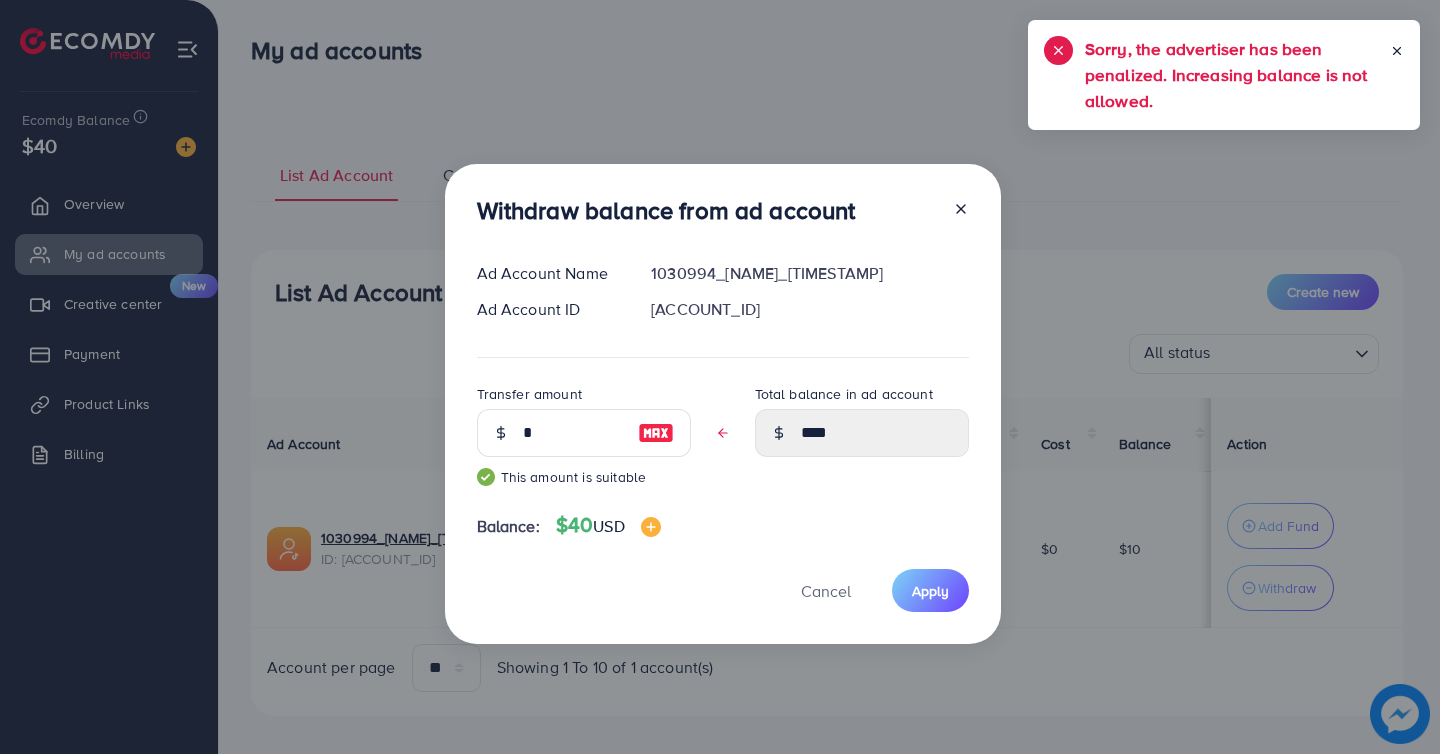 click 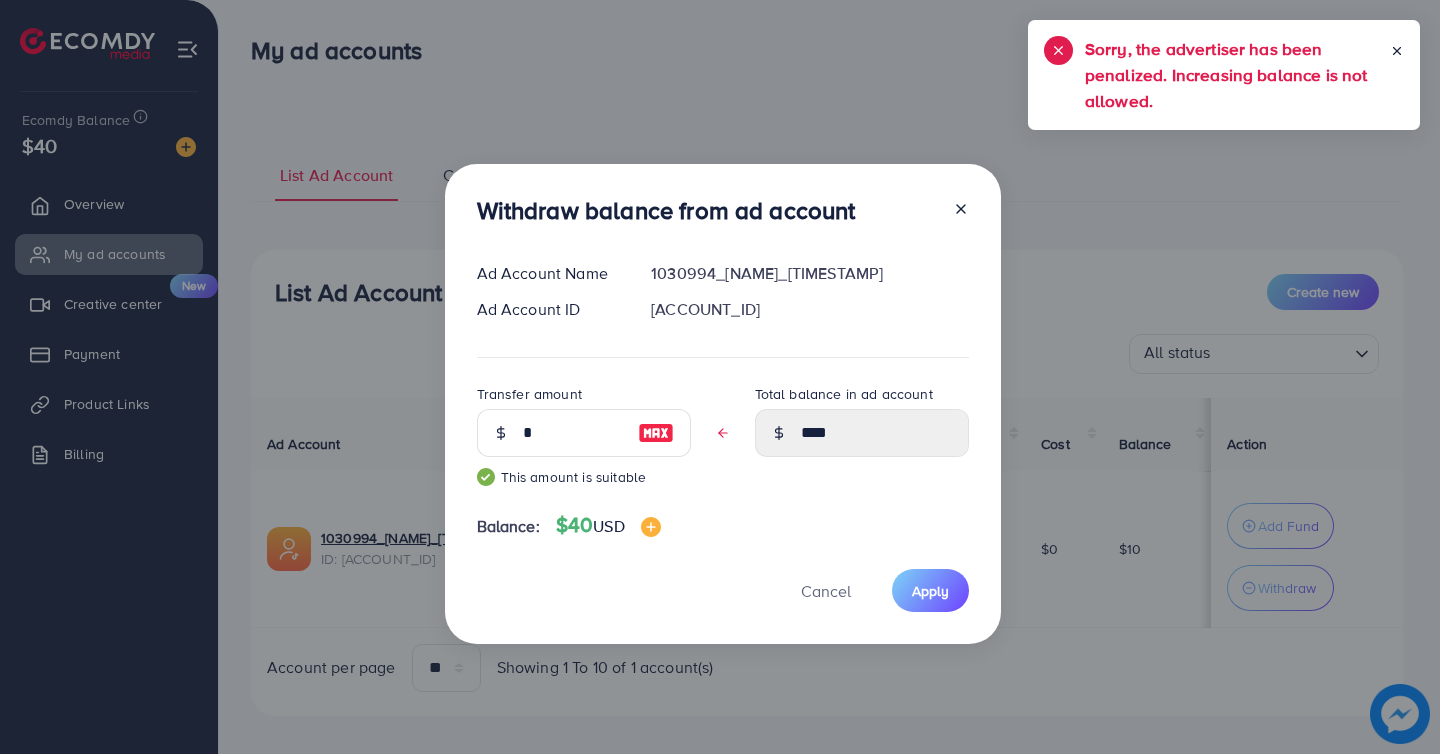 type 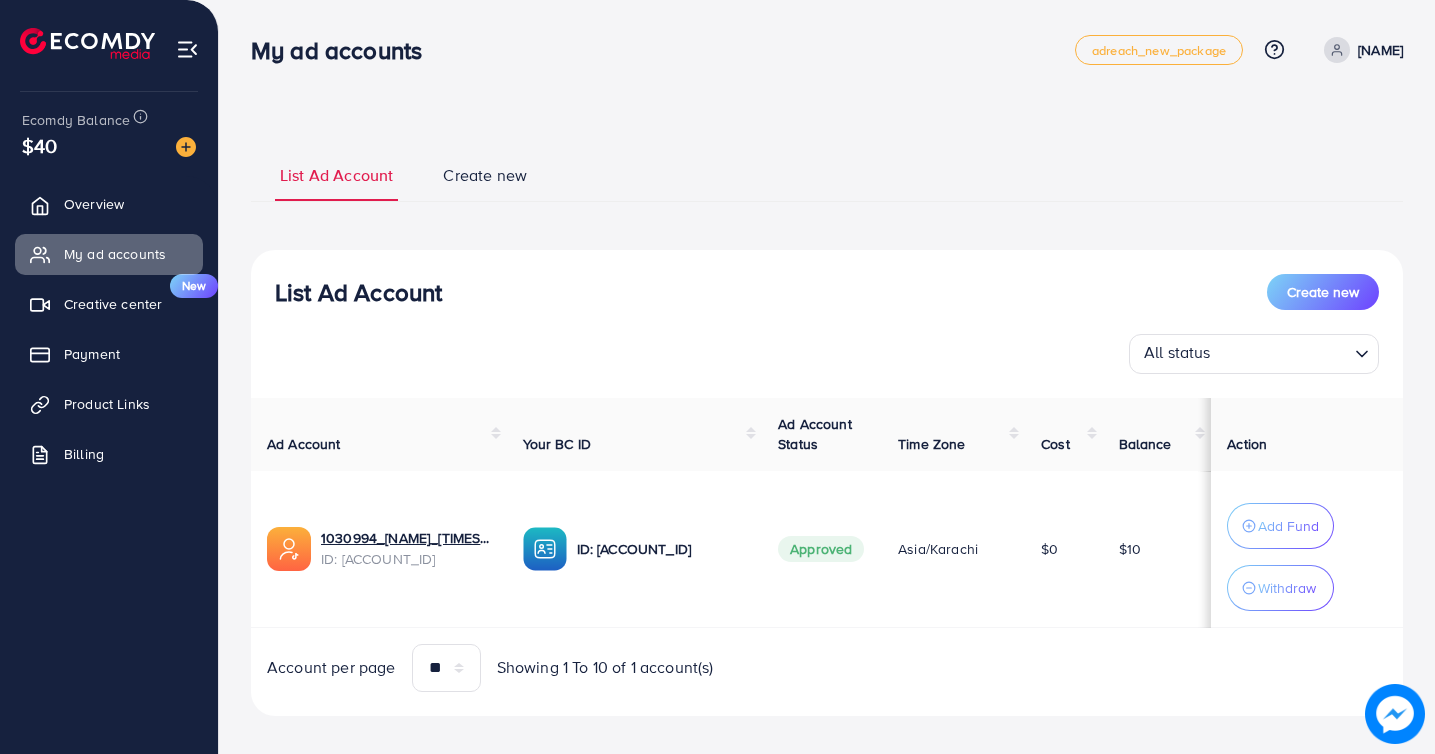 click on "List Ad Account   Create new
All status
Loading...                   Ad Account Your BC ID Ad Account Status Time Zone Cost Balance Action            1030994_[NAME]_[TIMESTAMP]  ID: [ACCOUNT_ID] ID: [ACCOUNT_ID]  Approved   Asia/Karachi   $0   $10   Add Fund   Withdraw           Account per page  ** ** ** ***  Showing 1 To 10 of 1 account(s)" at bounding box center [827, 483] 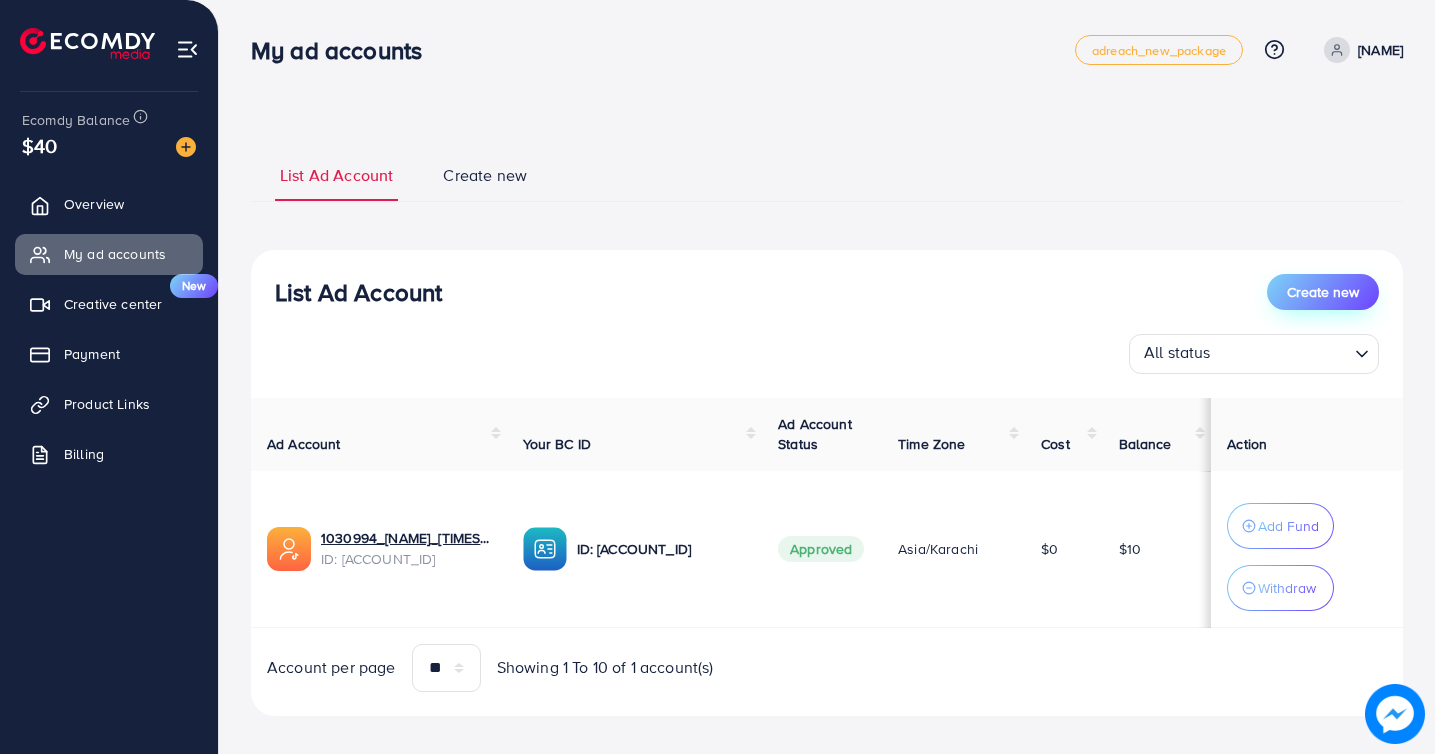 click on "Create new" at bounding box center [1323, 292] 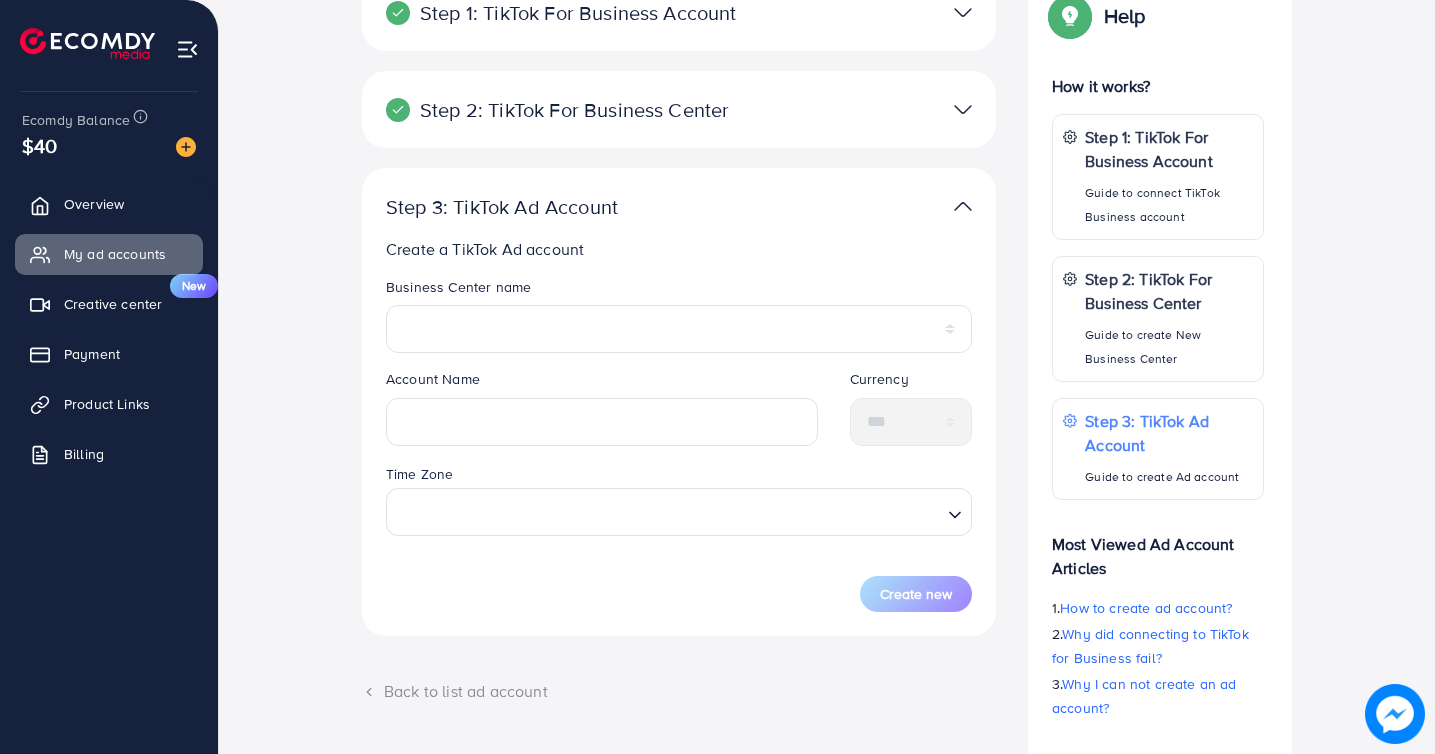 scroll, scrollTop: 279, scrollLeft: 0, axis: vertical 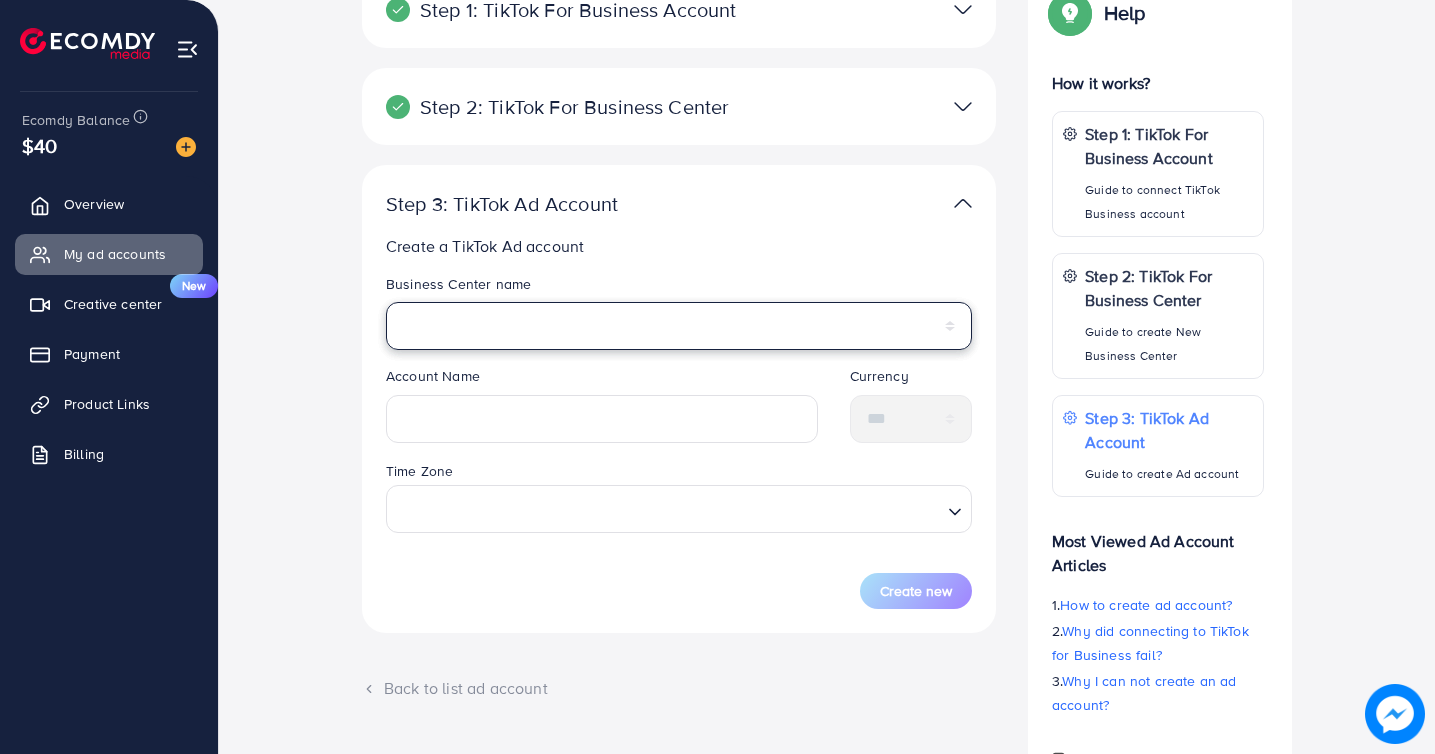 click on "******" at bounding box center [679, 326] 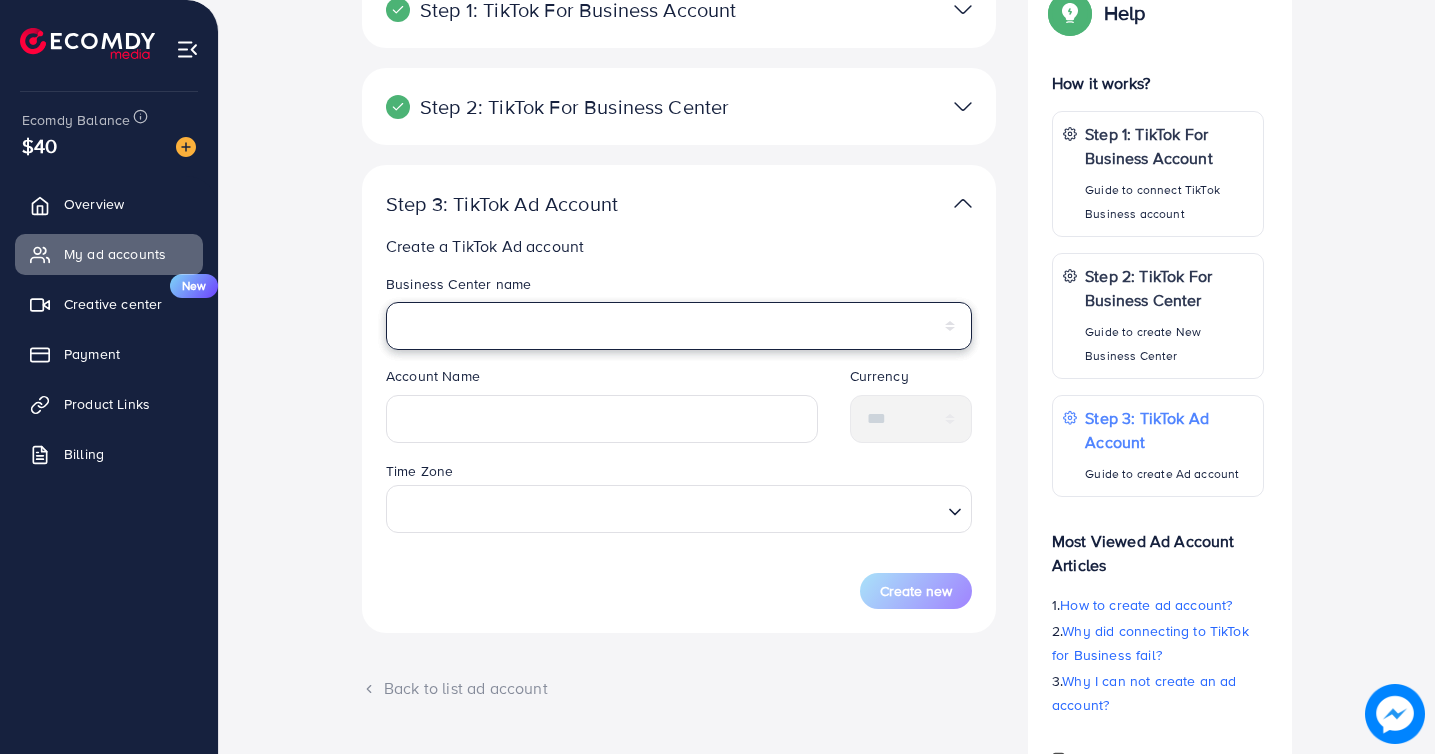 select on "**********" 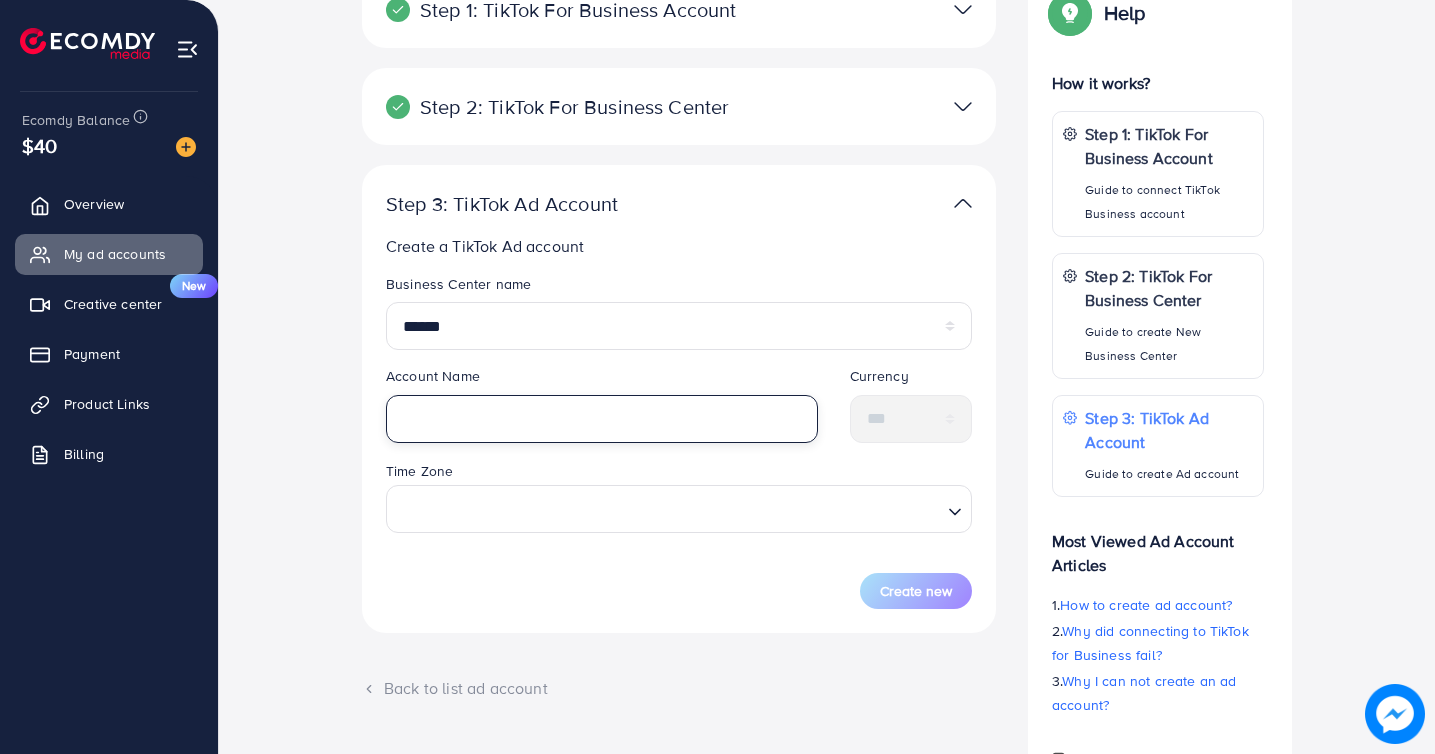 click at bounding box center (602, 419) 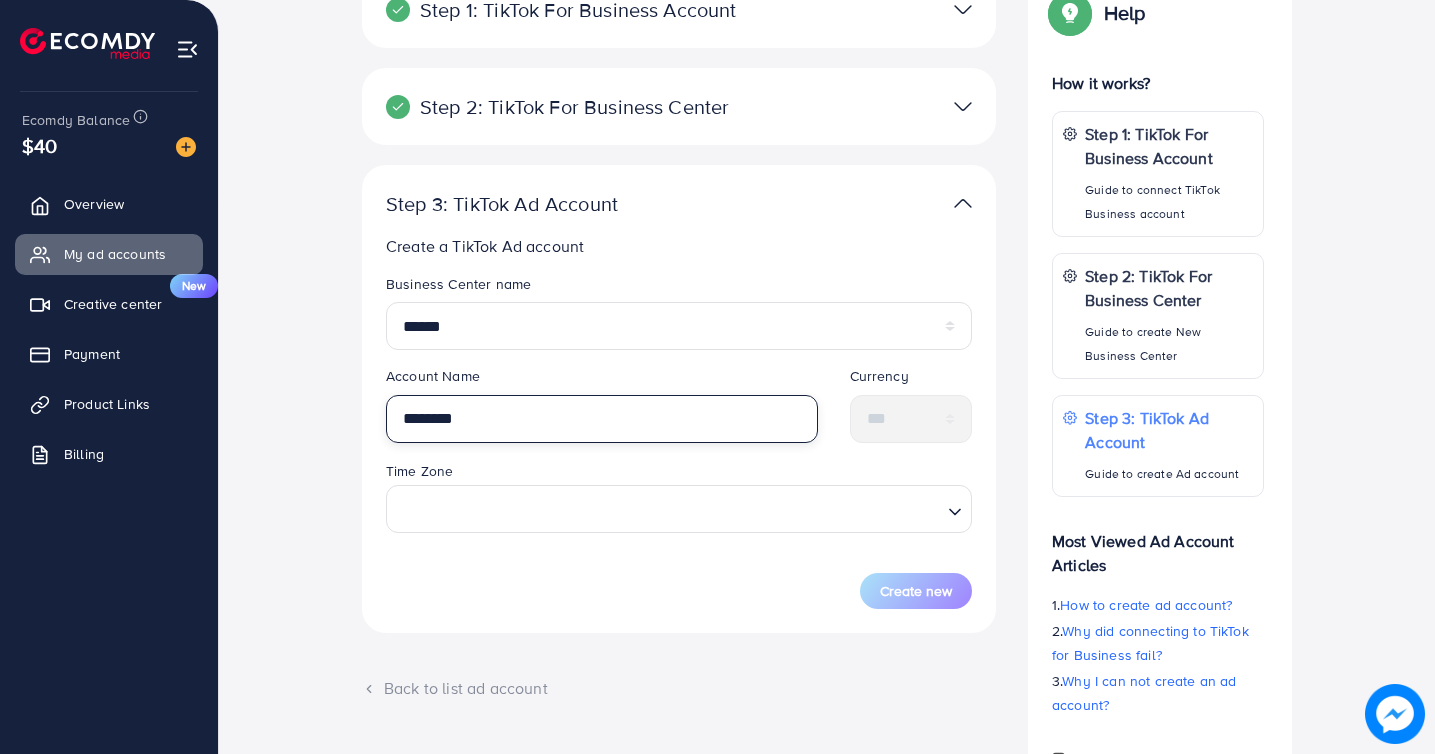 type on "********" 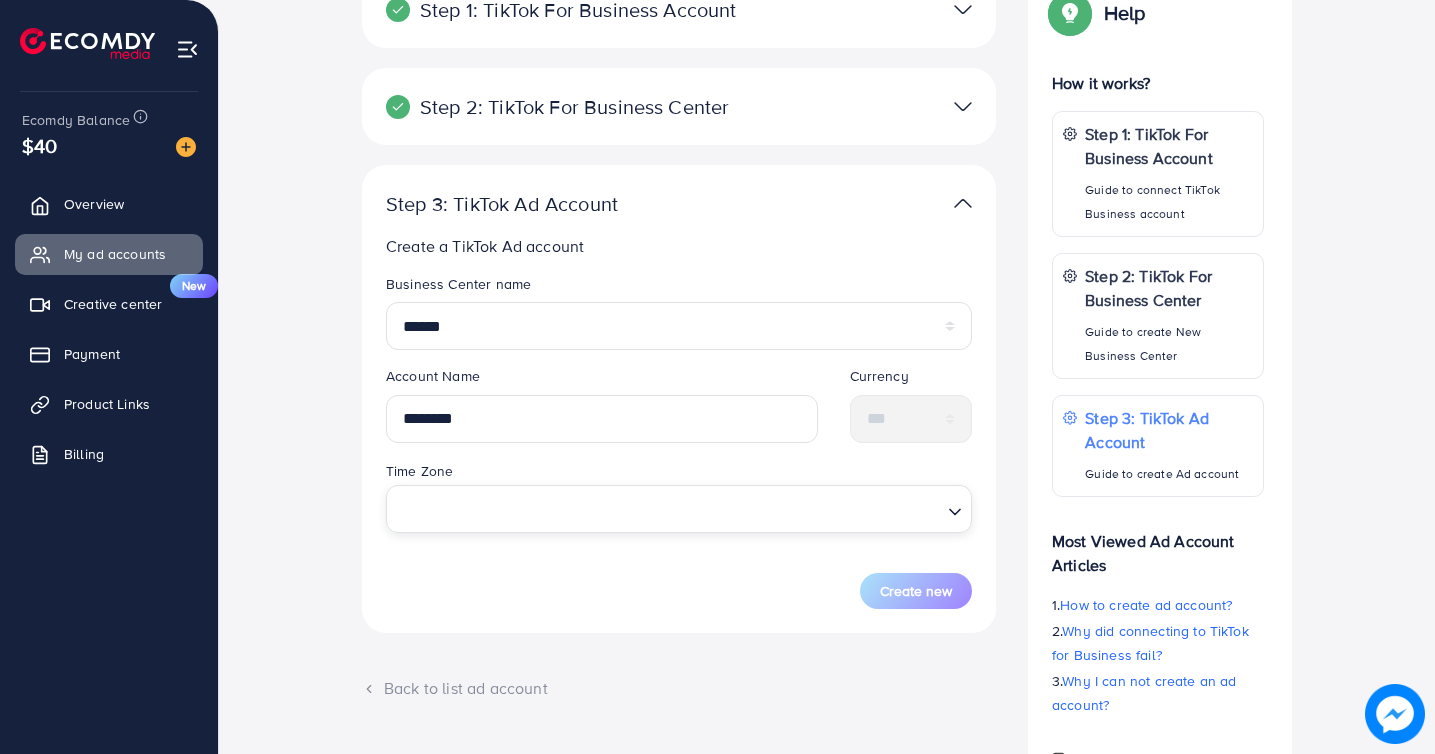 click at bounding box center (667, 507) 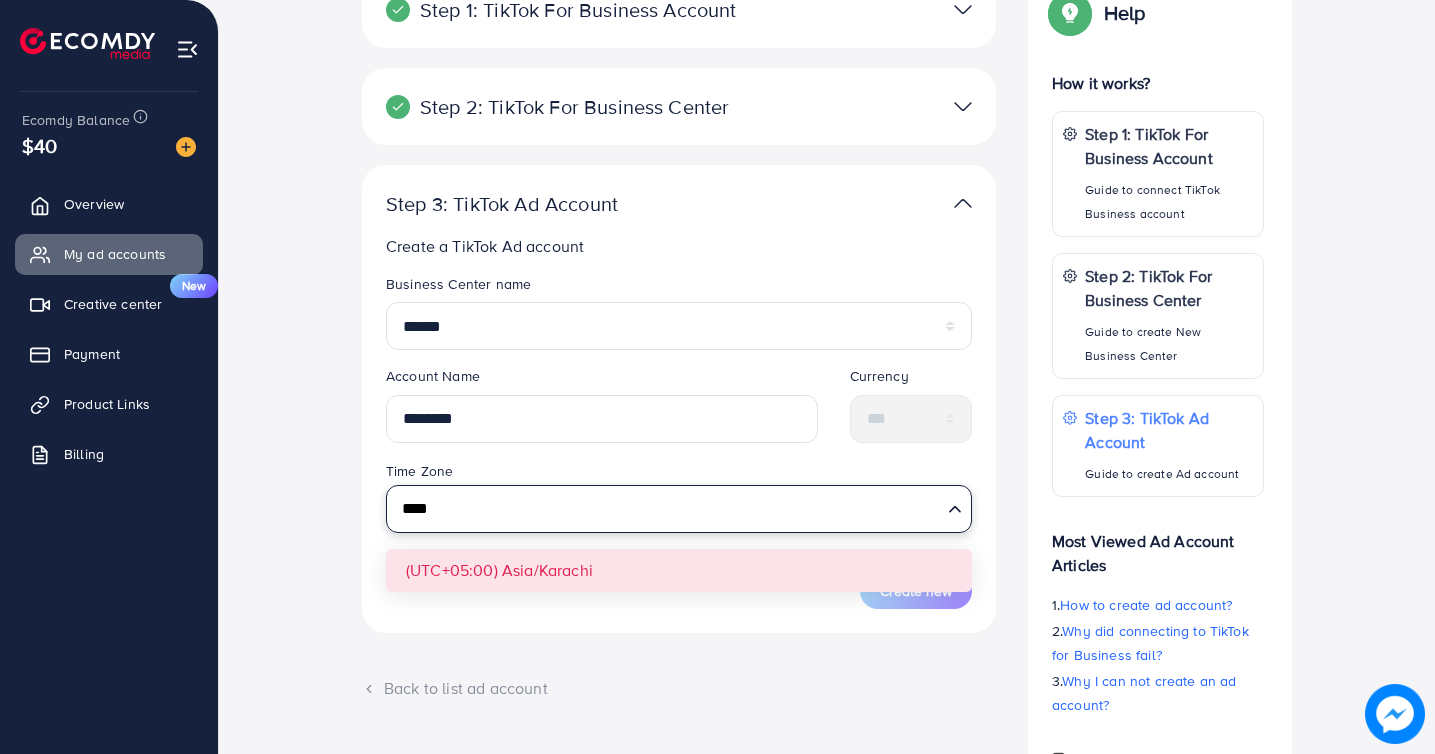 type on "****" 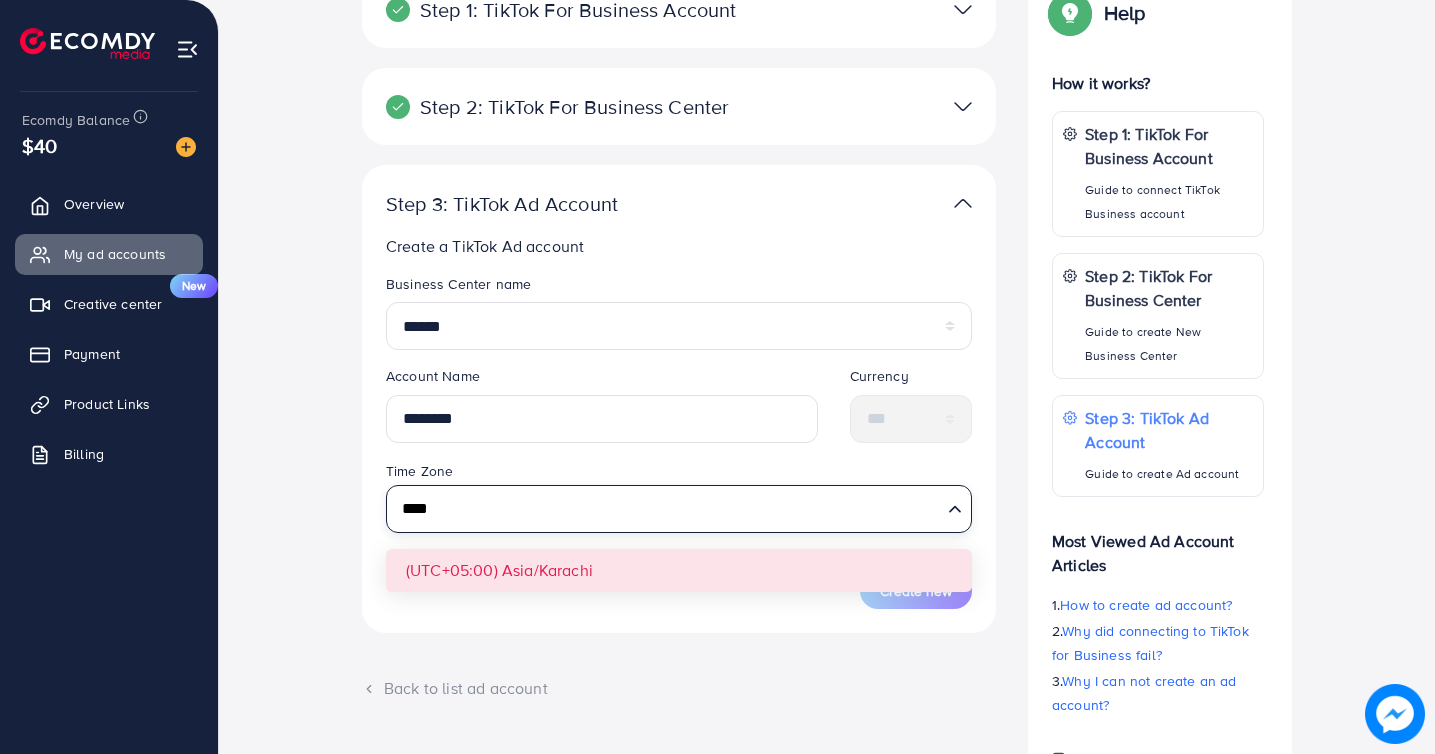 type 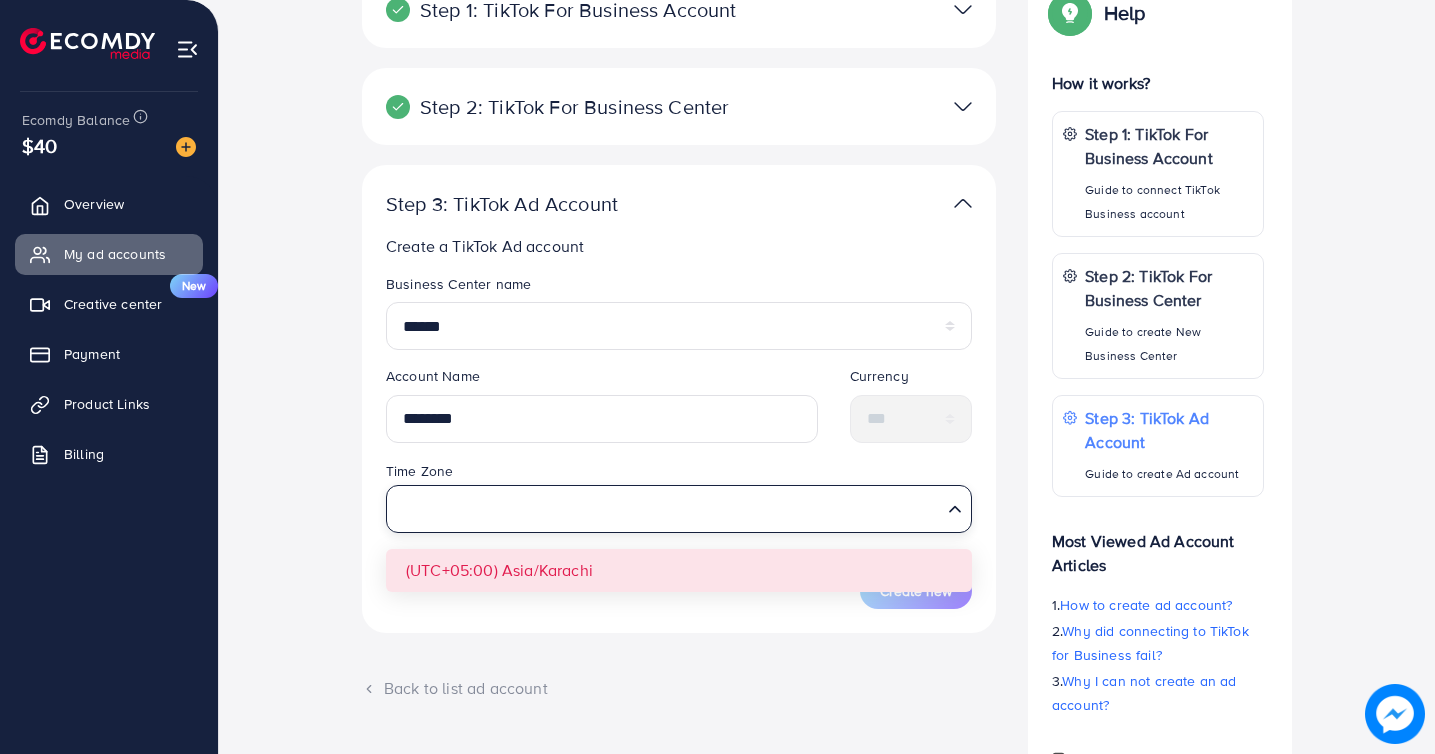 click on "Business Center name ****** Account Name ******** Currency *** Time Zone           Loading...
(UTC+05:00) Asia/Karachi
Create new" at bounding box center [679, 441] 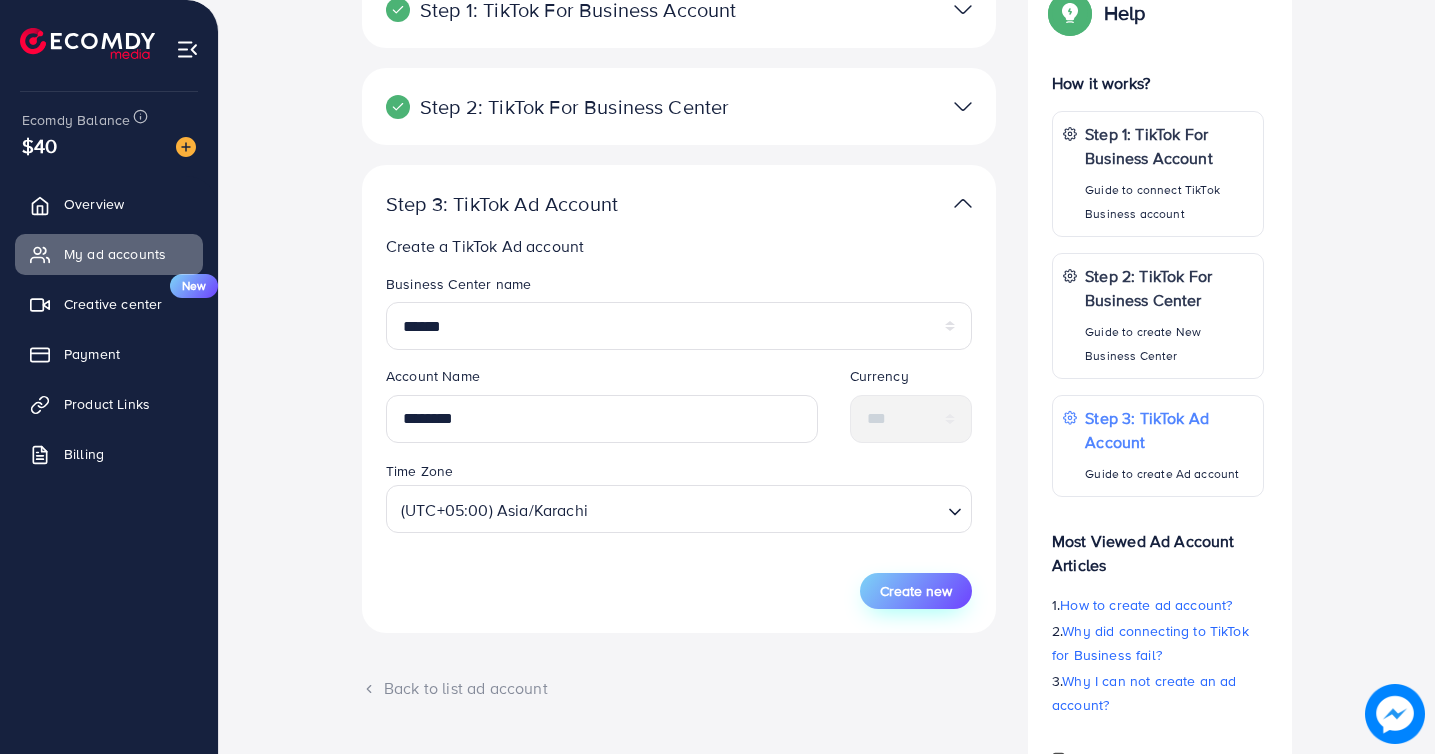 click on "Create new" at bounding box center (916, 591) 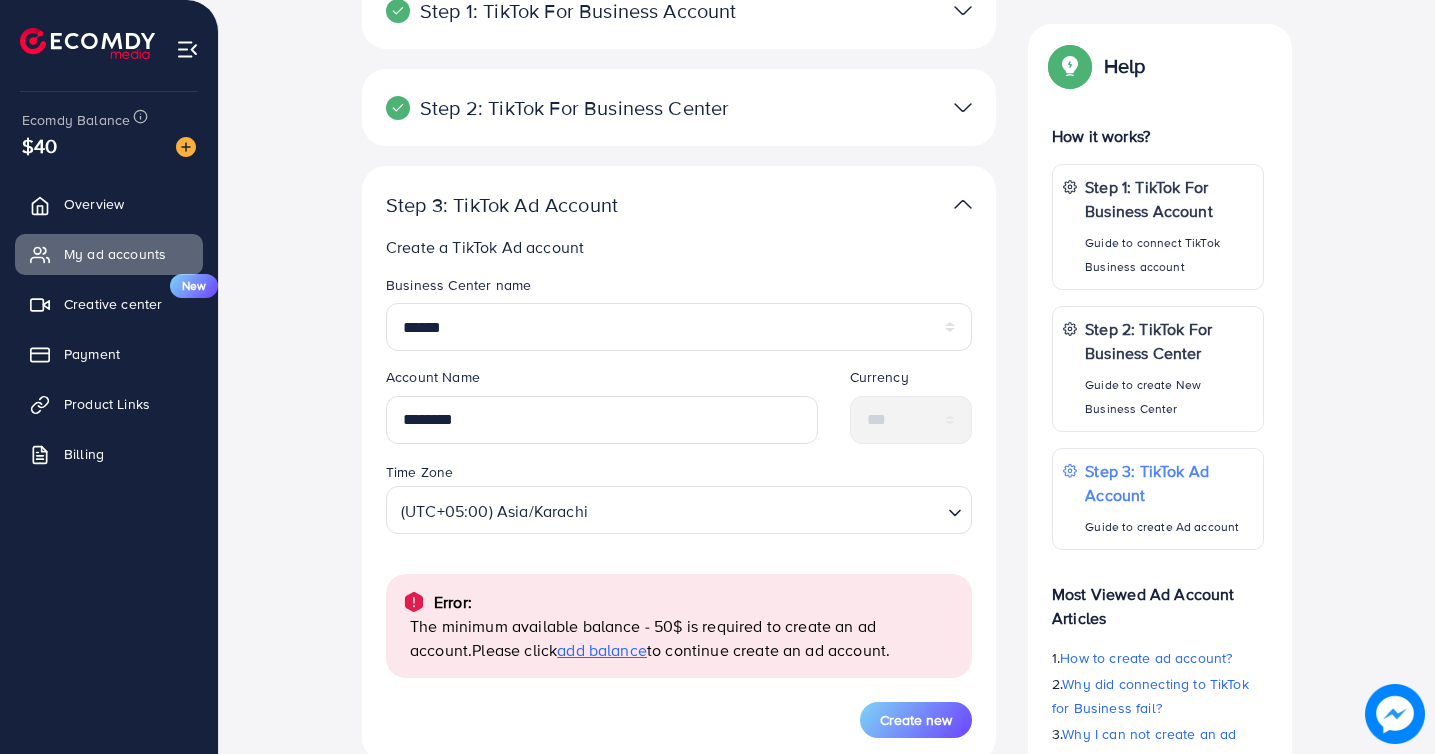 scroll, scrollTop: 363, scrollLeft: 0, axis: vertical 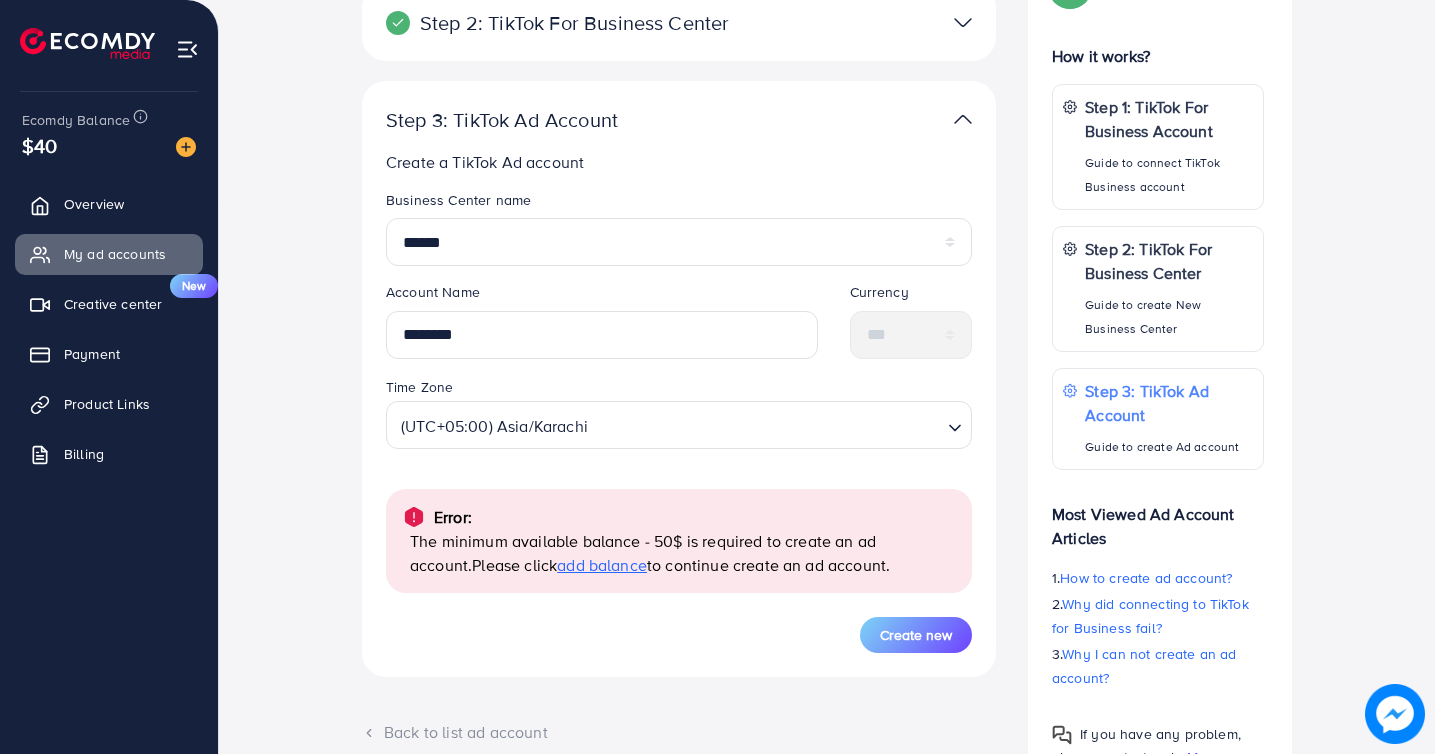 click on "add balance" at bounding box center (602, 565) 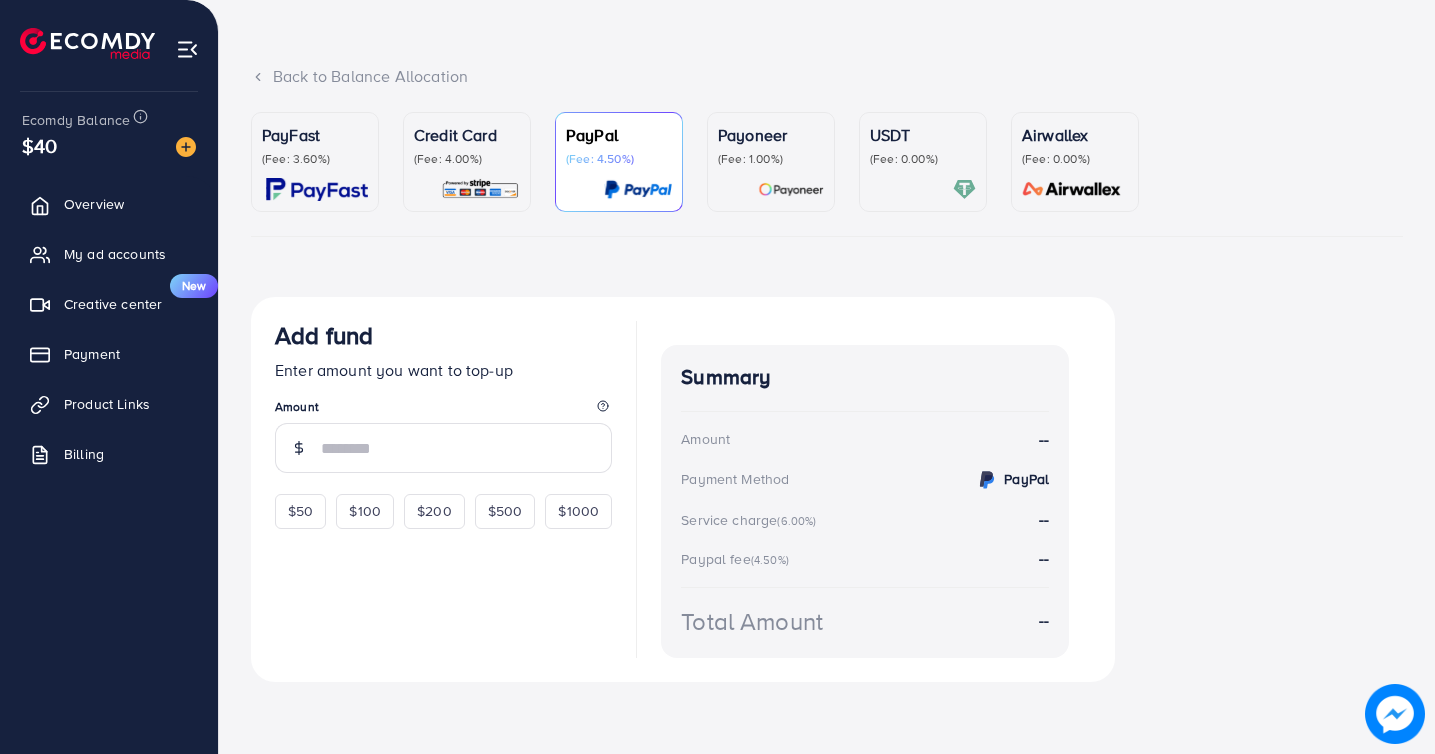 scroll, scrollTop: 0, scrollLeft: 0, axis: both 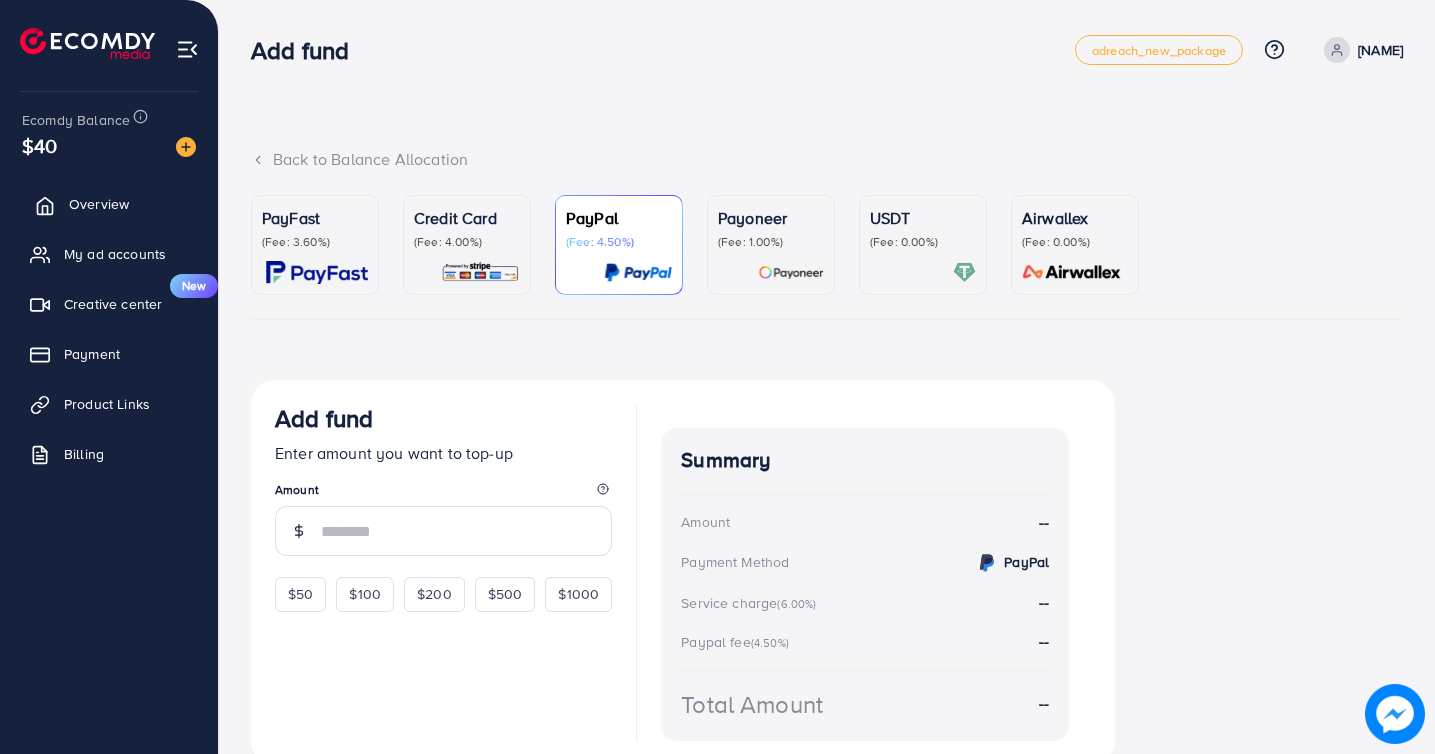 click on "Overview" at bounding box center [109, 204] 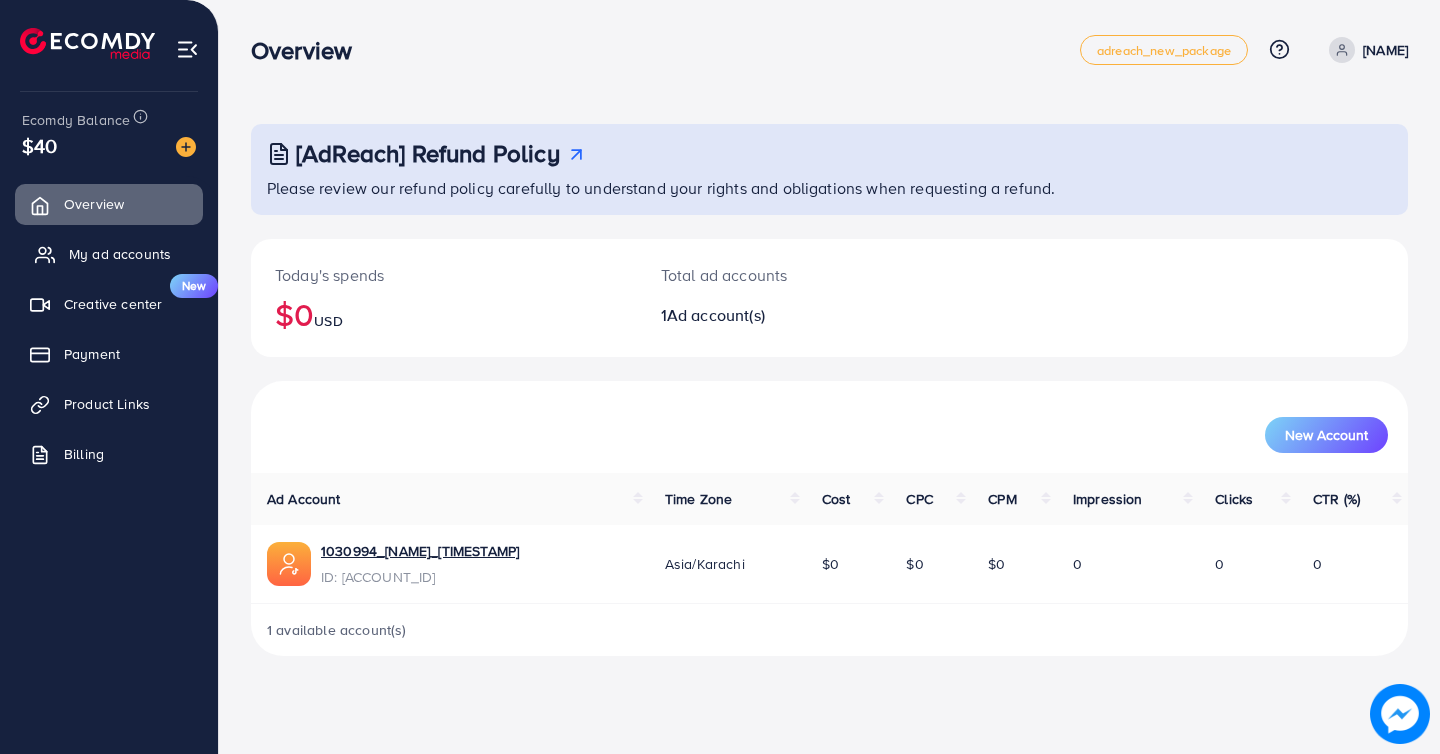 click on "My ad accounts" at bounding box center [109, 254] 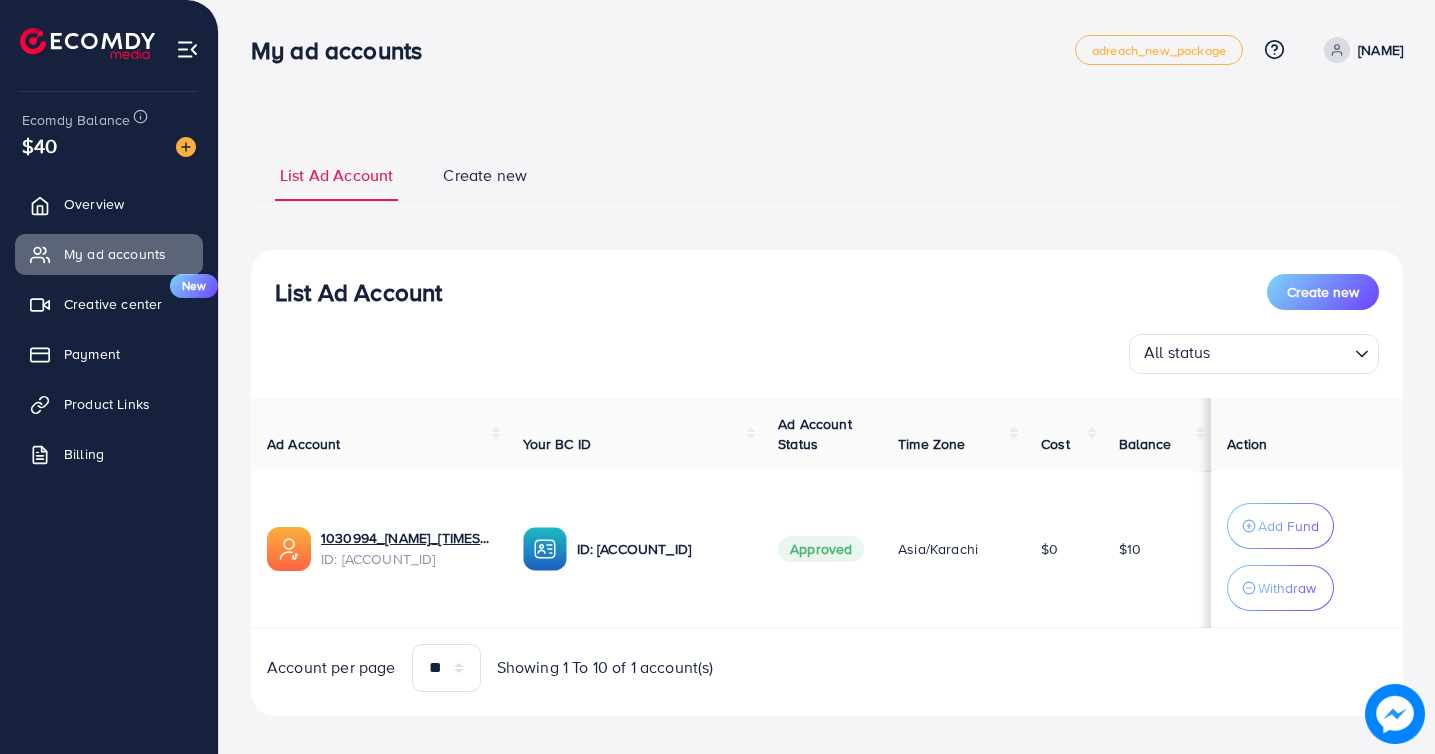 click 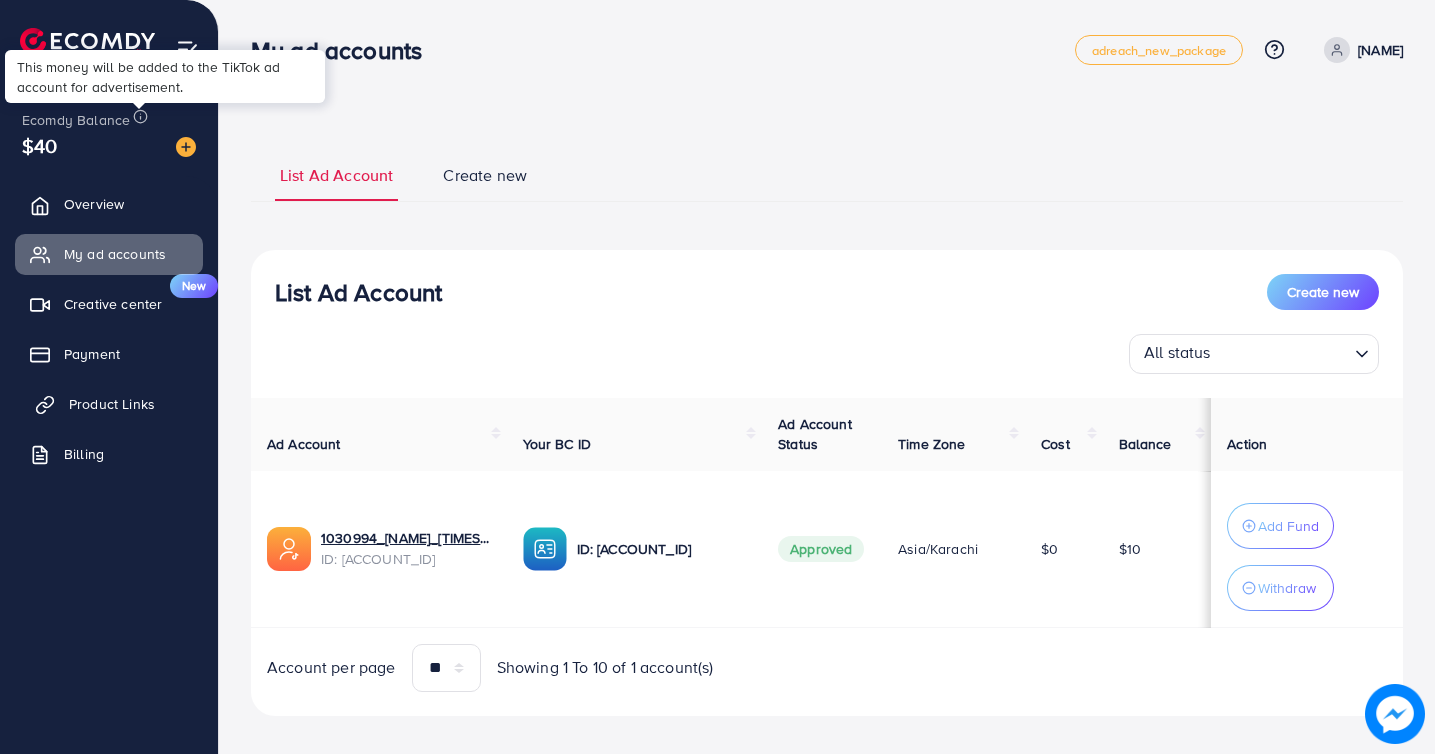 click on "Product Links" at bounding box center (112, 404) 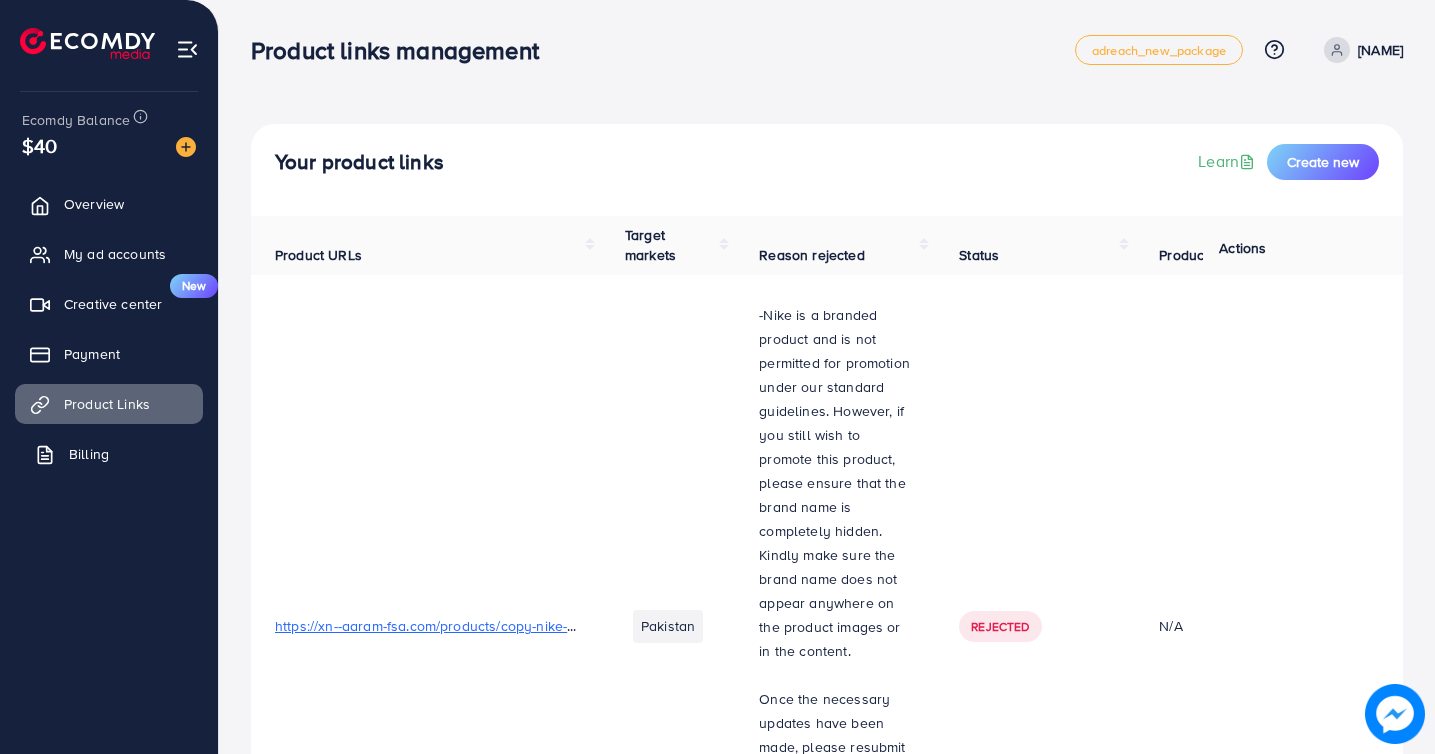 click on "Billing" at bounding box center (109, 454) 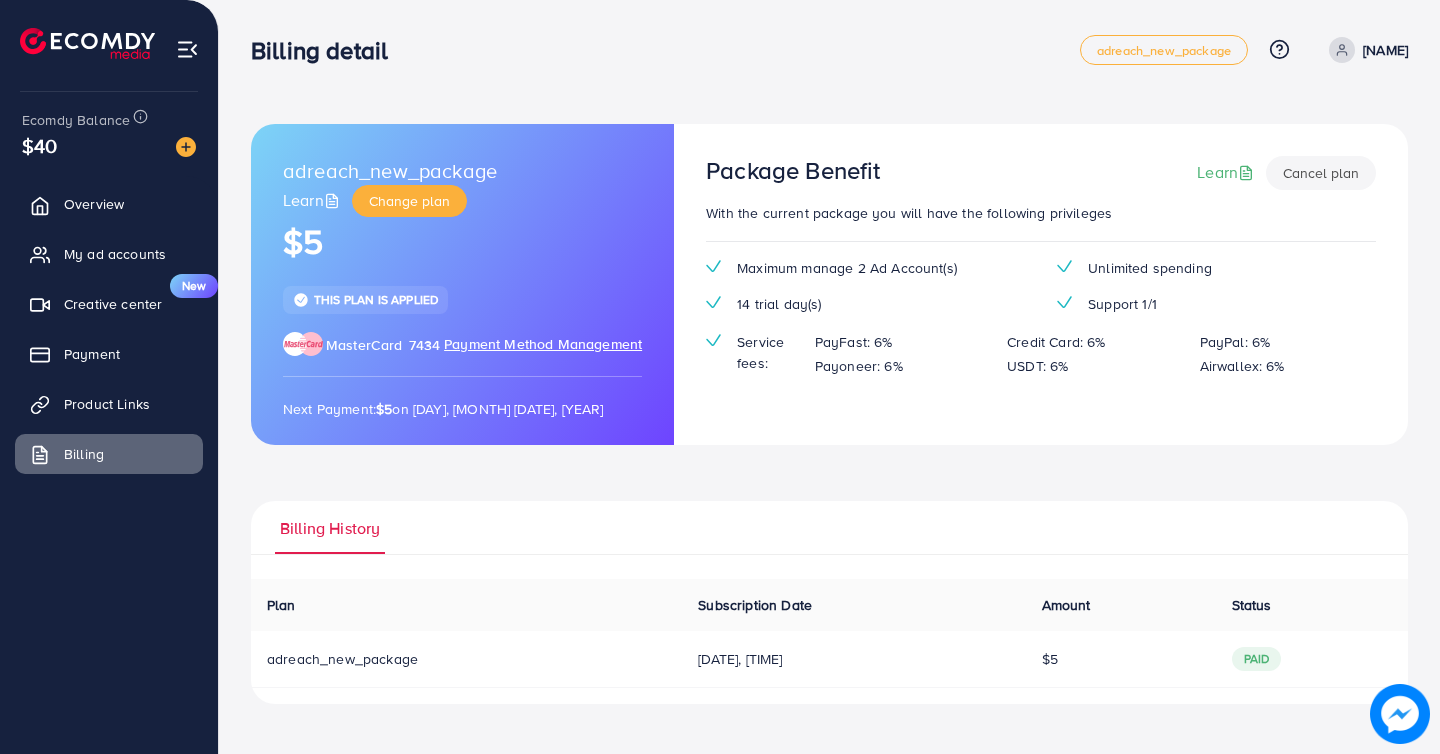 click on "Ecomdy Balance  $40" at bounding box center (109, 134) 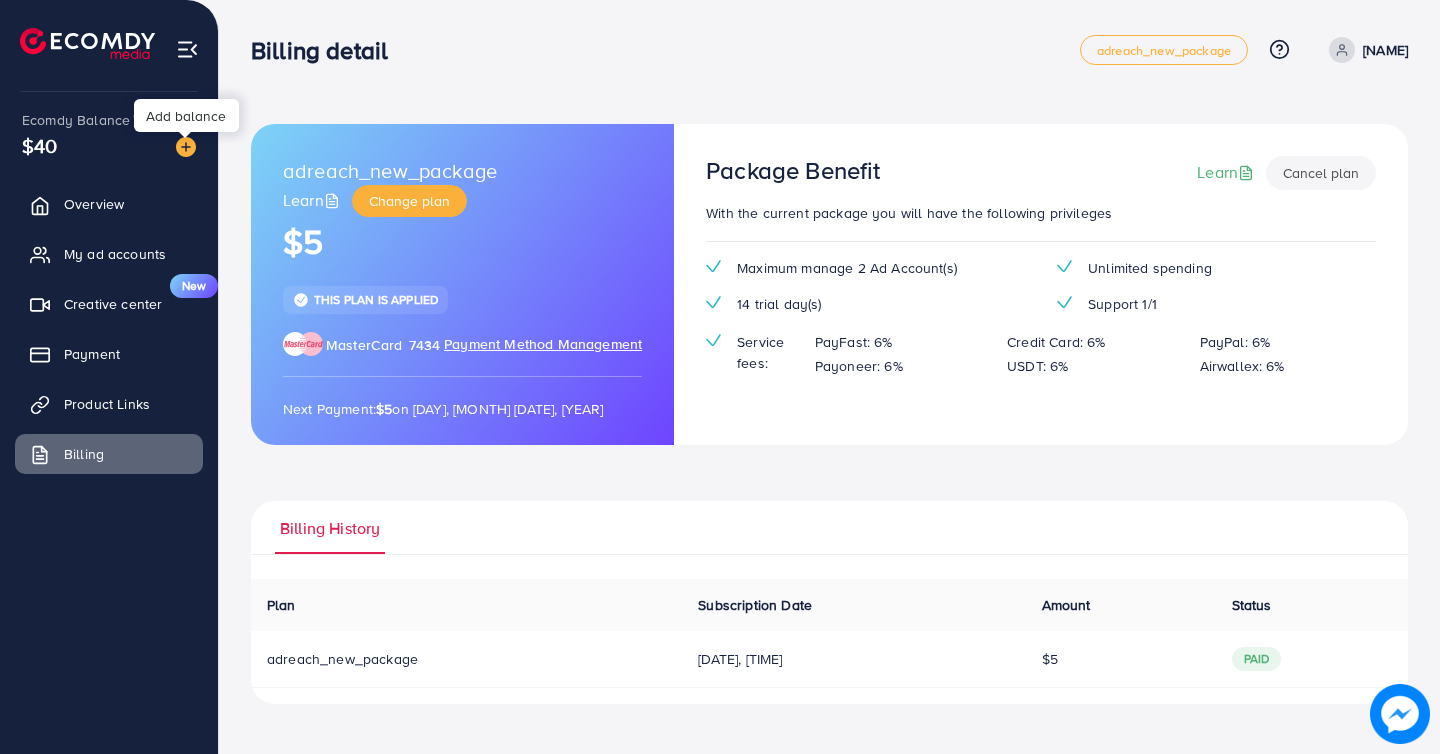 click at bounding box center [186, 147] 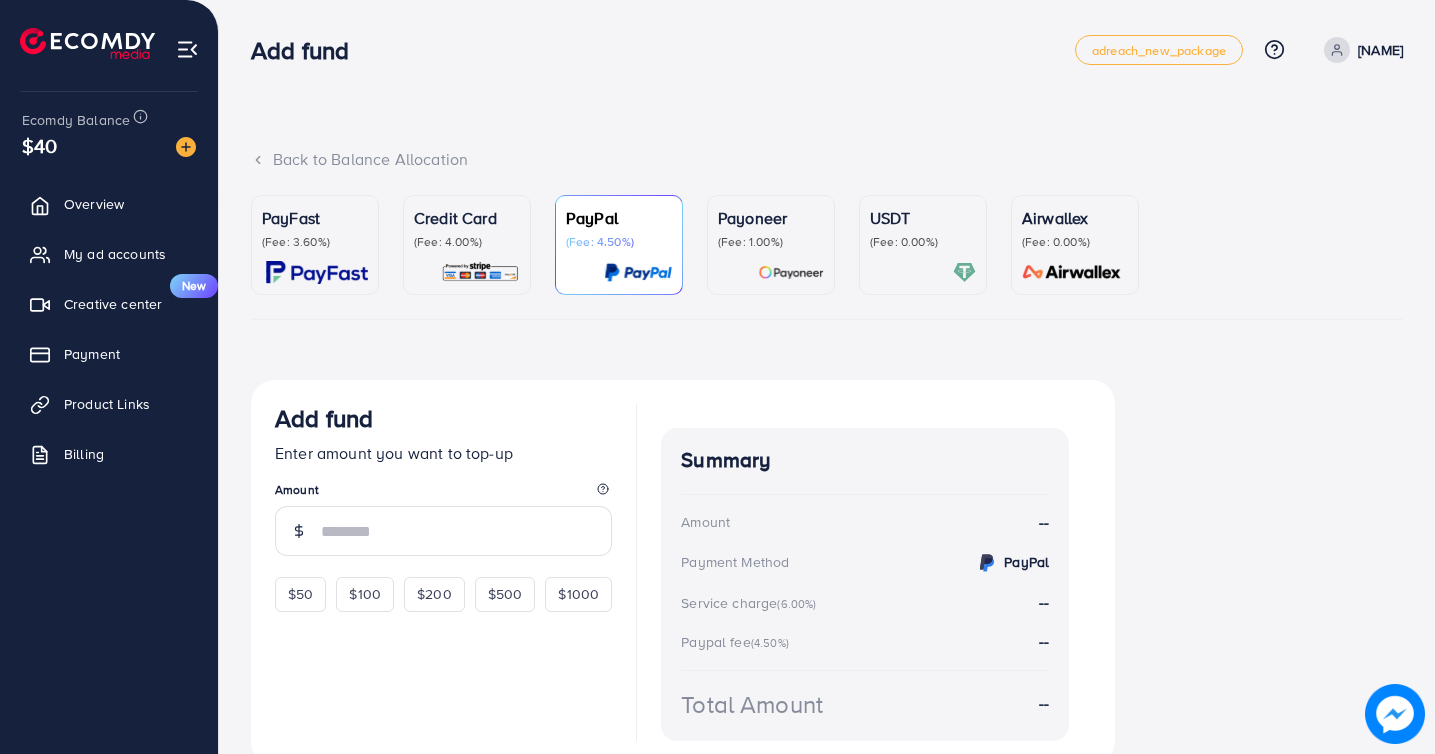 click on "(Fee: 3.60%)" at bounding box center (315, 242) 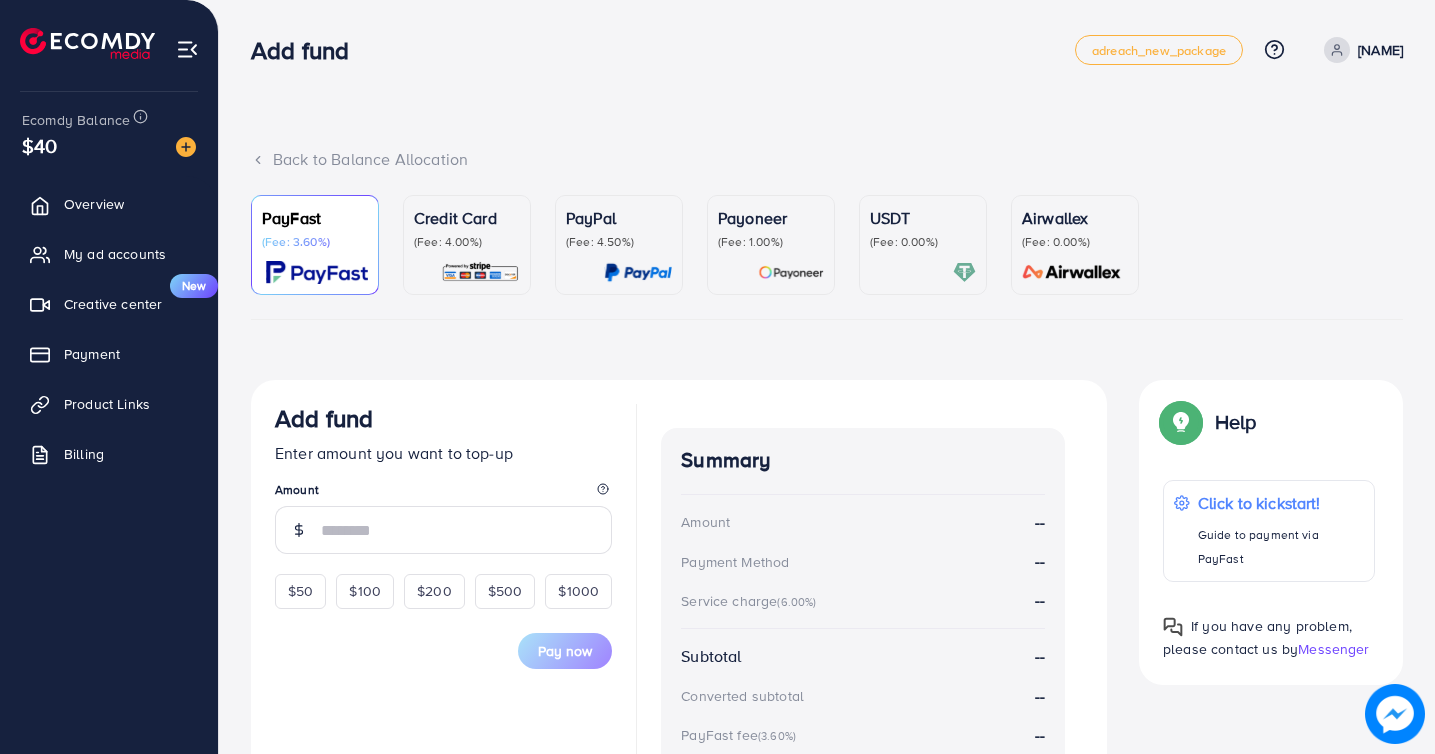 click on "(Fee: 4.00%)" at bounding box center [467, 242] 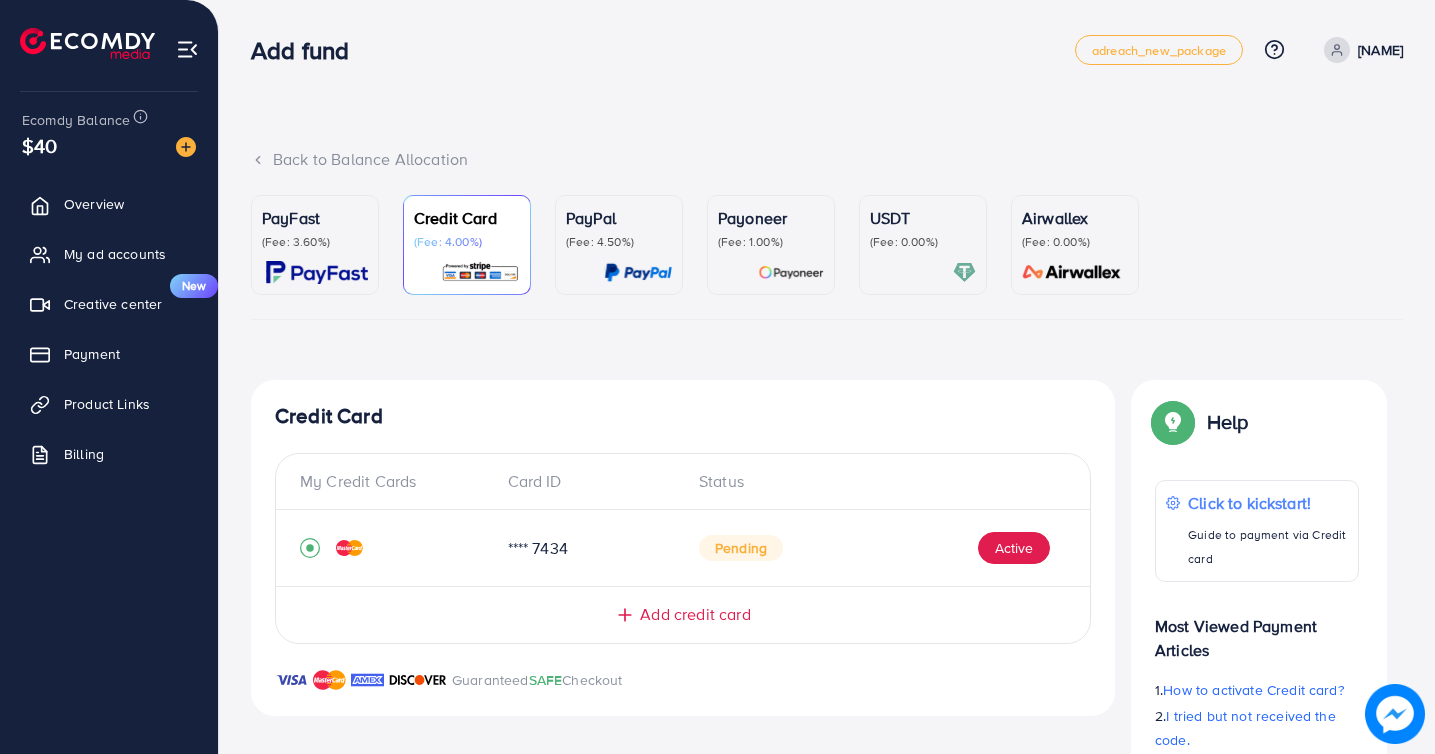 click on "(Fee: 4.50%)" at bounding box center [619, 242] 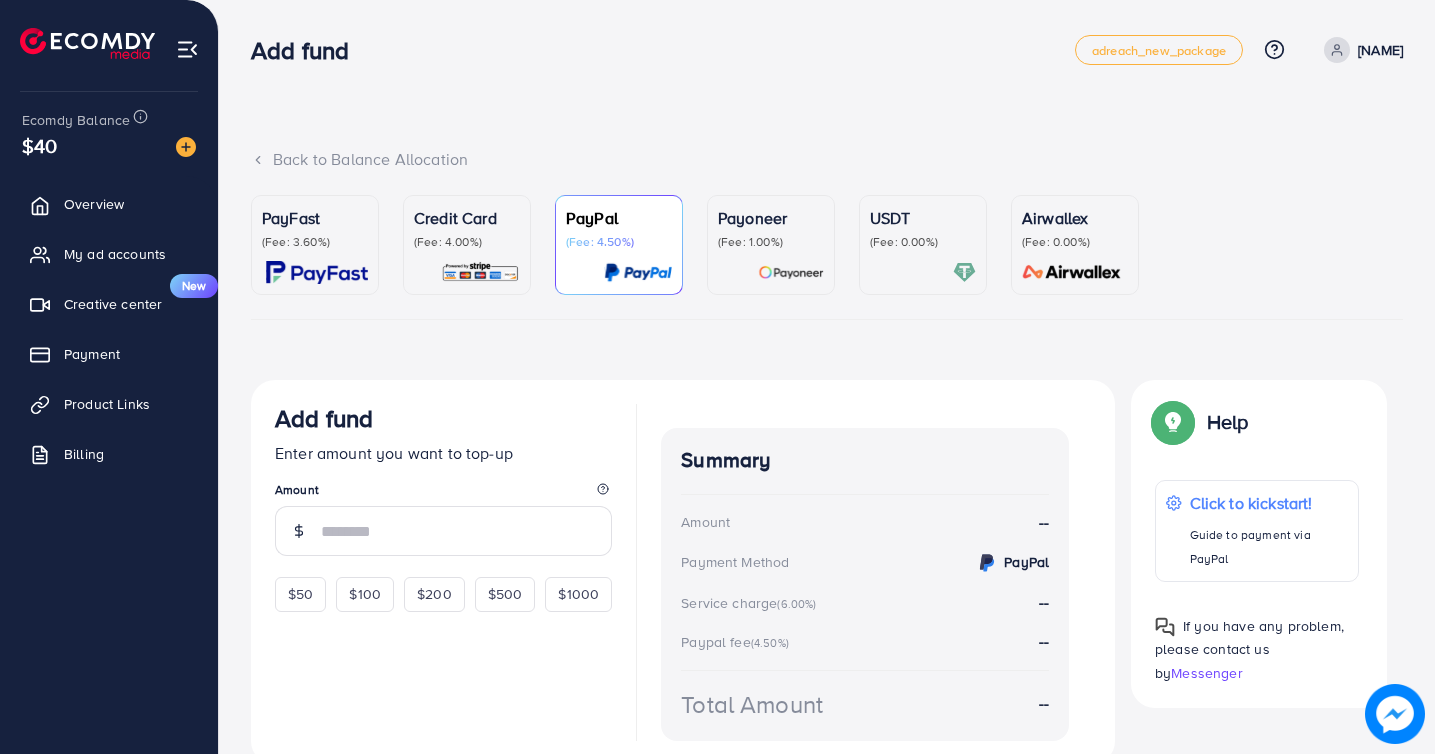 click on "(Fee: 1.00%)" at bounding box center (771, 242) 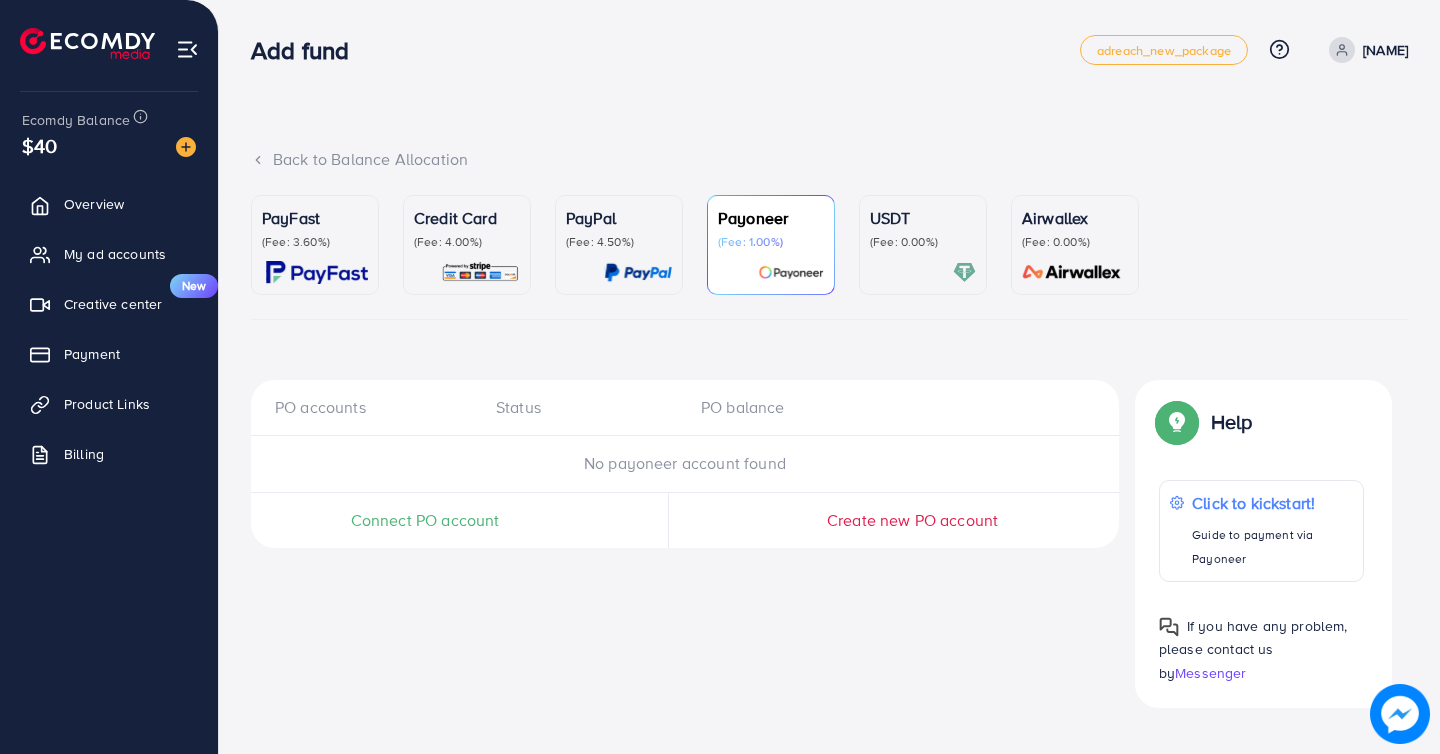 click on "(Fee: 0.00%)" at bounding box center [923, 242] 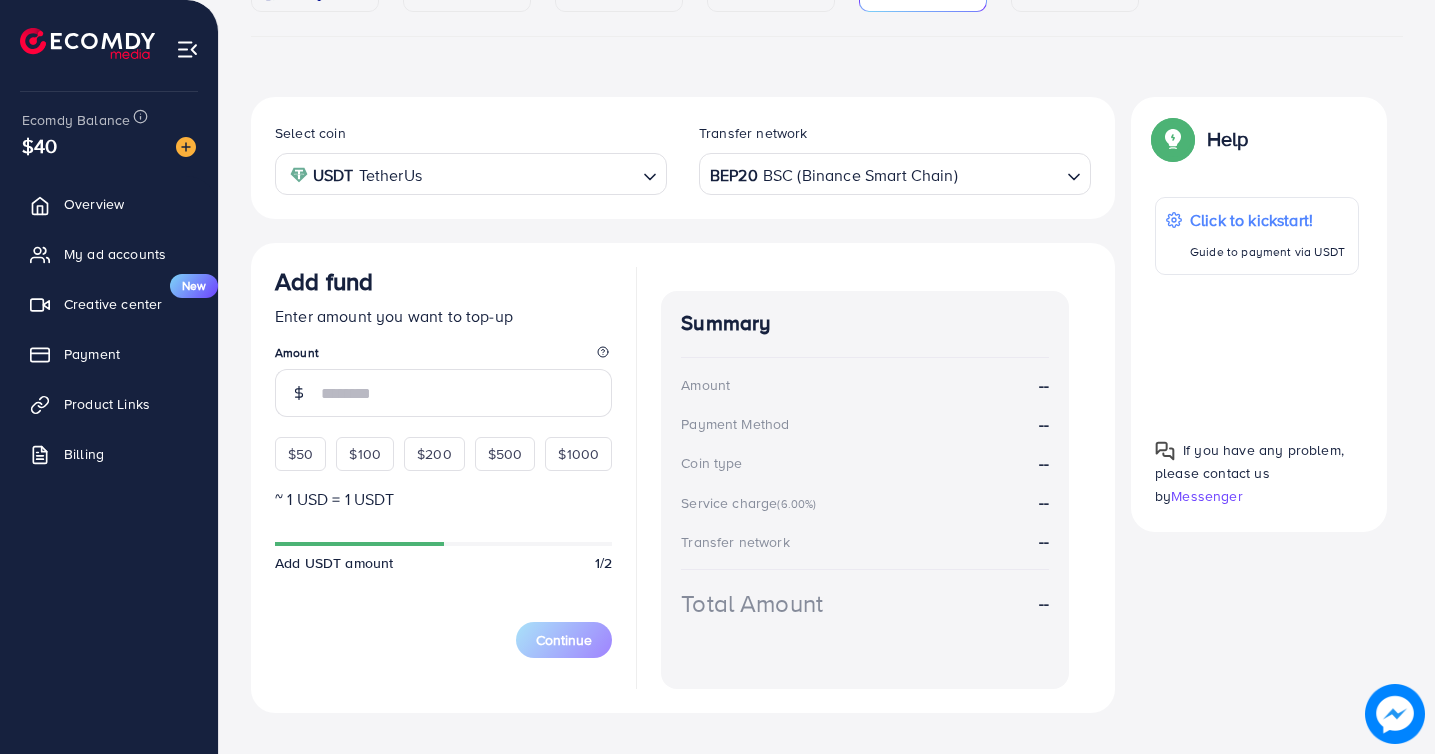 scroll, scrollTop: 315, scrollLeft: 0, axis: vertical 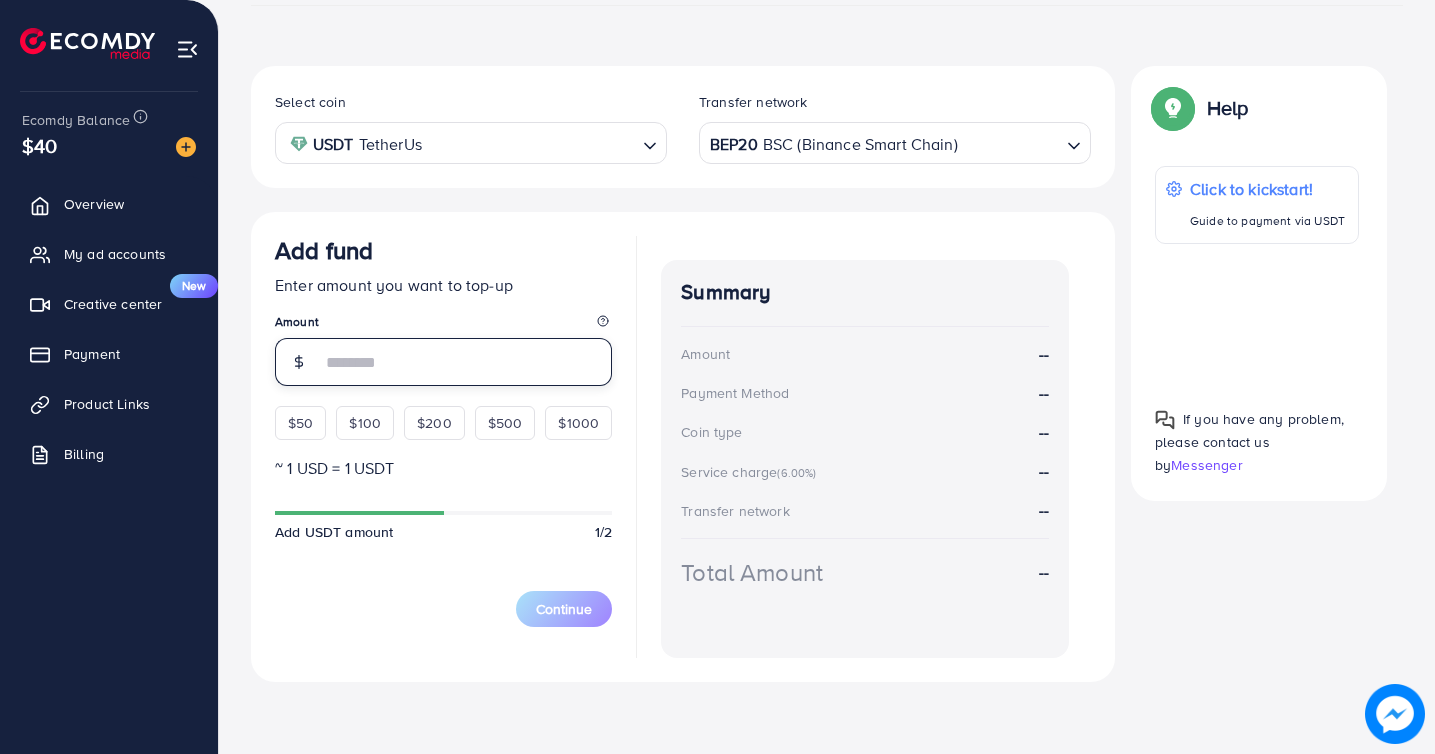 click at bounding box center (466, 362) 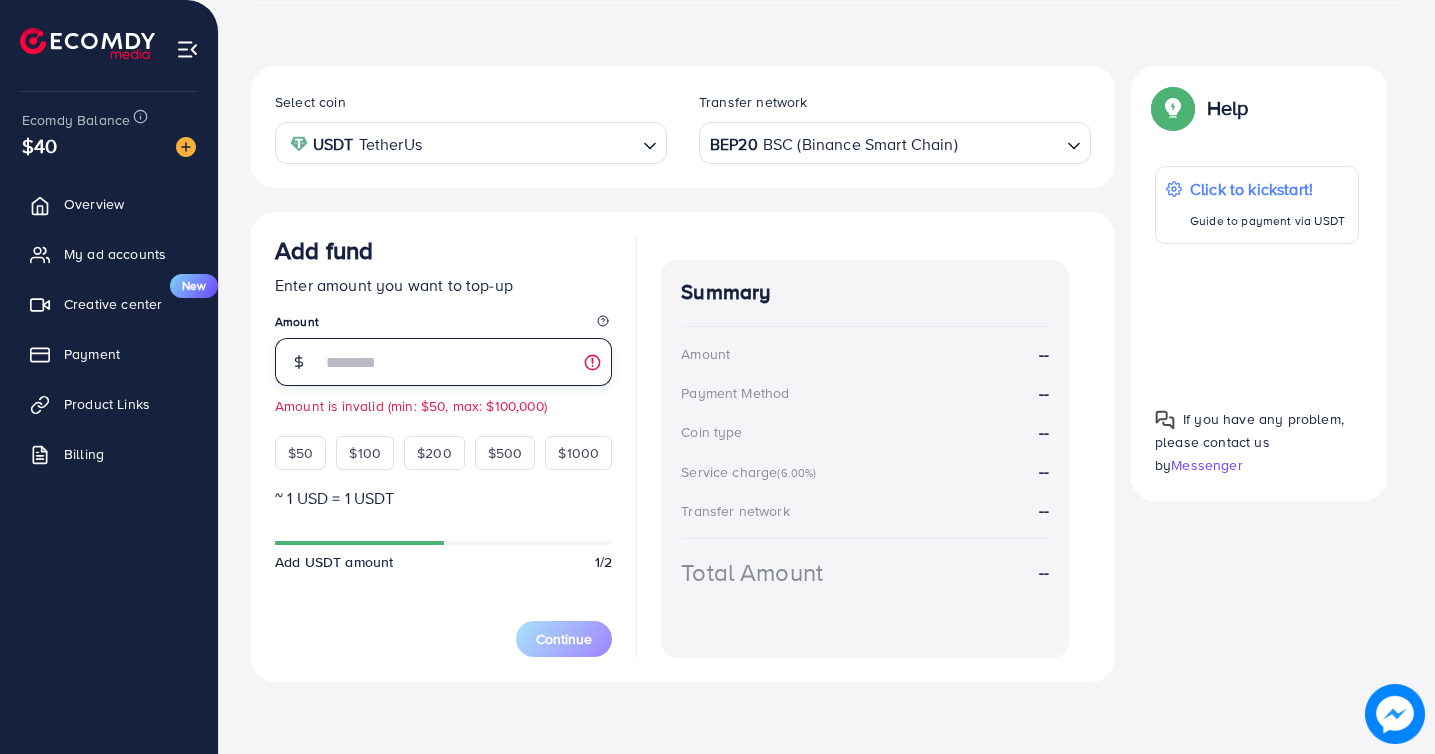 type on "**" 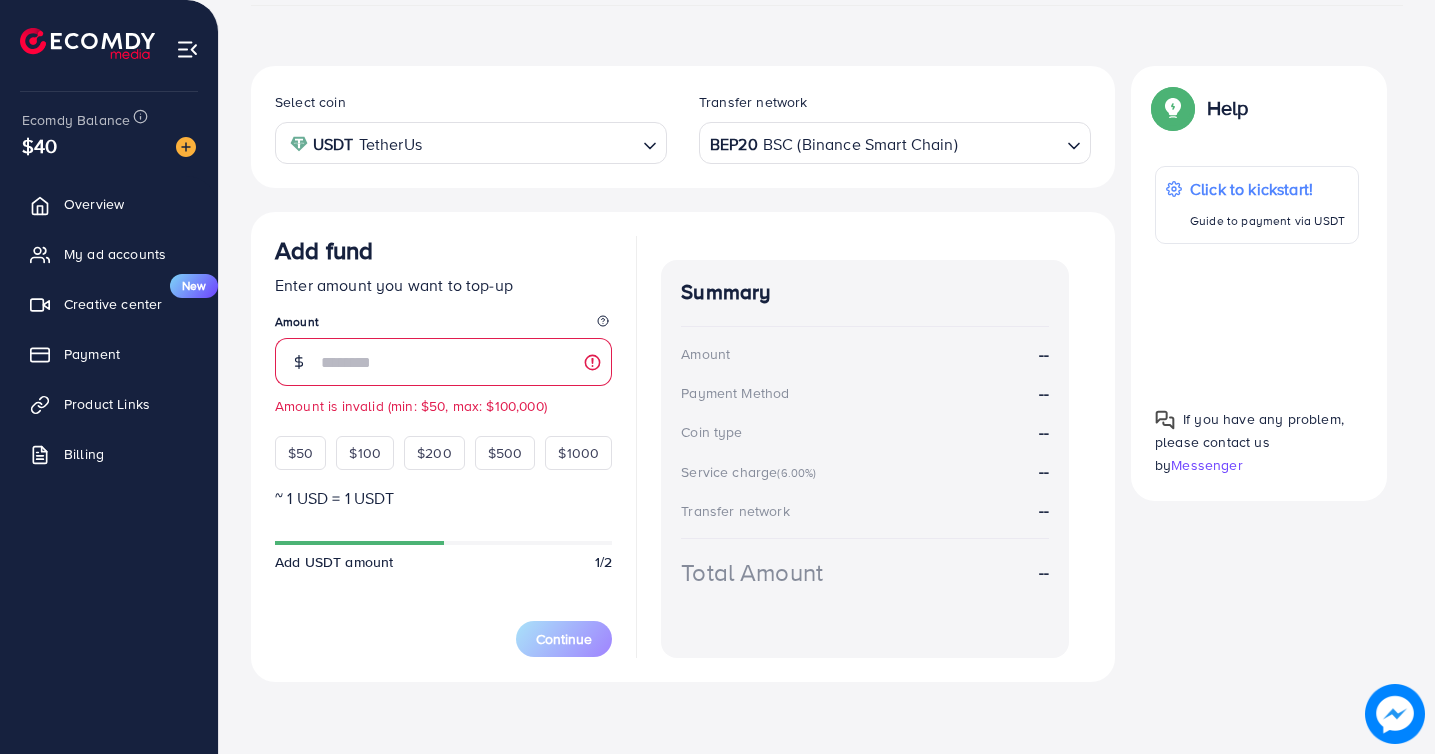 click on "Add fund  Enter amount you want to top-up Amount **  Amount is invalid (min: $50, max: $100,000)  $50 $100 $200 $500 $1000  ~ 1 USD = 1 USDT   Add USDT amount  1/2 5% 10% 15% 20%  Continue" at bounding box center [443, 446] 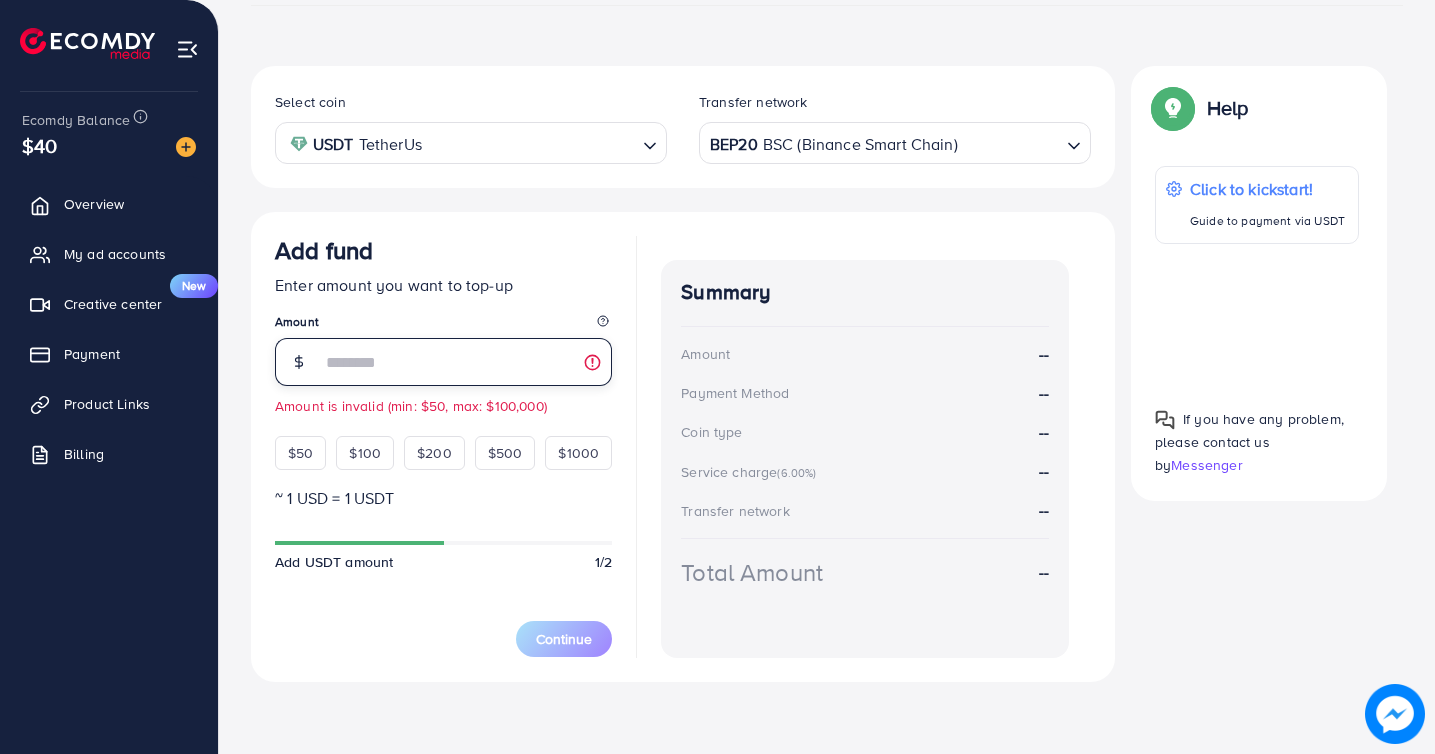 click on "**" at bounding box center (466, 362) 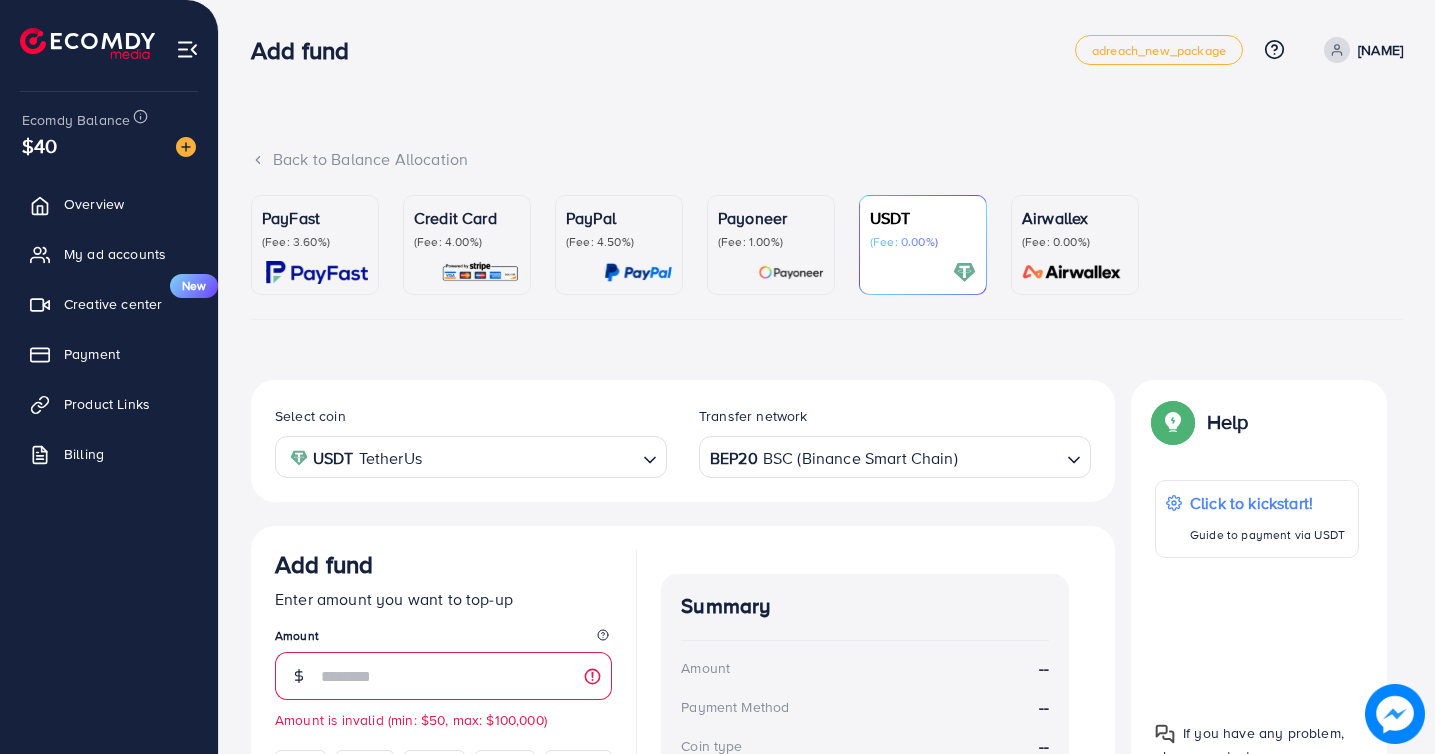 click on "Airwallex" at bounding box center [1075, 218] 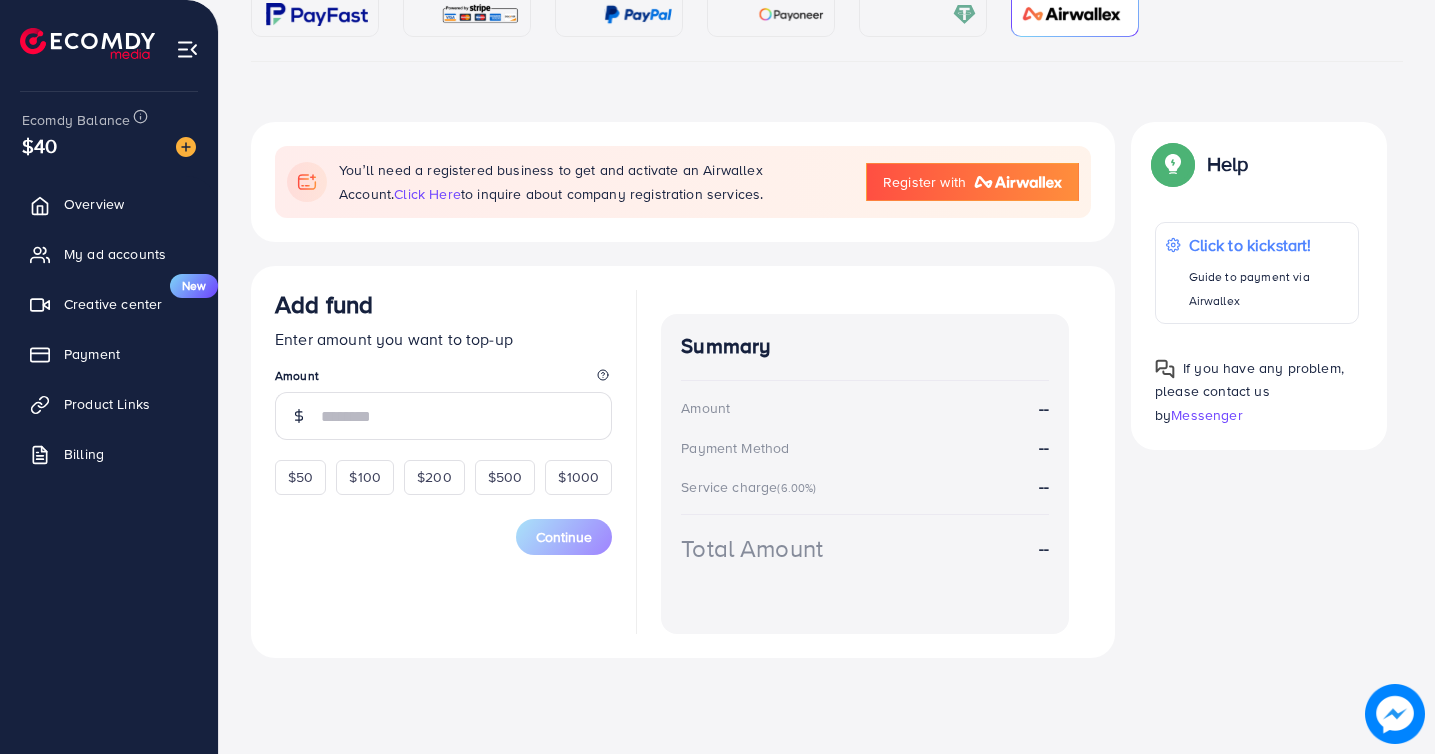 scroll, scrollTop: 76, scrollLeft: 0, axis: vertical 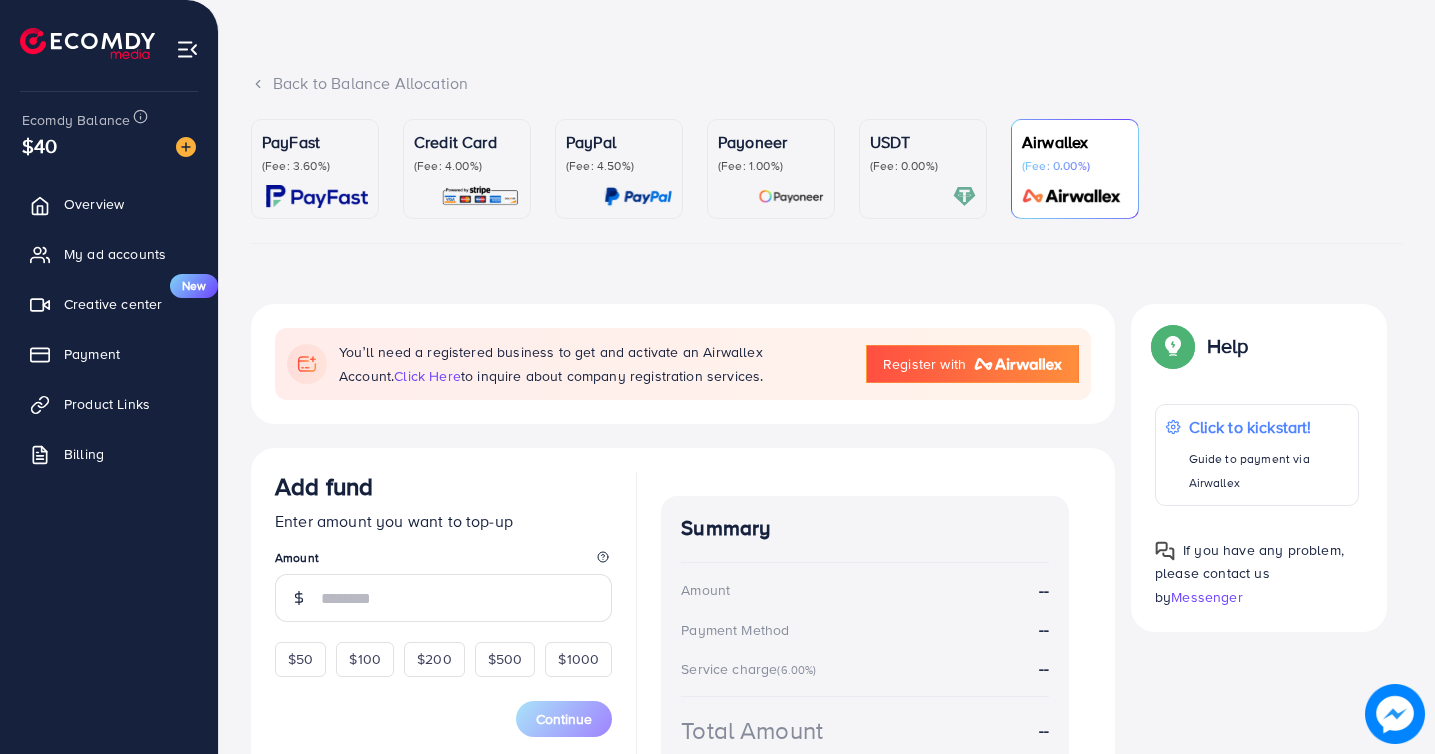click on "(Fee: 4.00%)" at bounding box center (467, 166) 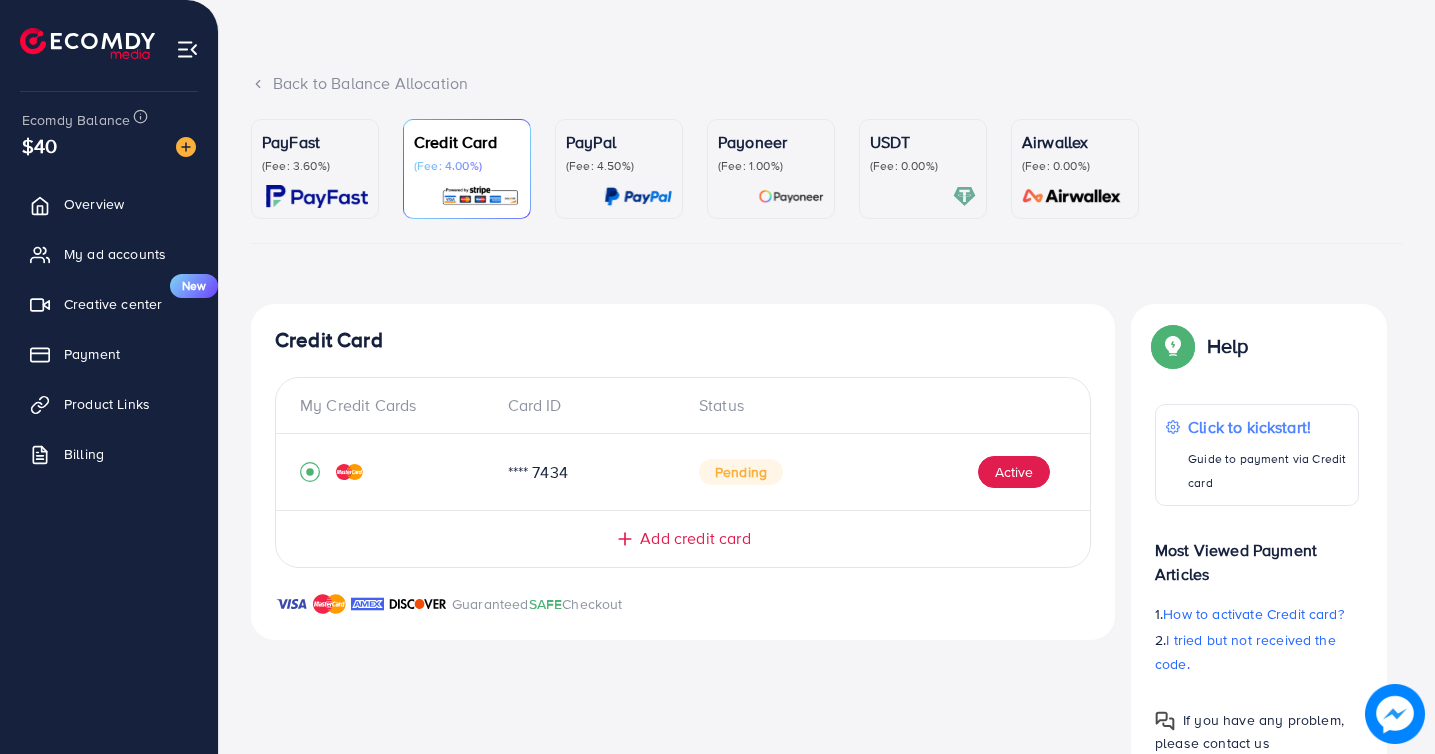 click on "(Fee: 3.60%)" at bounding box center [315, 166] 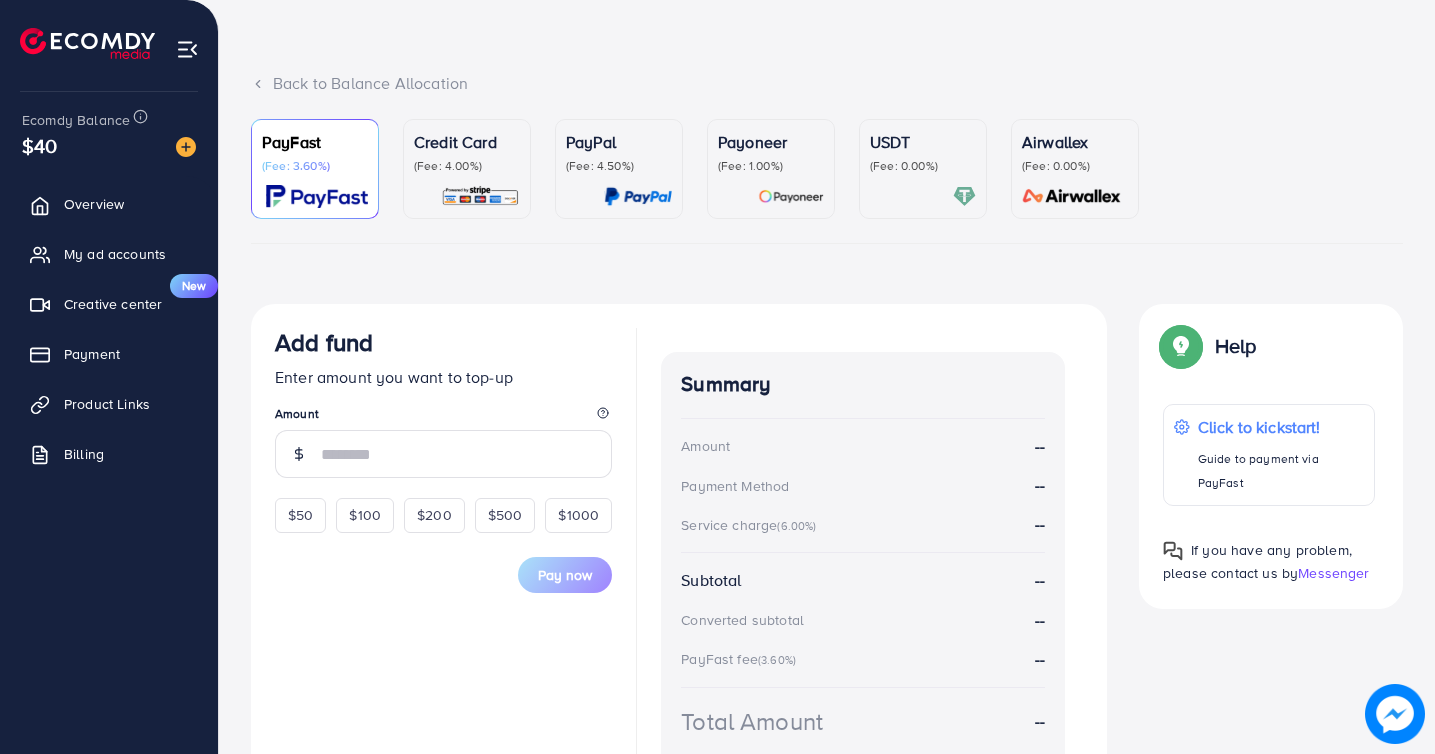 click on "(Fee: 4.50%)" at bounding box center (619, 166) 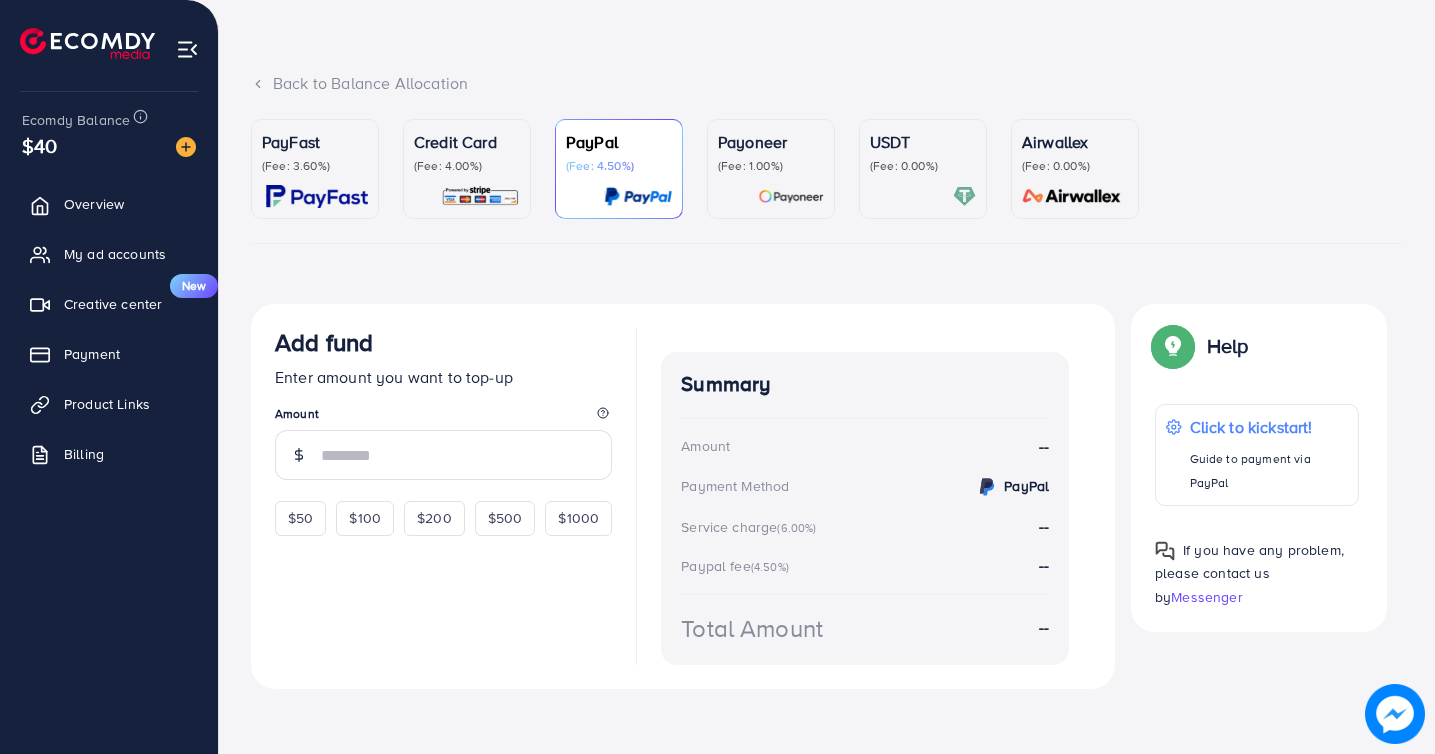 click on "(Fee: 4.00%)" at bounding box center [467, 166] 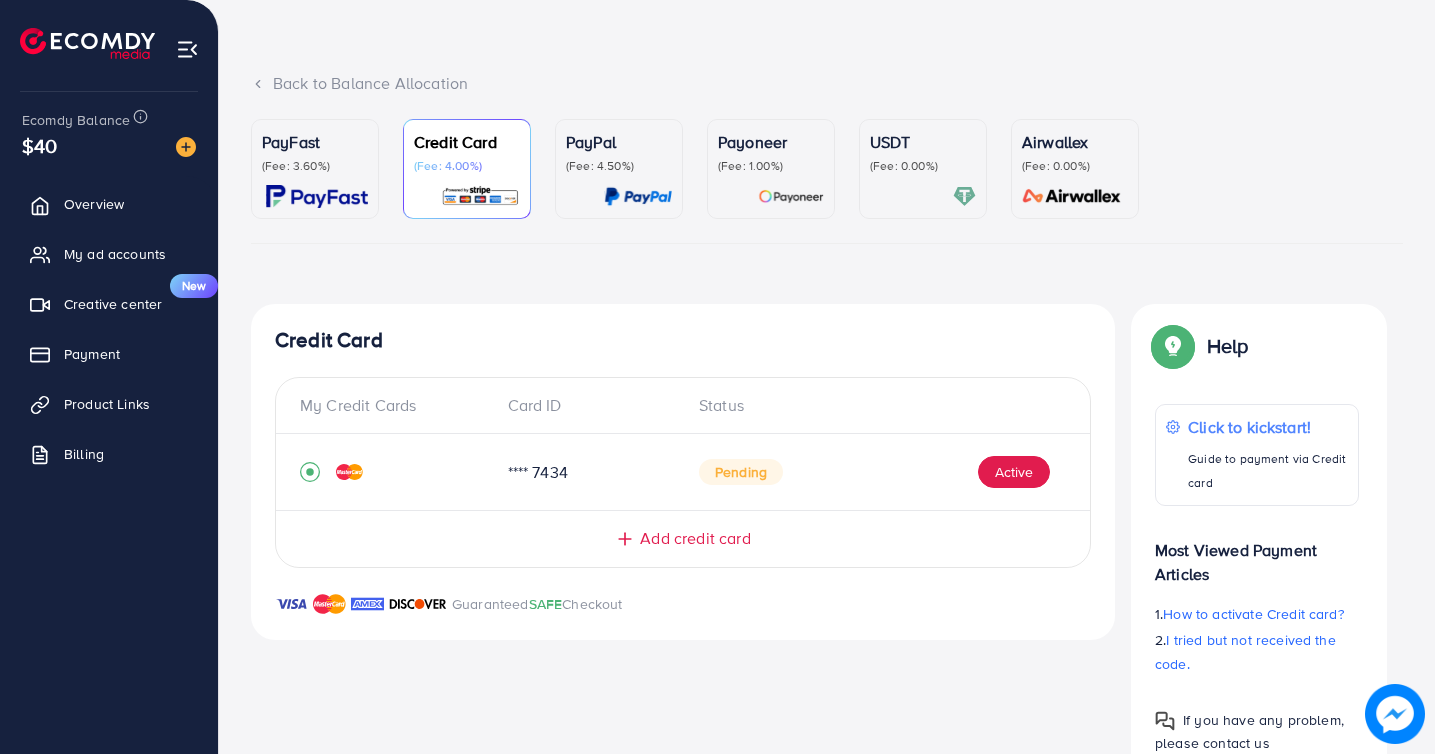 click on "PayPal" at bounding box center [619, 142] 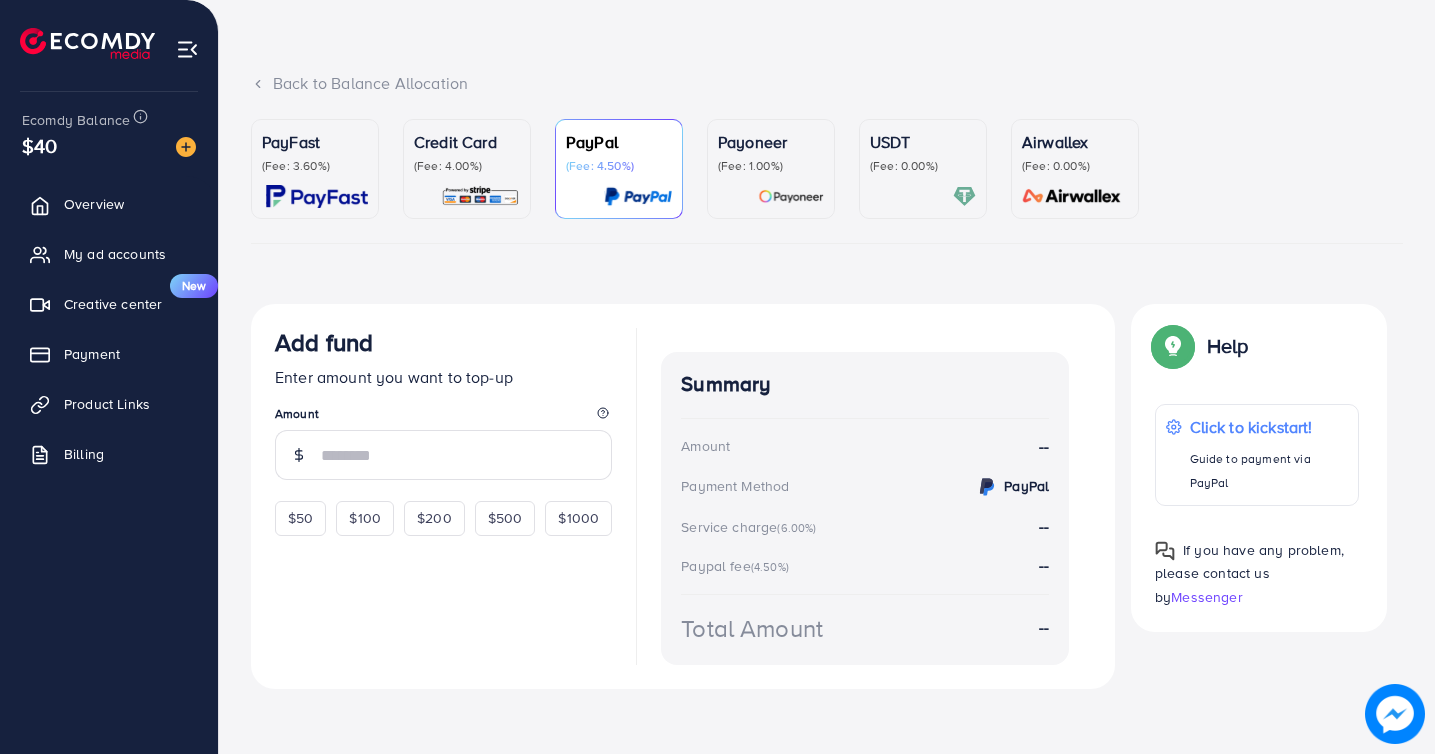 click on "PayPal" at bounding box center (619, 142) 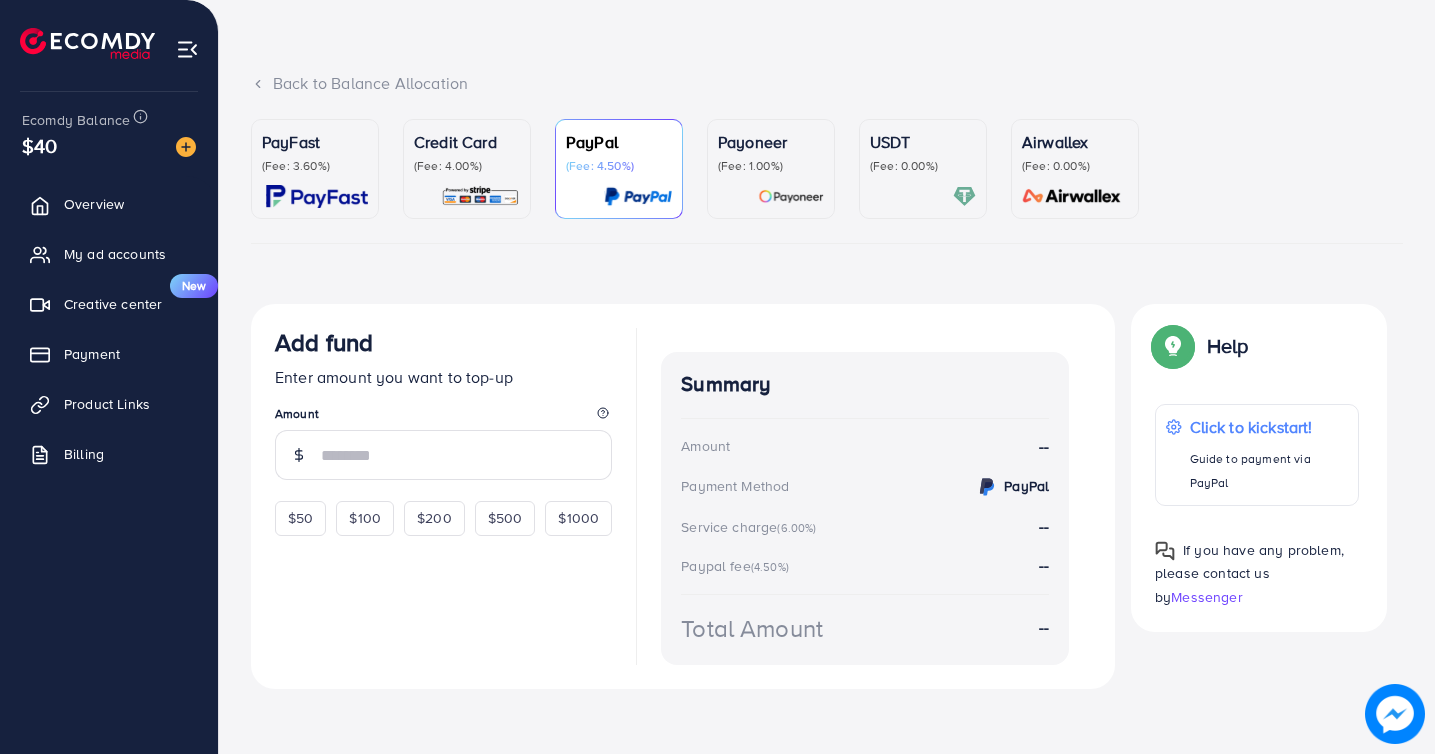 click on "Credit Card   (Fee: 4.00%)" at bounding box center (467, 169) 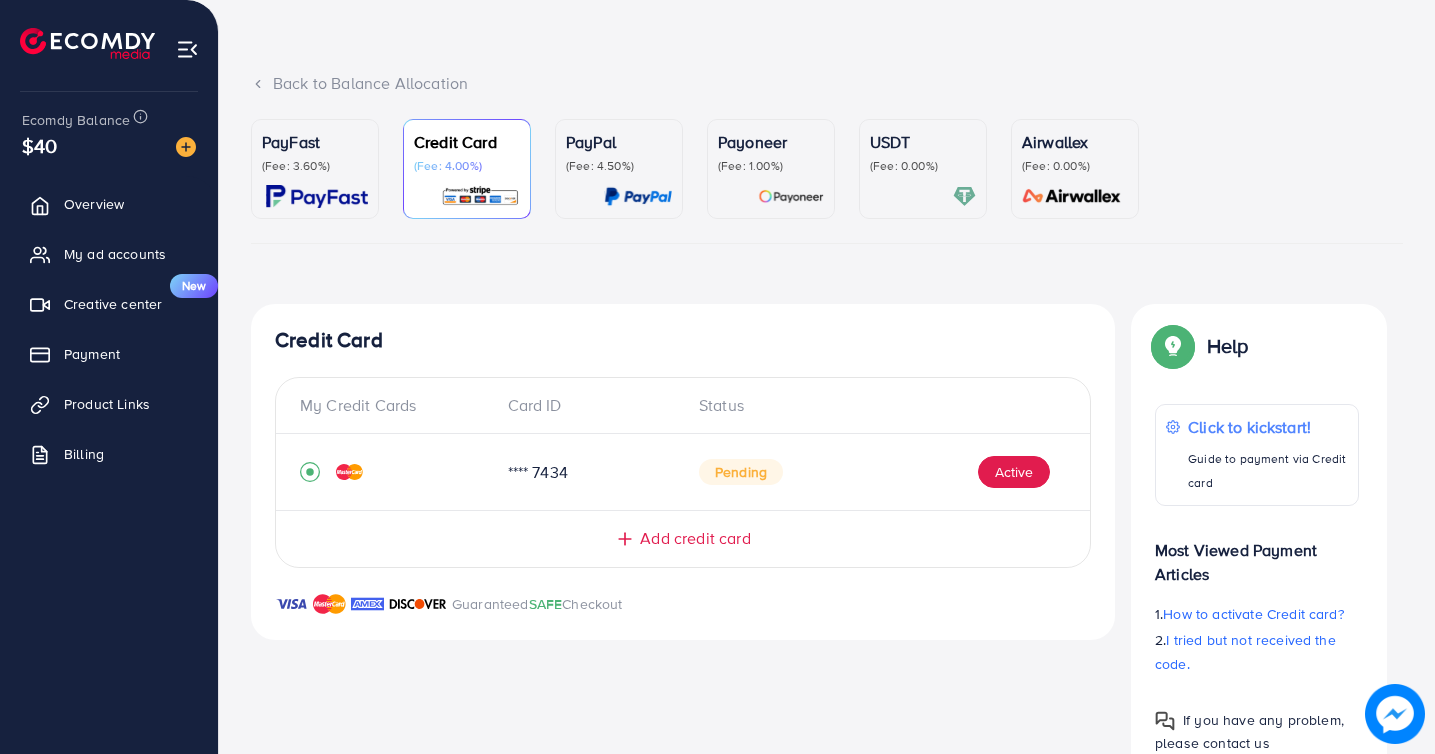 click on "(Fee: 3.60%)" at bounding box center [315, 166] 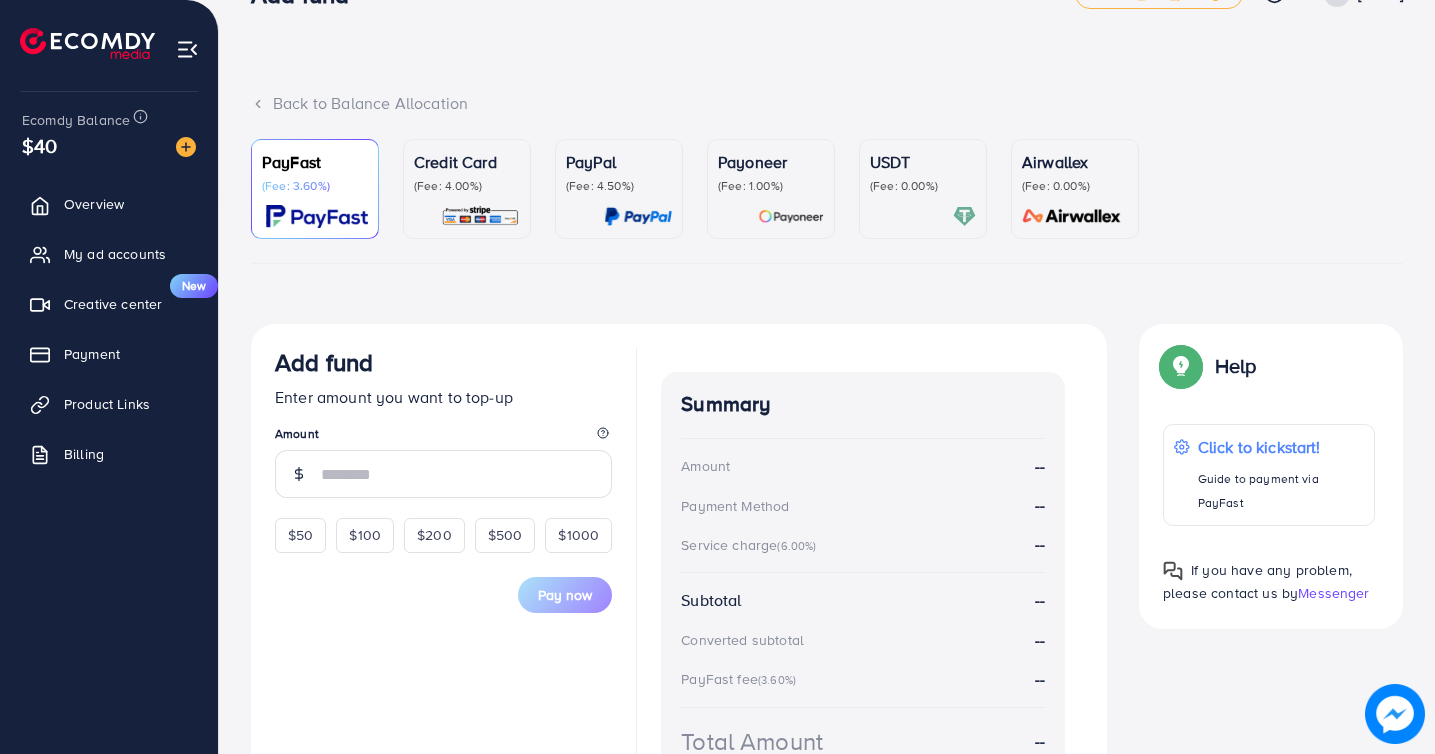scroll, scrollTop: 0, scrollLeft: 0, axis: both 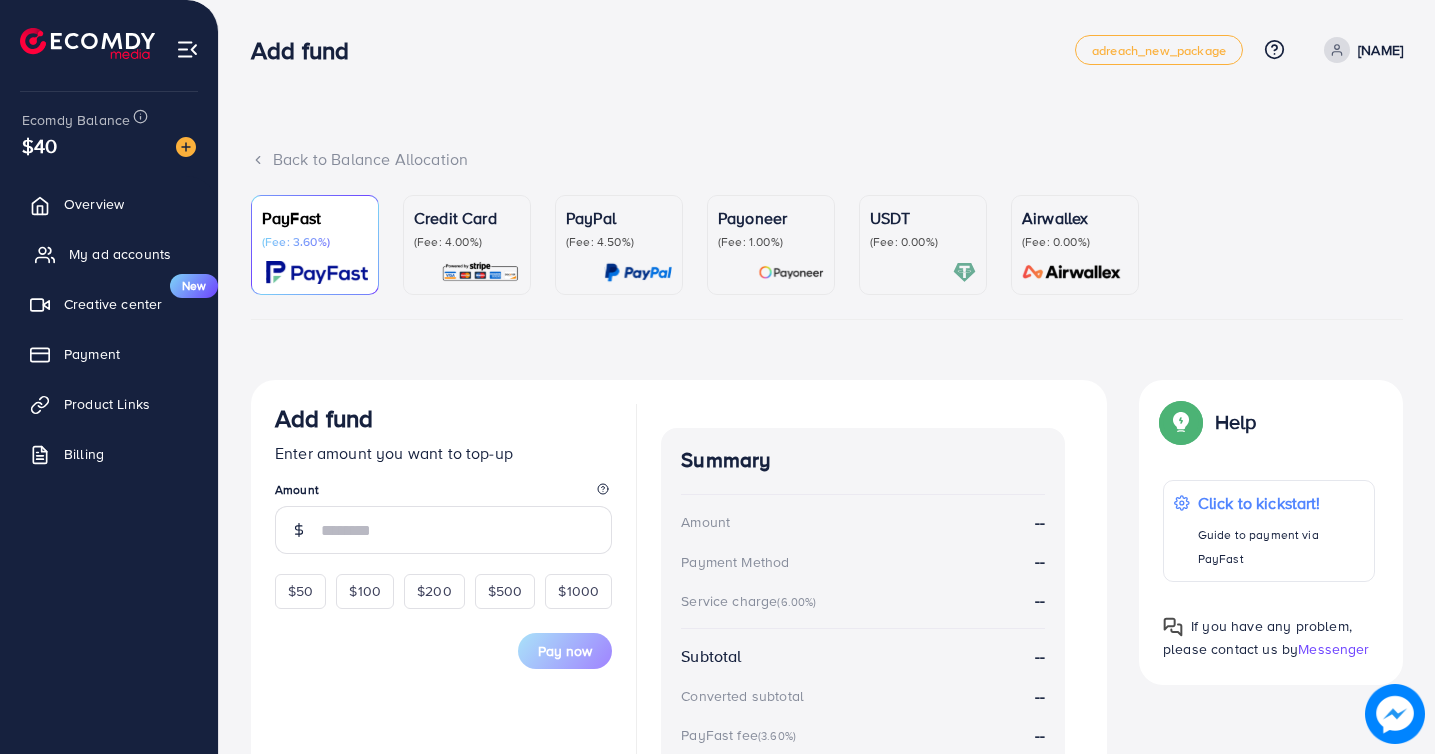 click on "My ad accounts" at bounding box center (120, 254) 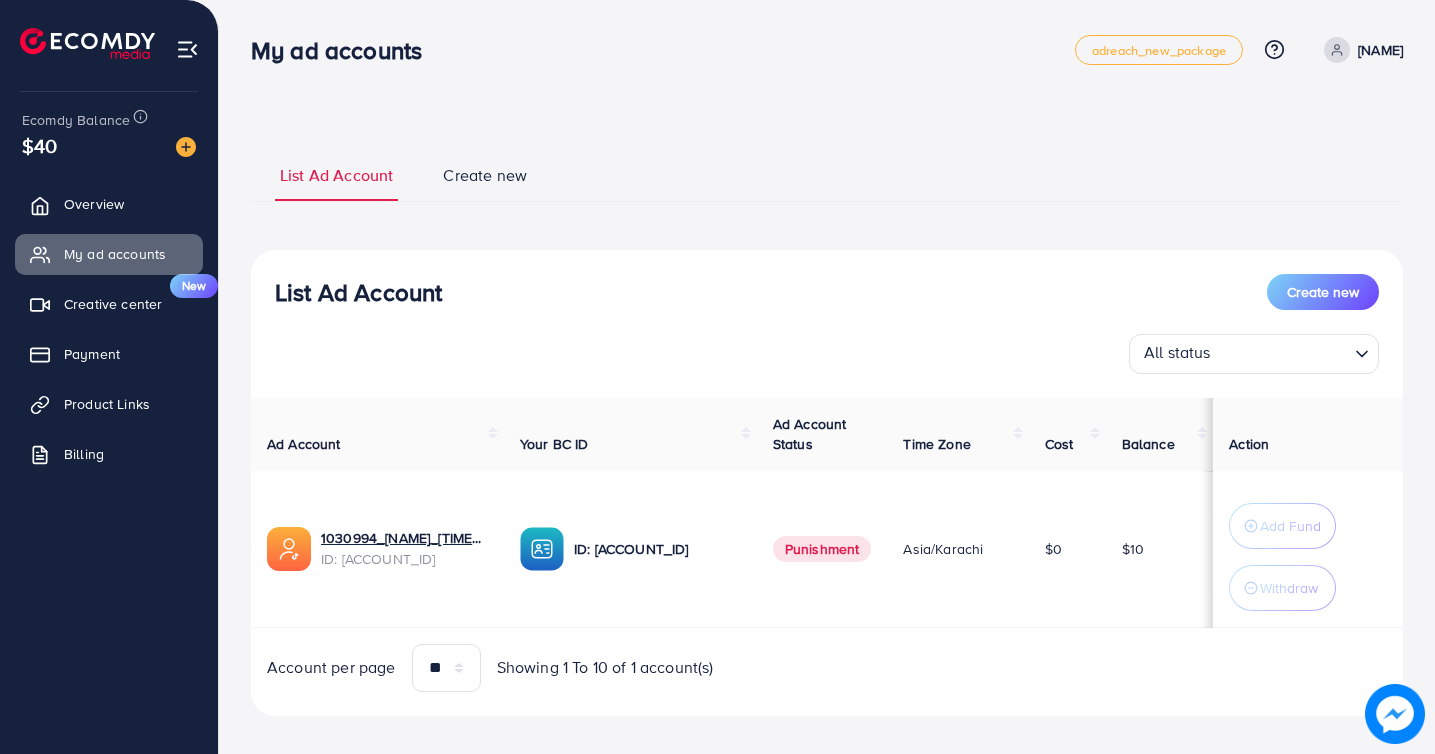 click on "List Ad Account   Create new
All status
Loading...                   Ad Account Your BC ID Ad Account Status Time Zone Cost Balance Action            1030994_[NAME]_[TIMESTAMP]  ID: [ACCOUNT_ID] ID: [ACCOUNT_ID]  Punishment   Asia/Karachi   $0   $10   Add Fund   Withdraw           Account per page  ** ** ** ***  Showing 1 To 10 of 1 account(s)" at bounding box center [827, 483] 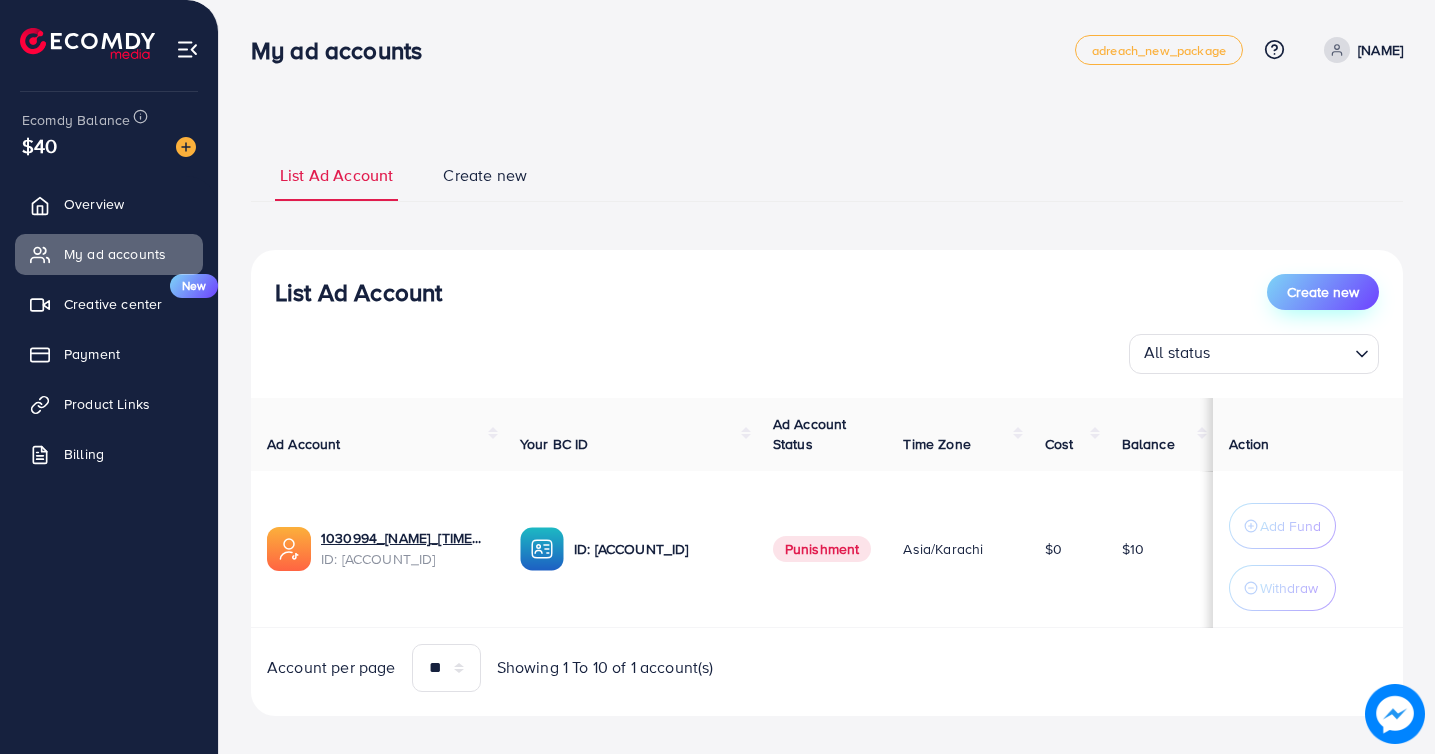 click on "Create new" at bounding box center (1323, 292) 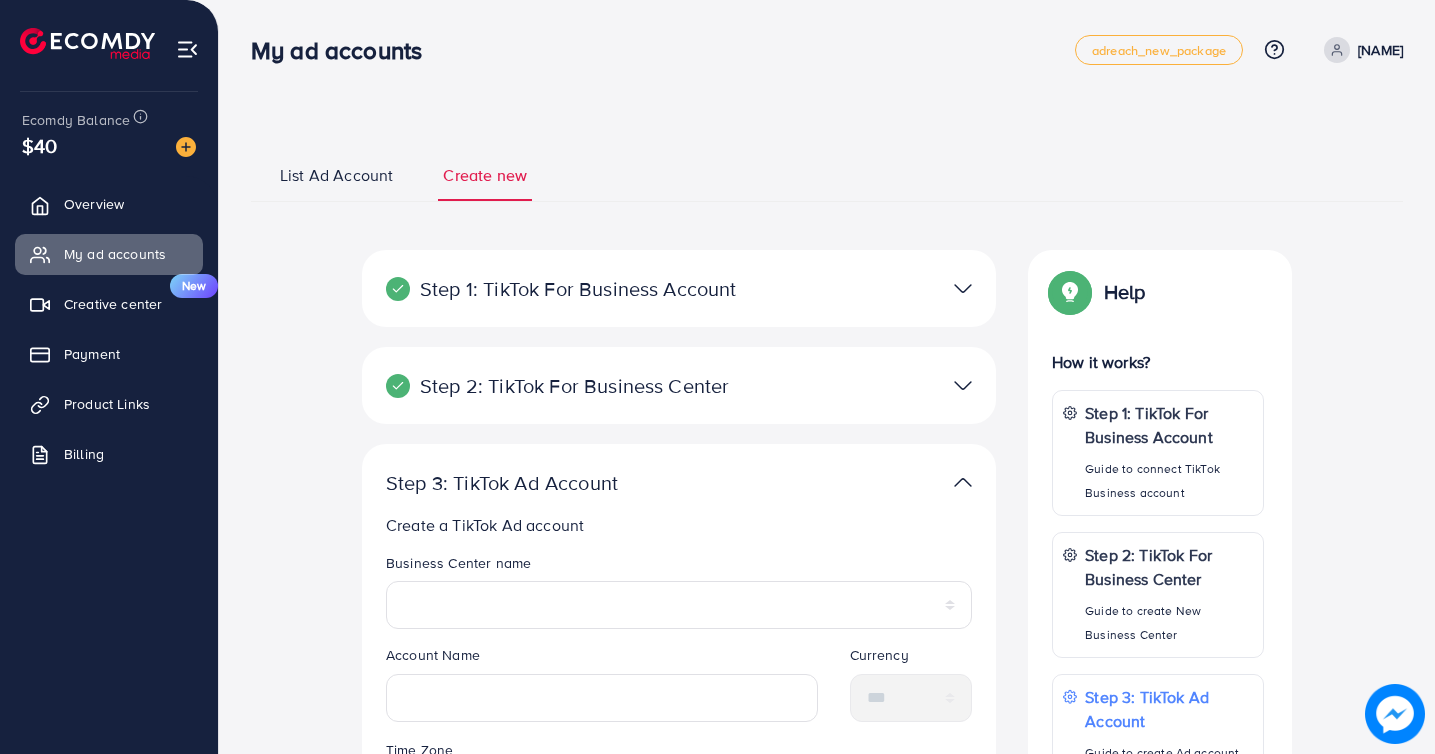 click on "List Ad Account" at bounding box center [336, 175] 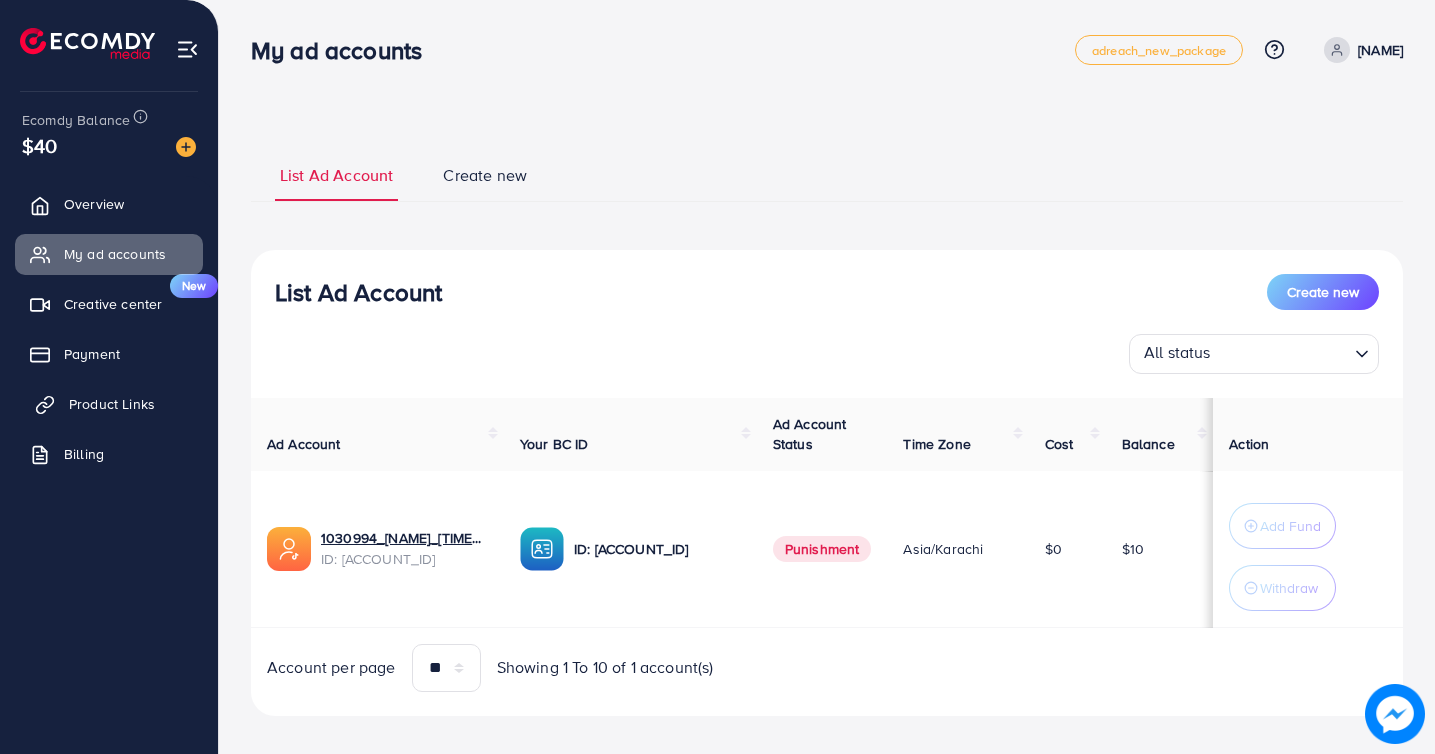 click on "Product Links" at bounding box center [112, 404] 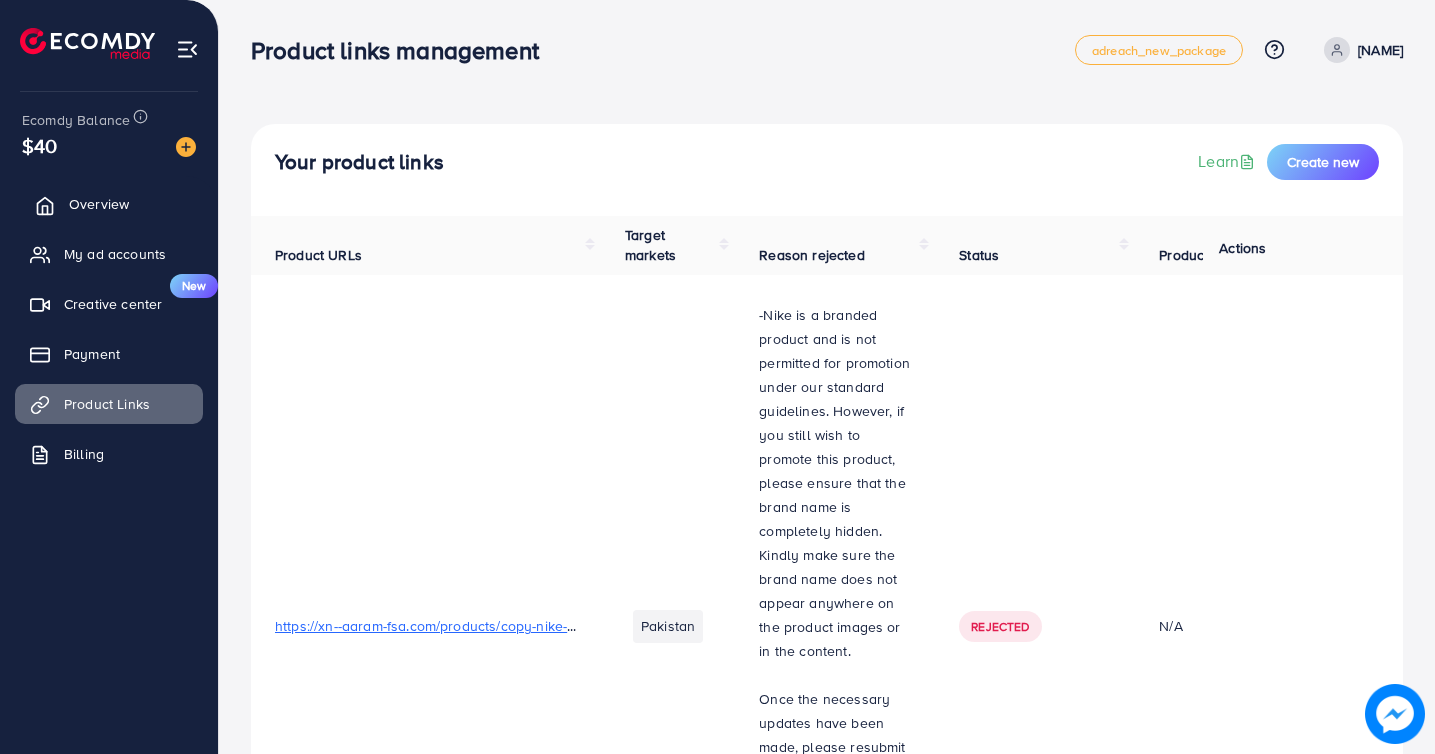 click on "Overview" at bounding box center (109, 204) 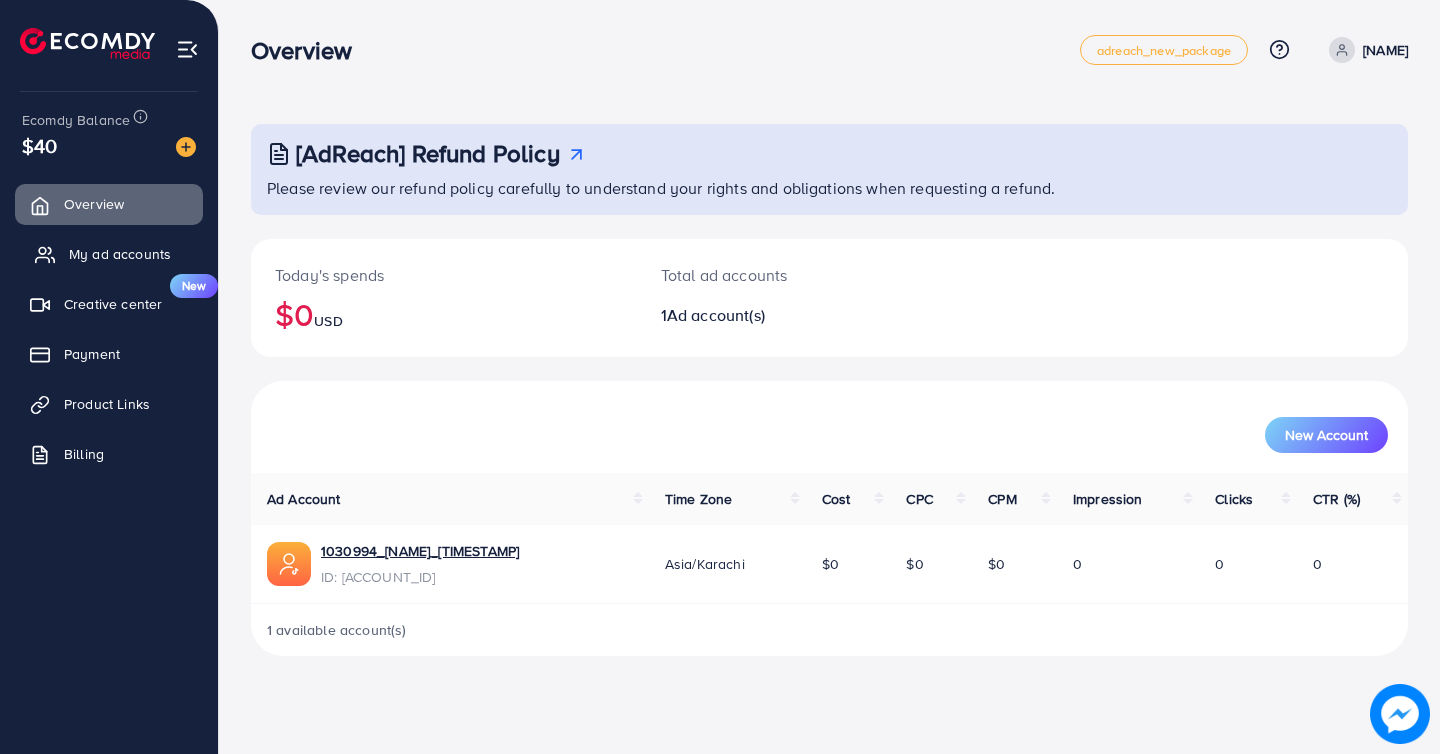 click on "My ad accounts" at bounding box center [120, 254] 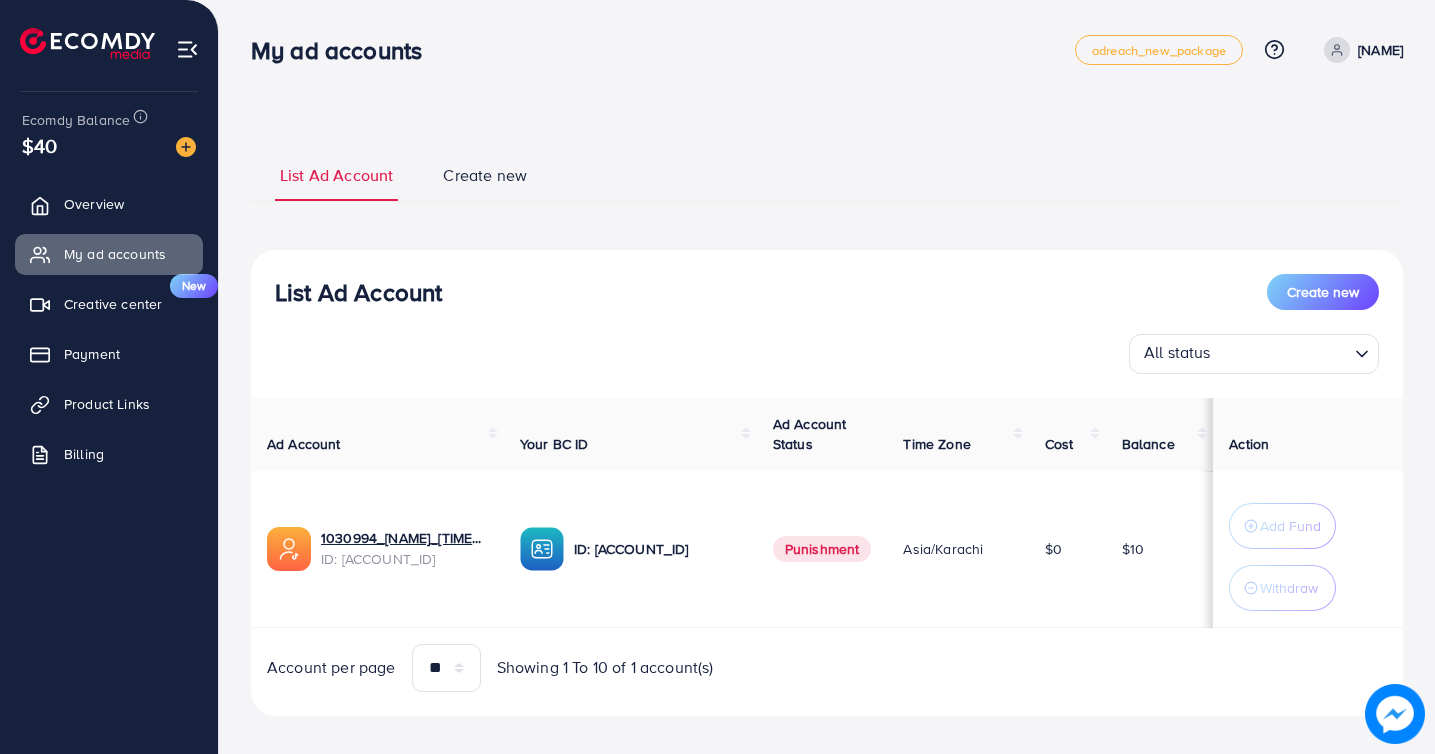 drag, startPoint x: 764, startPoint y: 542, endPoint x: 869, endPoint y: 542, distance: 105 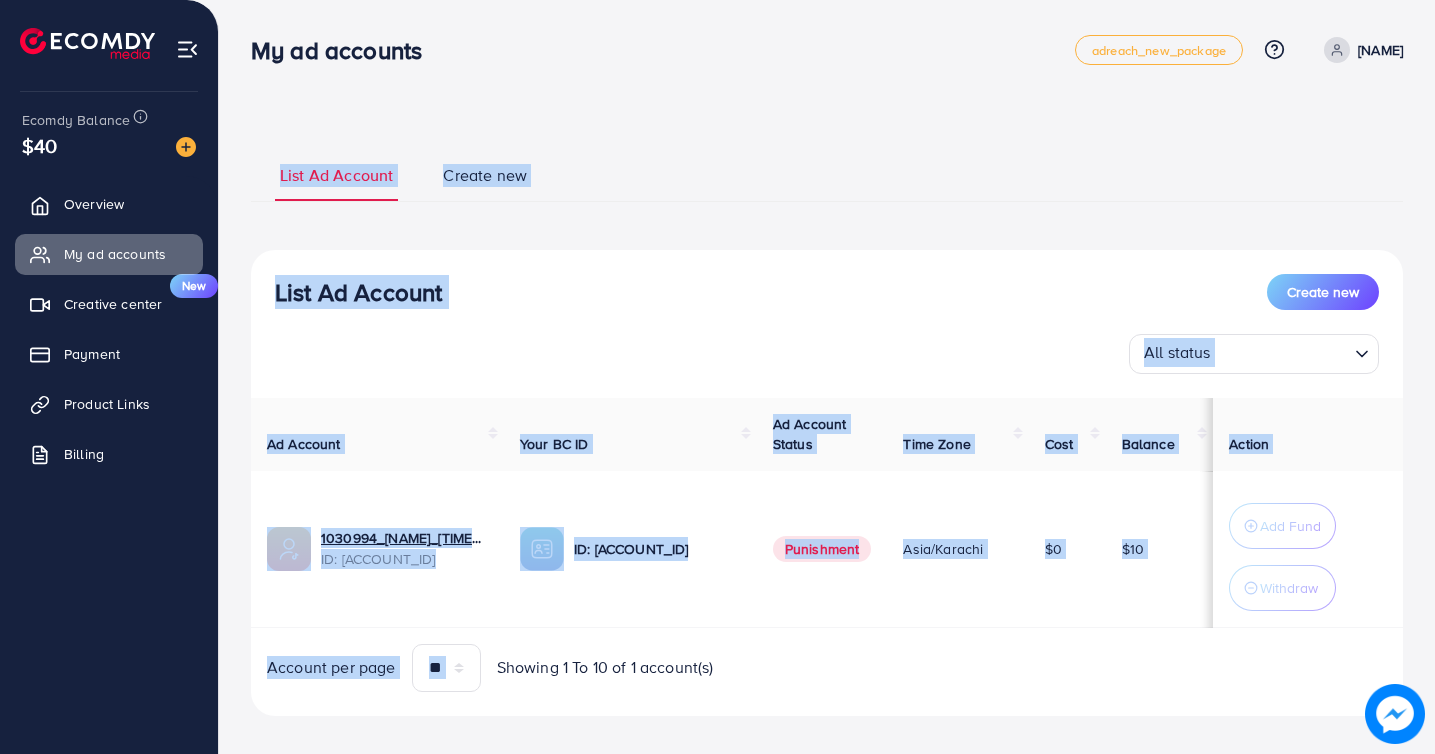 drag, startPoint x: 210, startPoint y: 496, endPoint x: 1219, endPoint y: 631, distance: 1017.99115 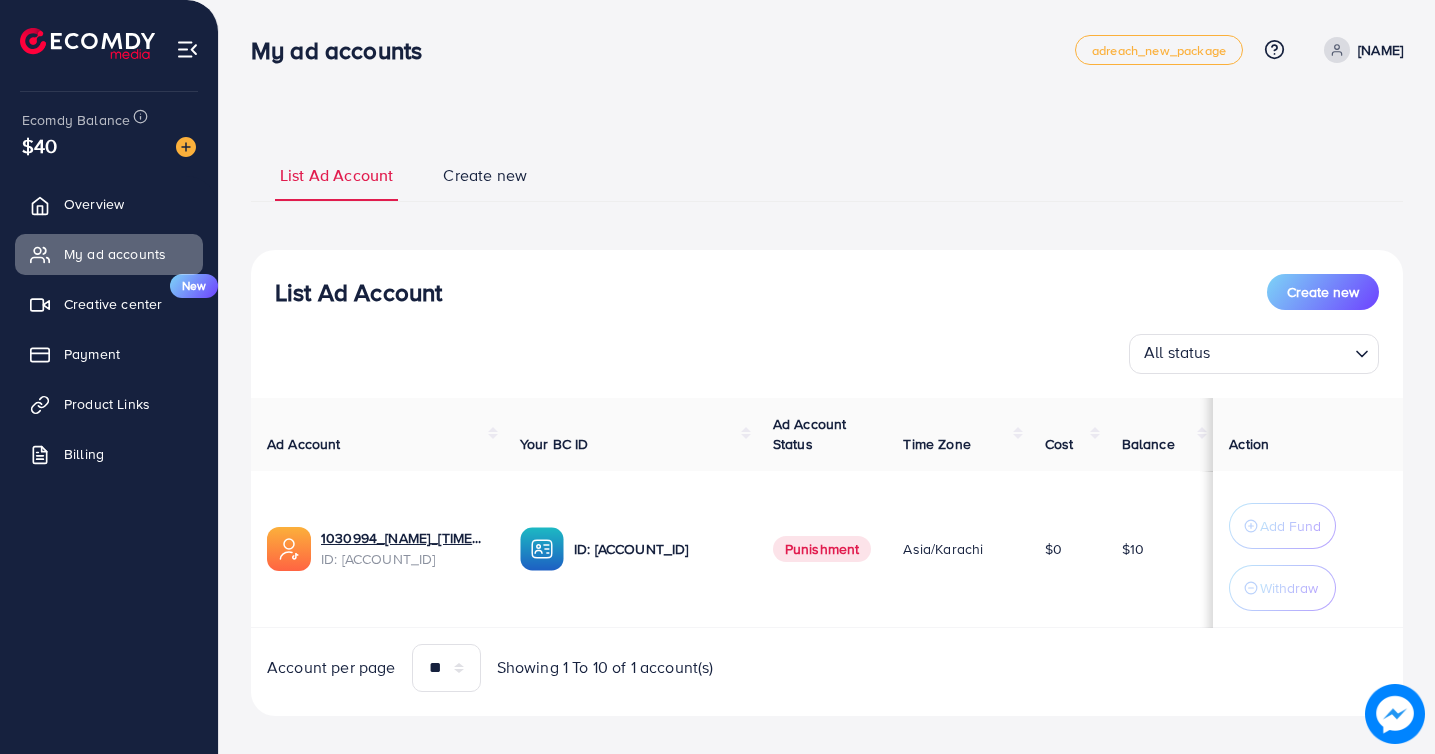 drag, startPoint x: 1199, startPoint y: 571, endPoint x: 267, endPoint y: 515, distance: 933.6809 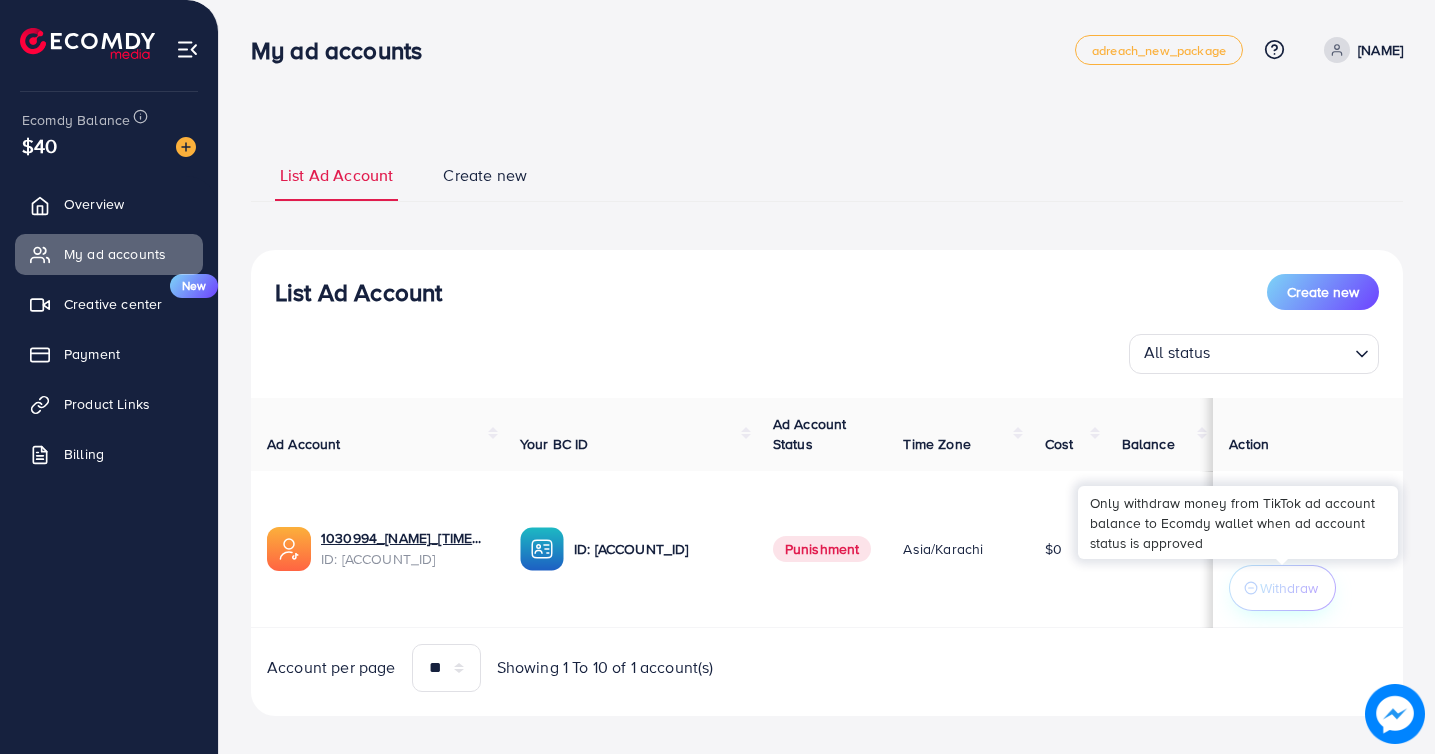click on "Withdraw" at bounding box center [1289, 588] 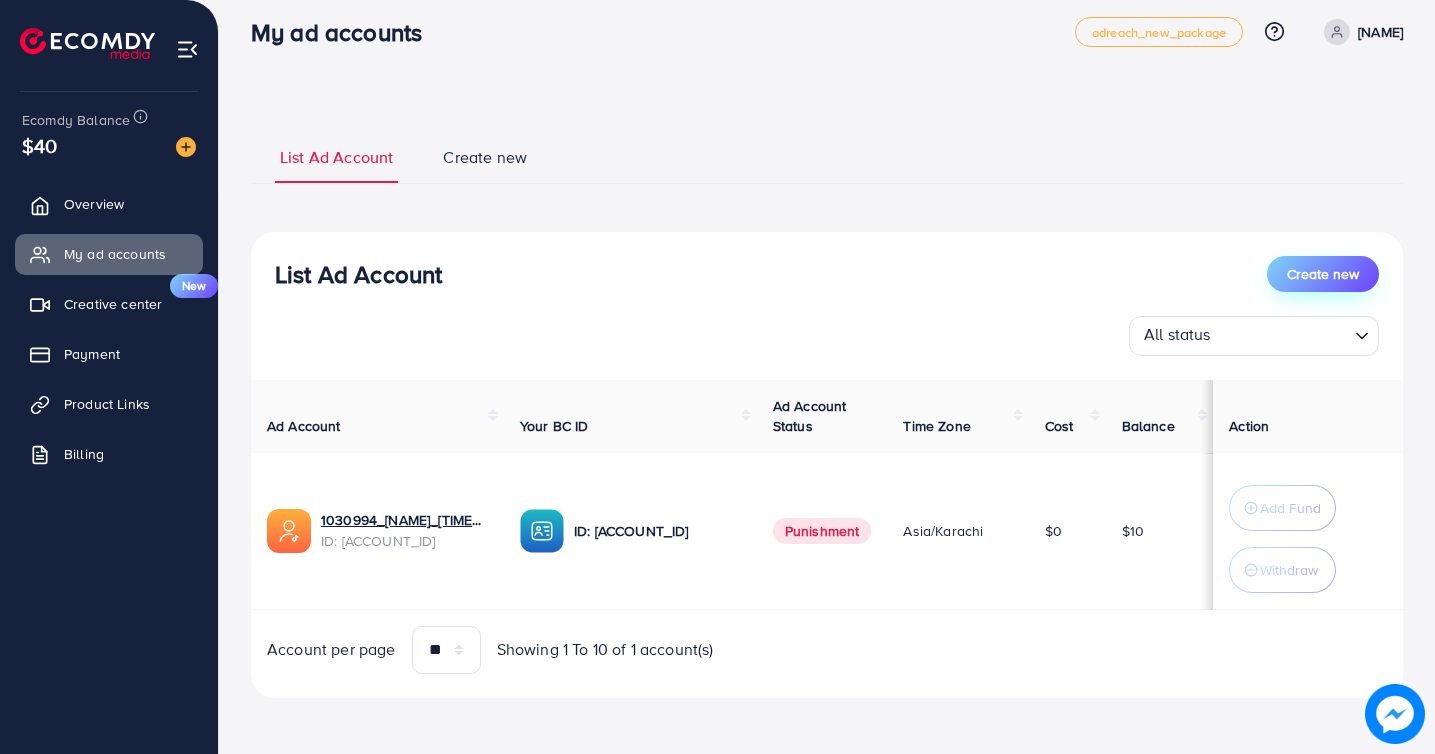 click on "Create new" at bounding box center (1323, 274) 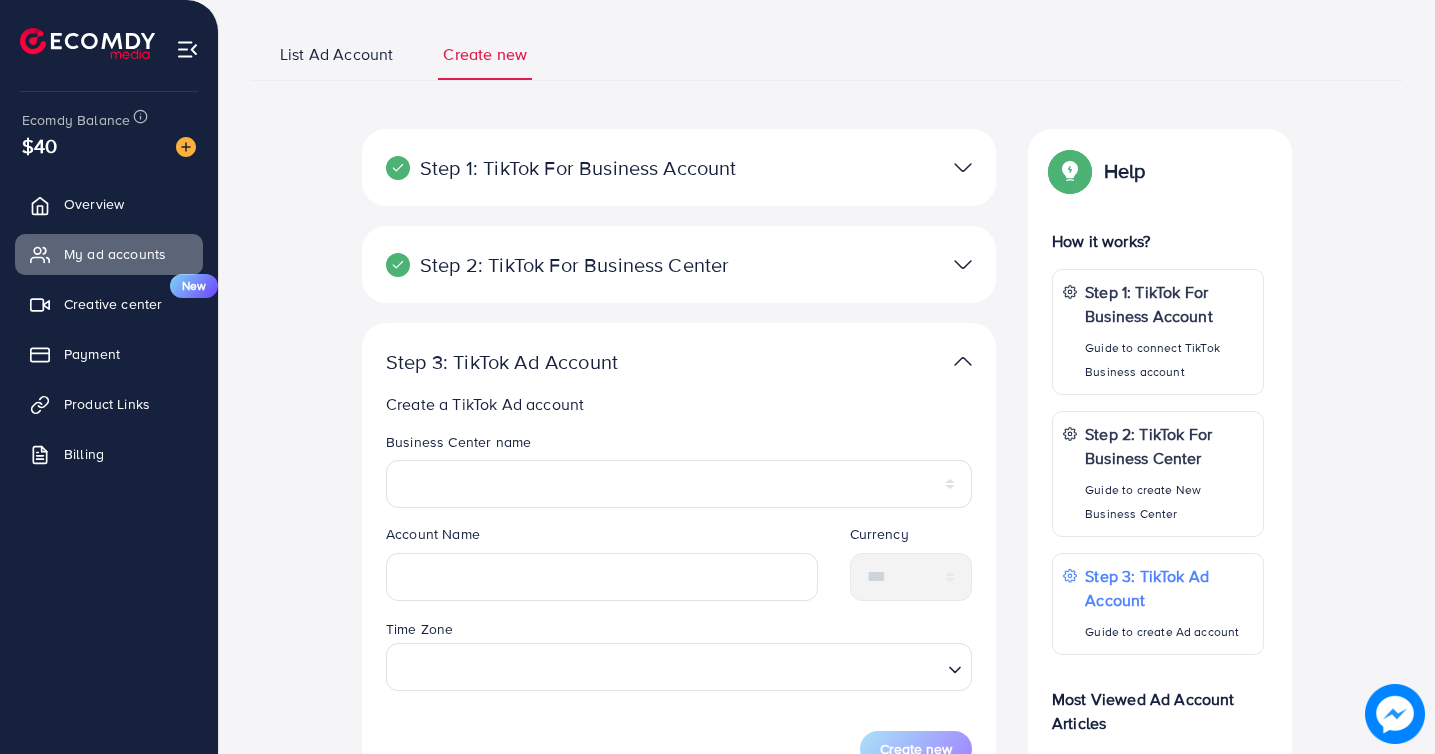 scroll, scrollTop: 148, scrollLeft: 0, axis: vertical 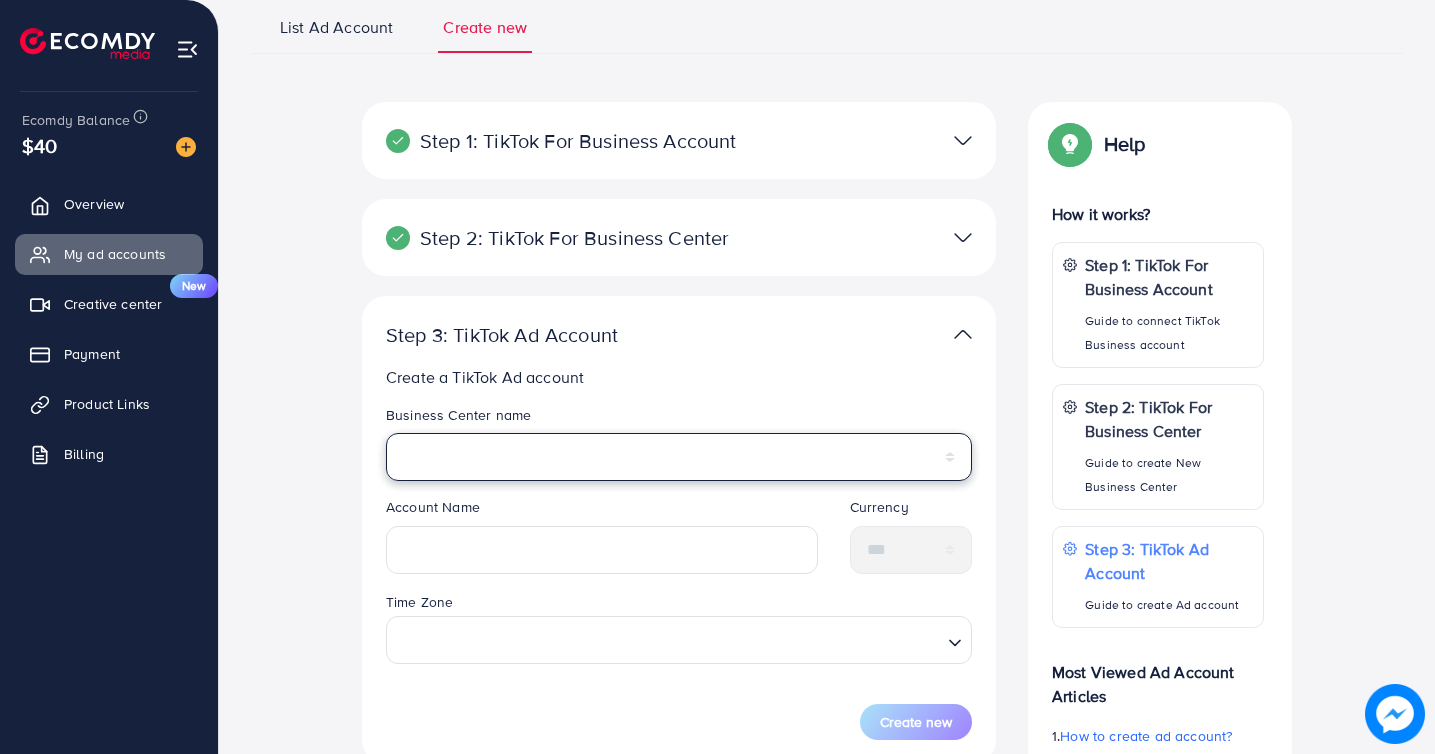 click on "******" at bounding box center [679, 457] 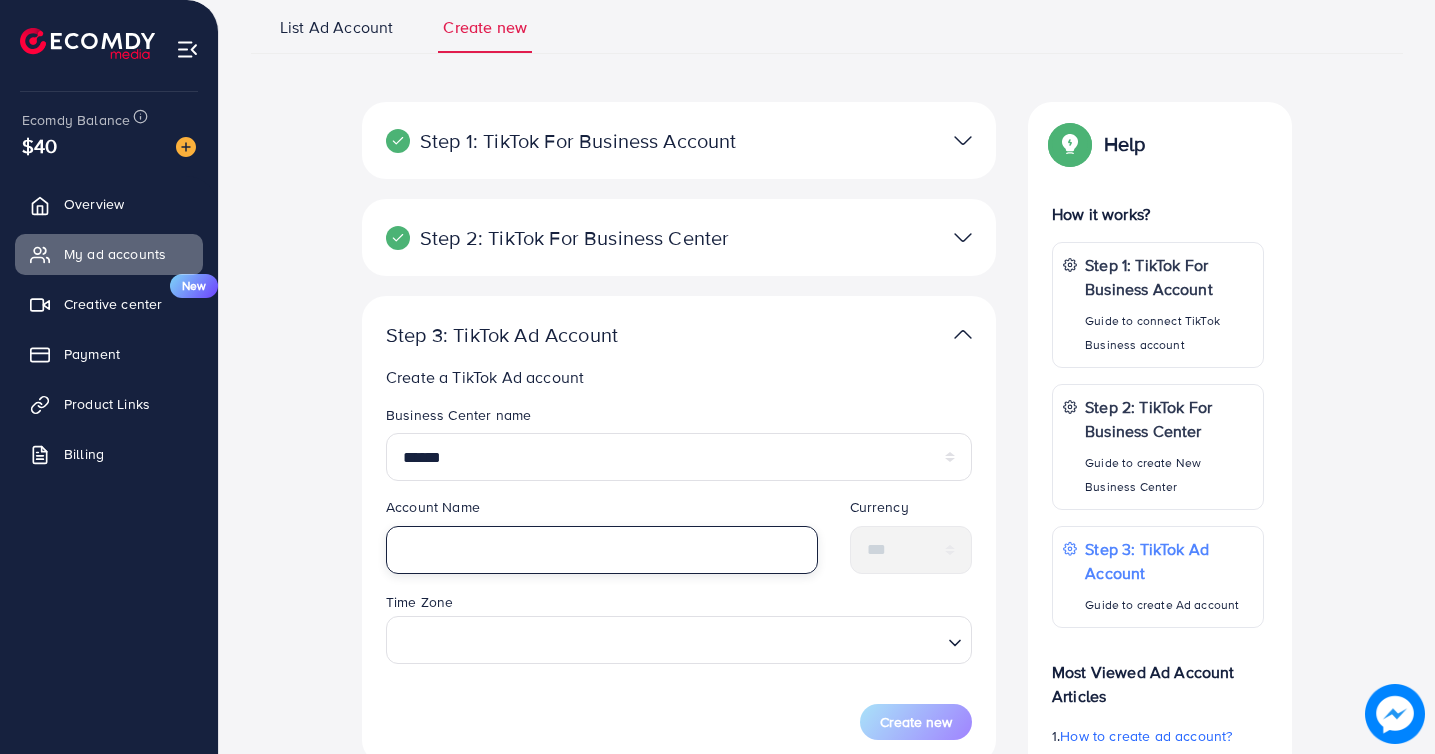 click at bounding box center [602, 550] 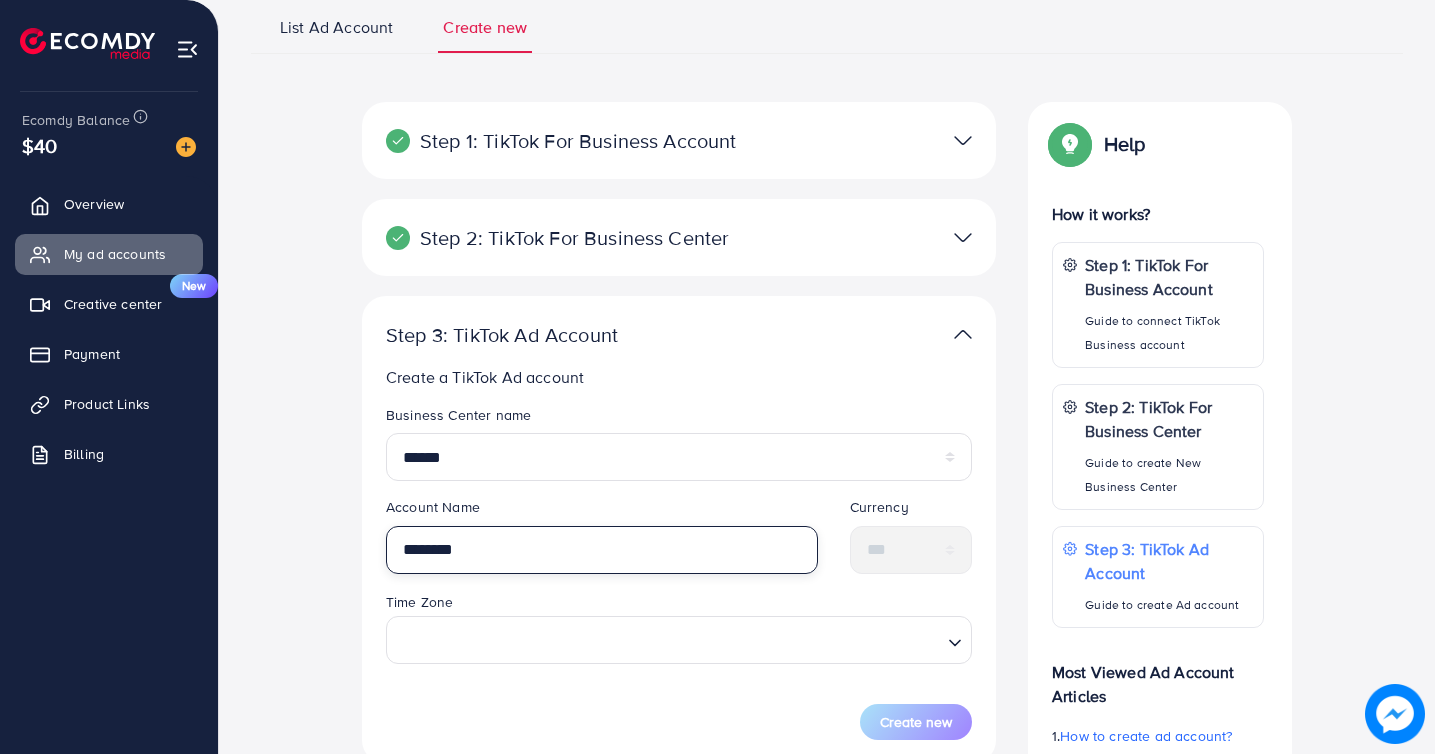 type on "********" 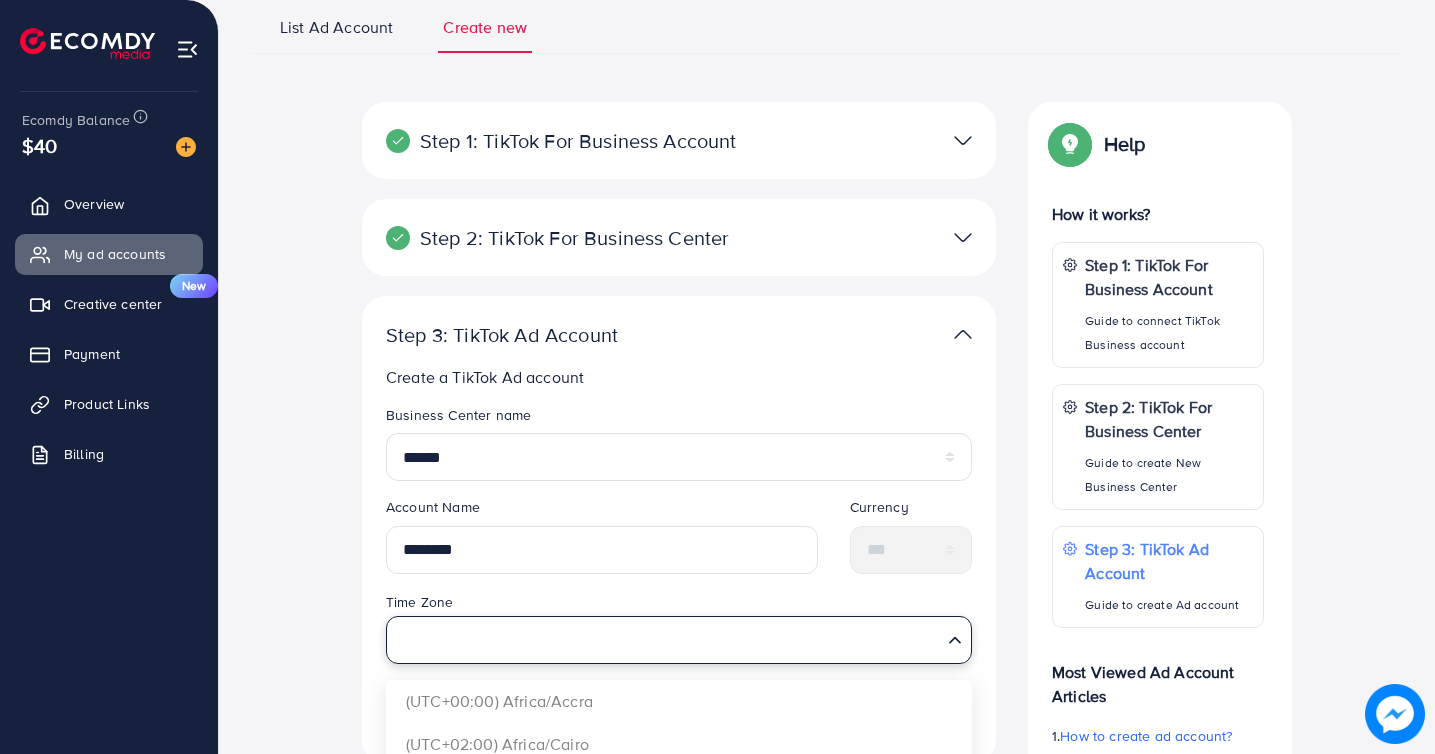 click at bounding box center (667, 640) 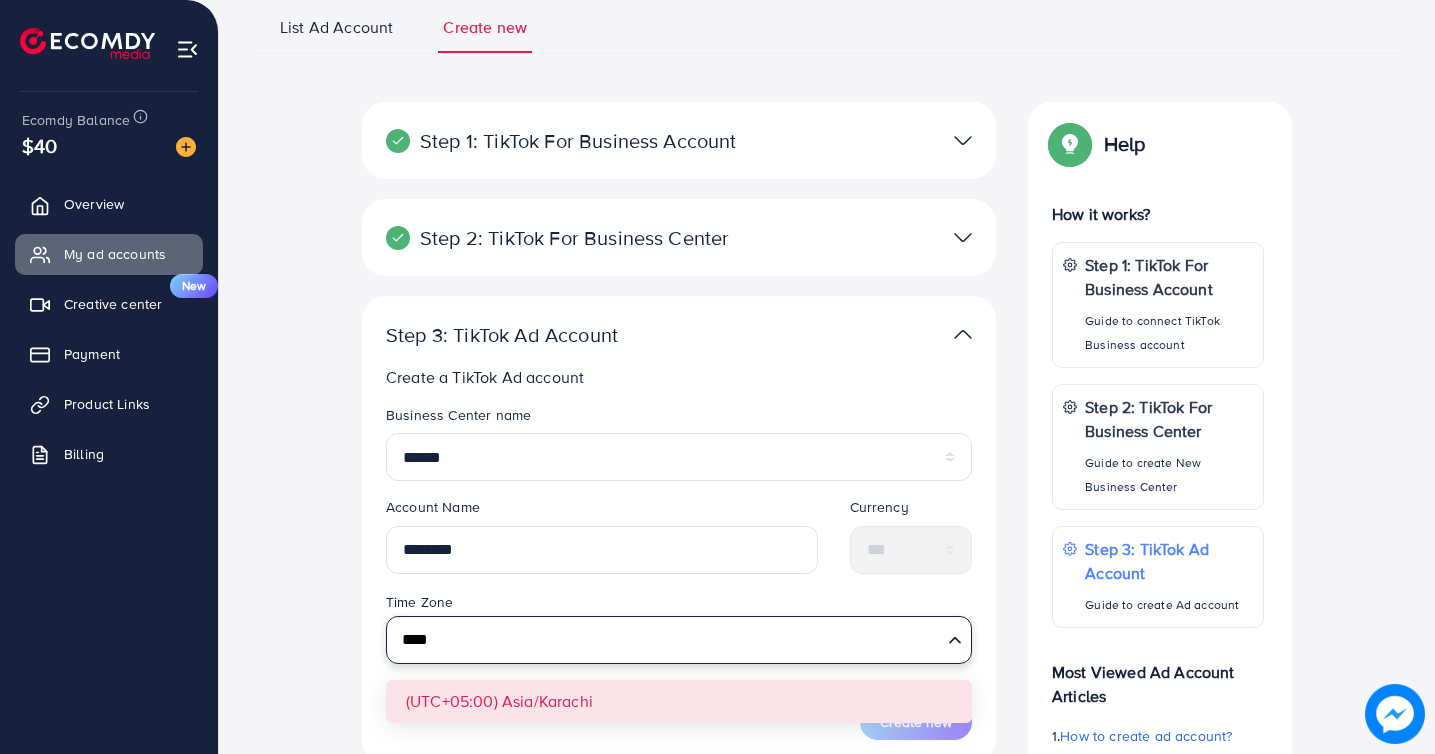 type on "****" 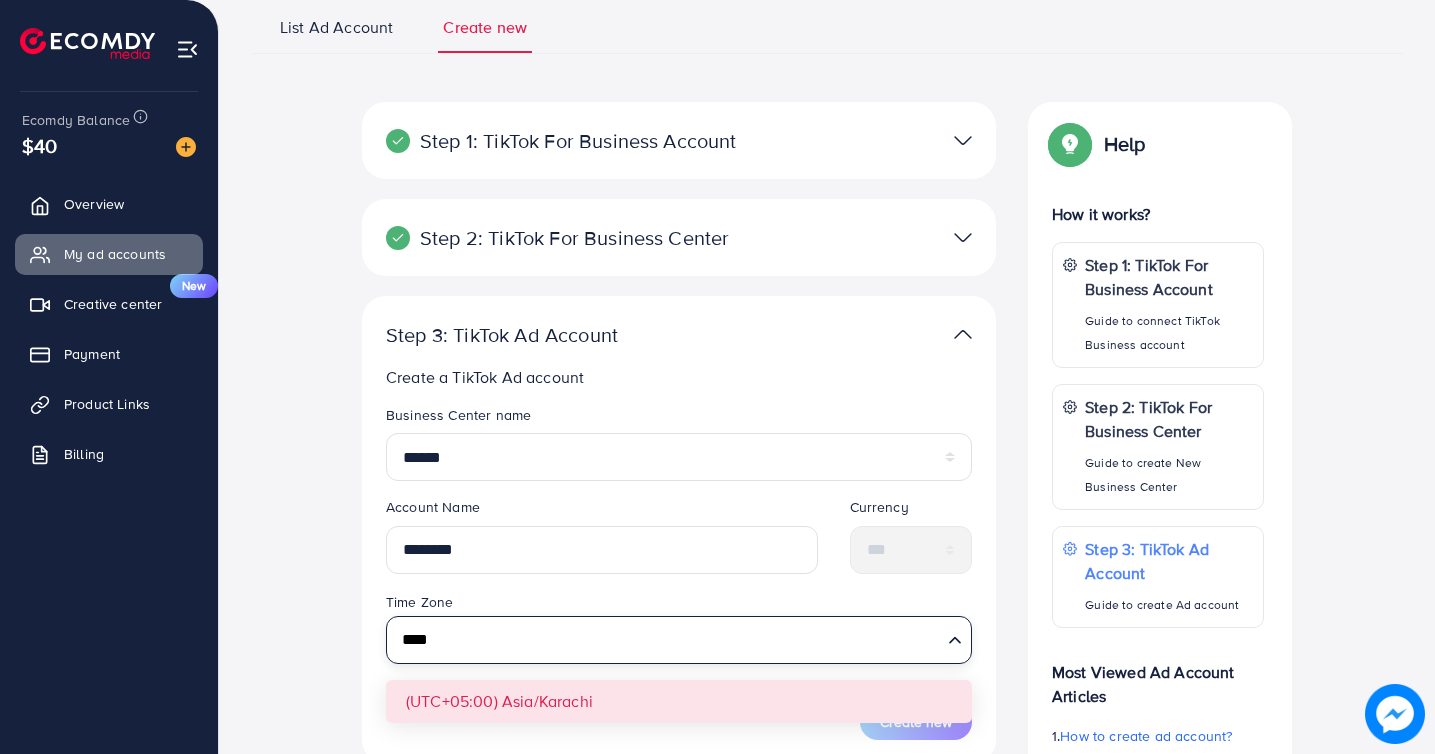 type 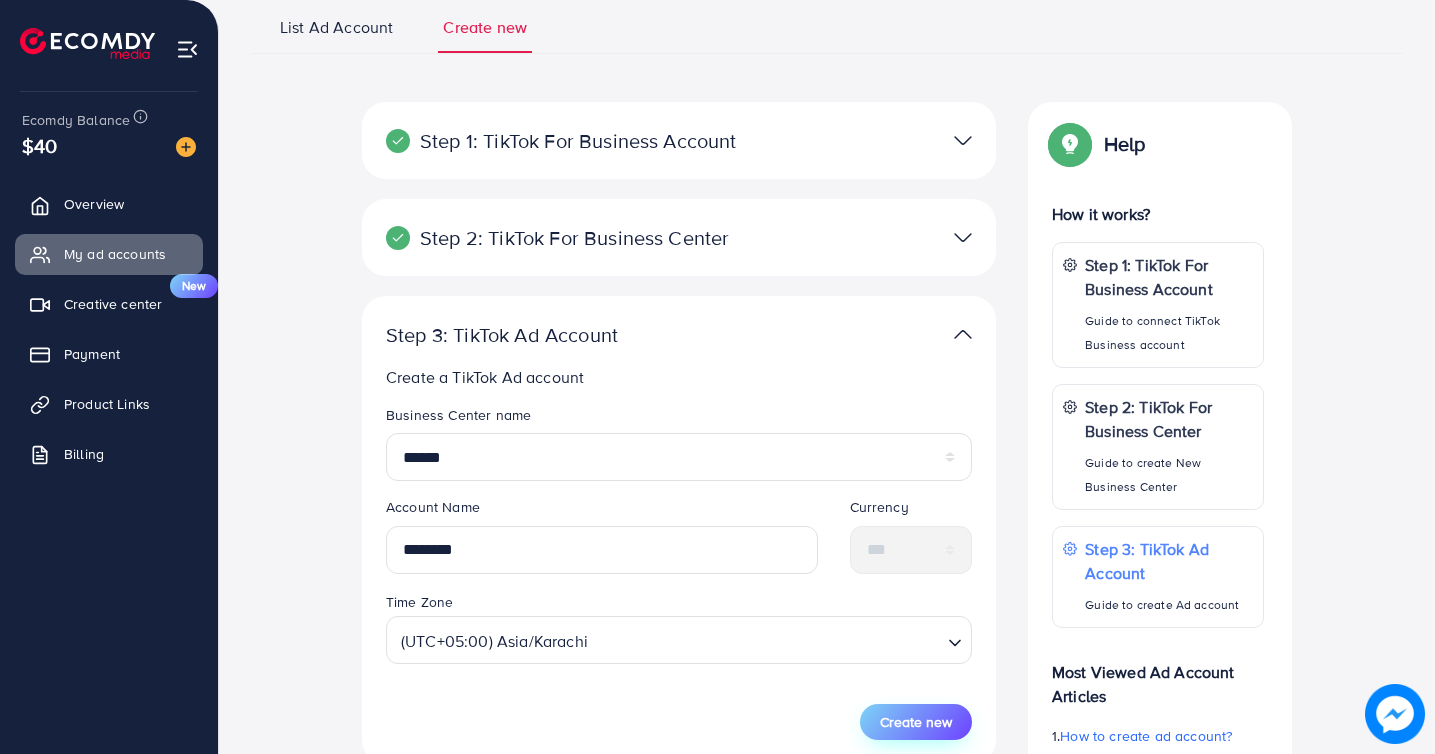 click on "Create new" at bounding box center [916, 722] 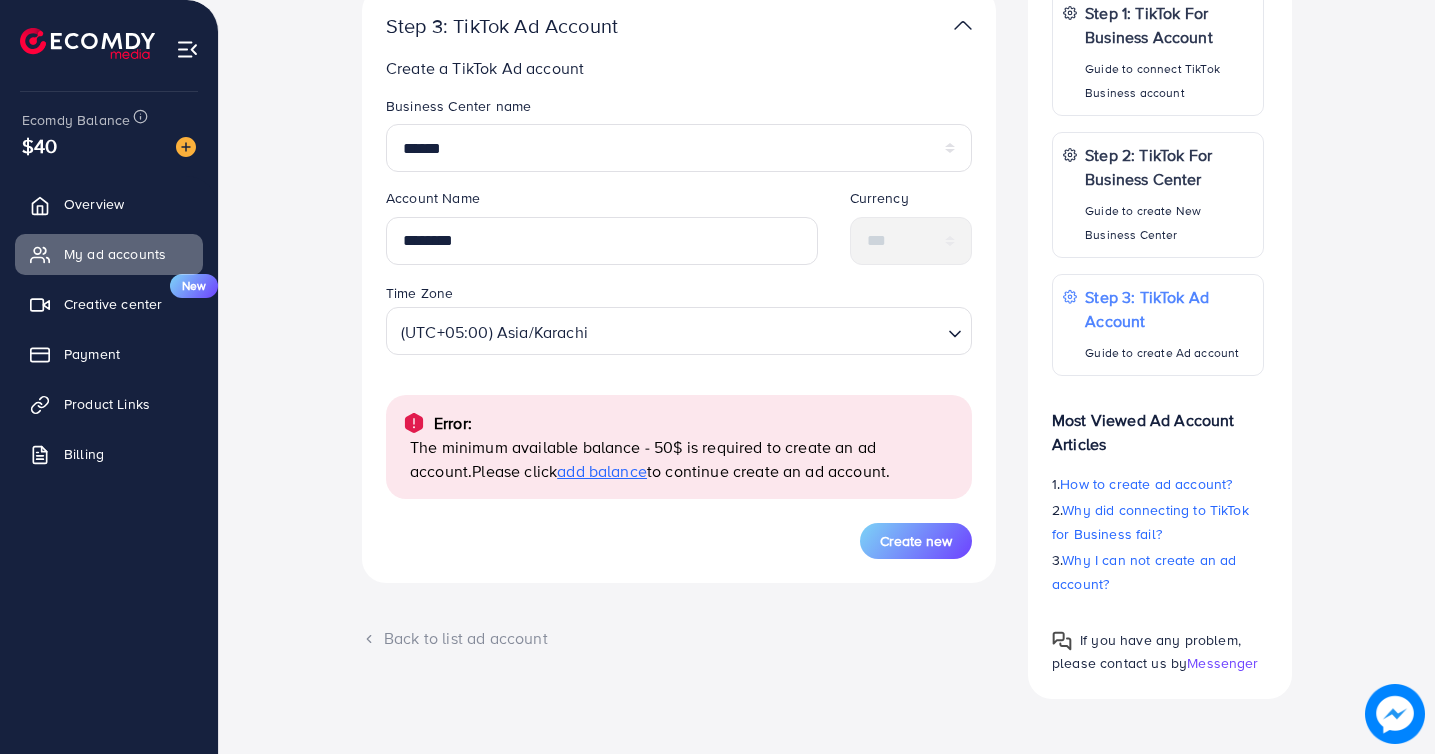 scroll, scrollTop: 449, scrollLeft: 0, axis: vertical 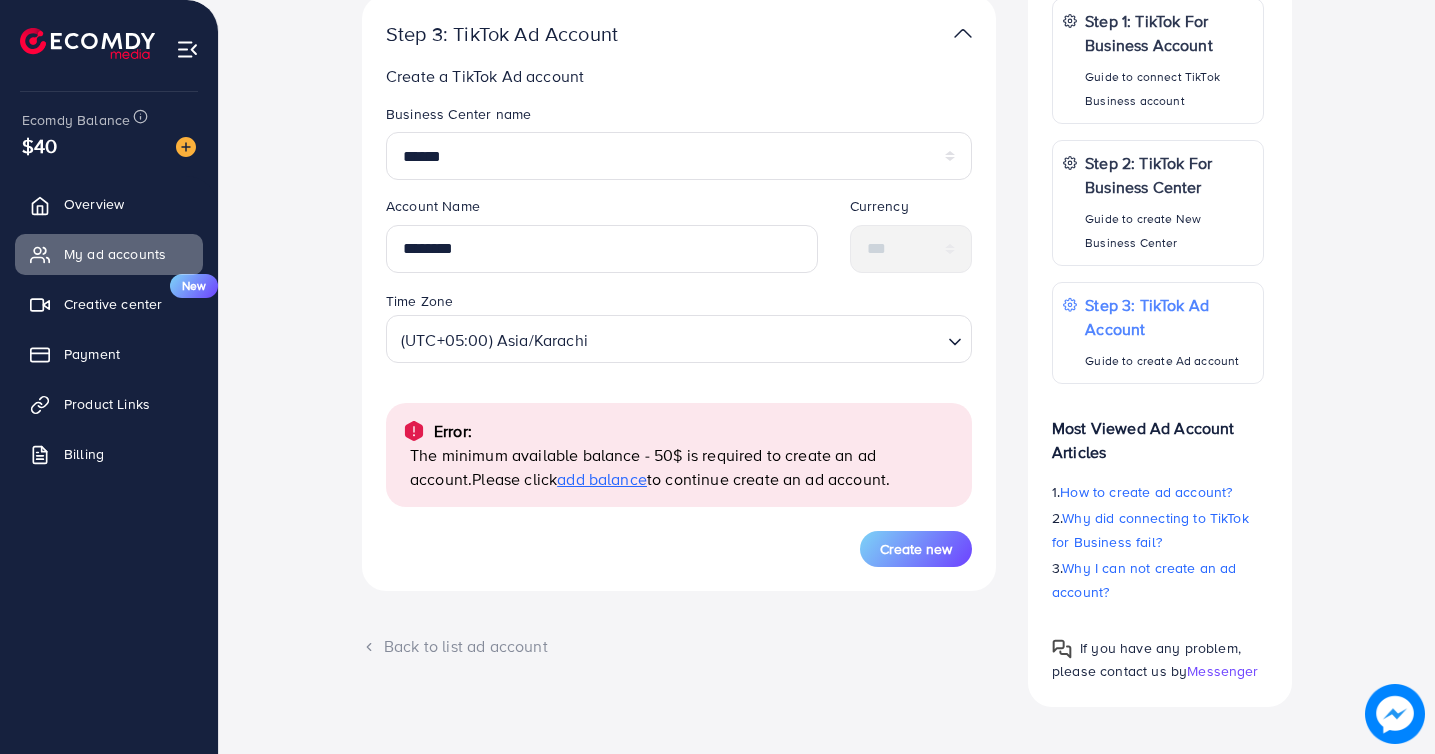 click on "add balance" at bounding box center [602, 479] 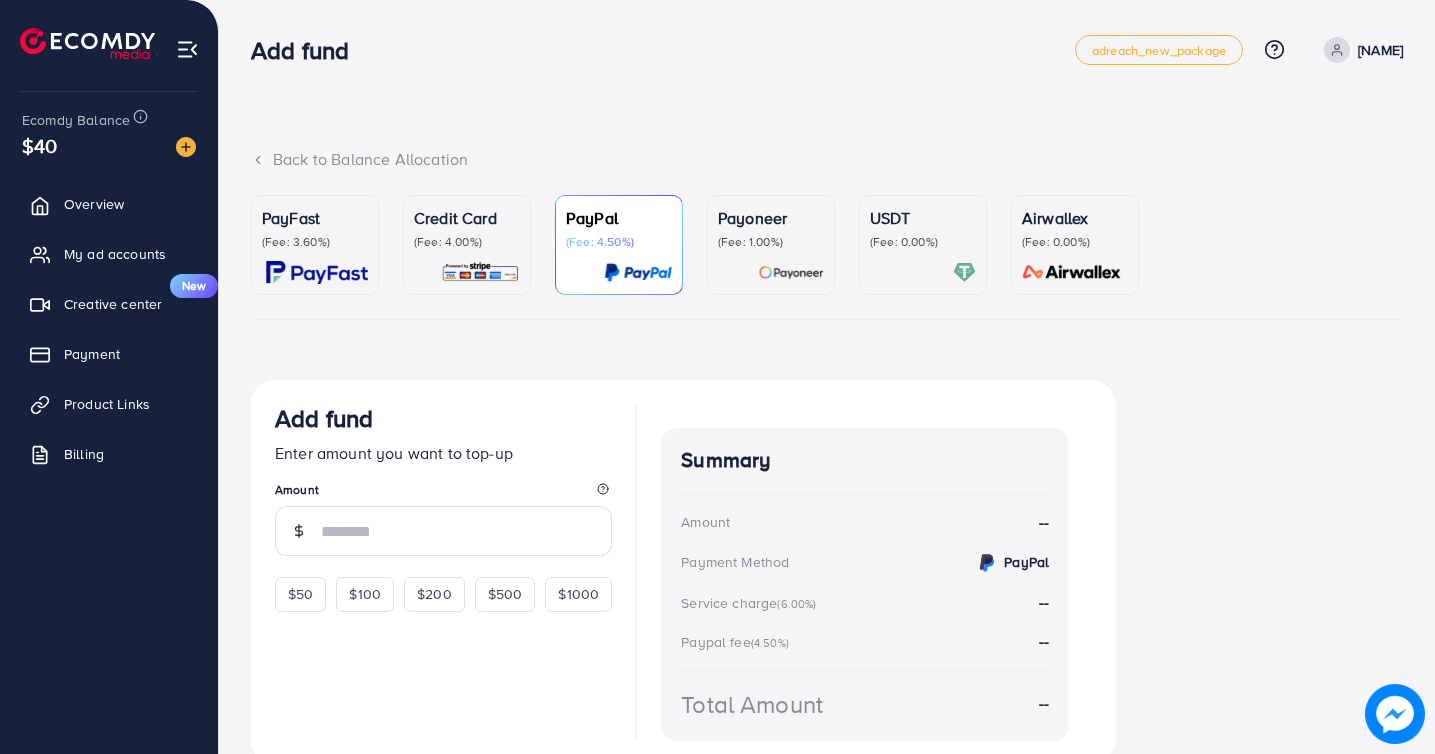 scroll, scrollTop: 84, scrollLeft: 0, axis: vertical 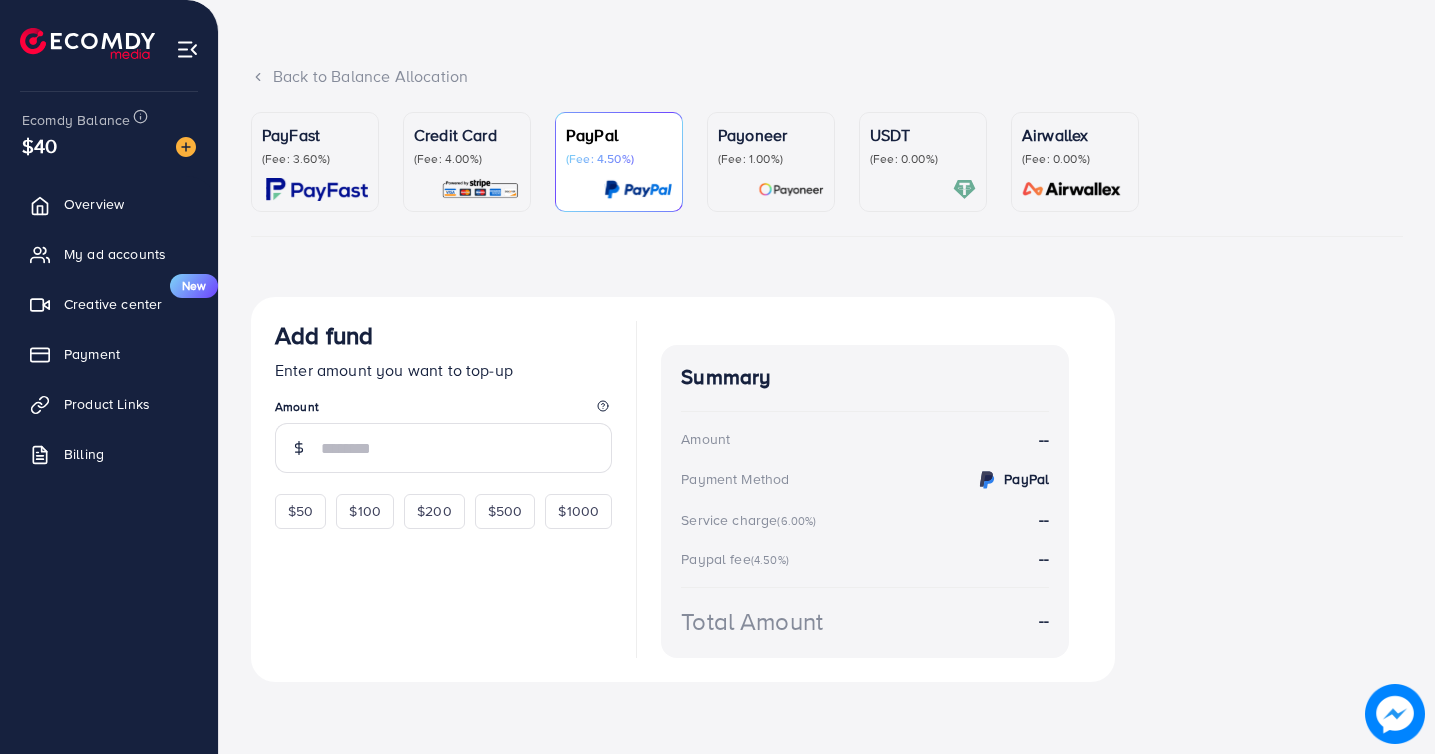 click on "(Fee: 3.60%)" at bounding box center (315, 159) 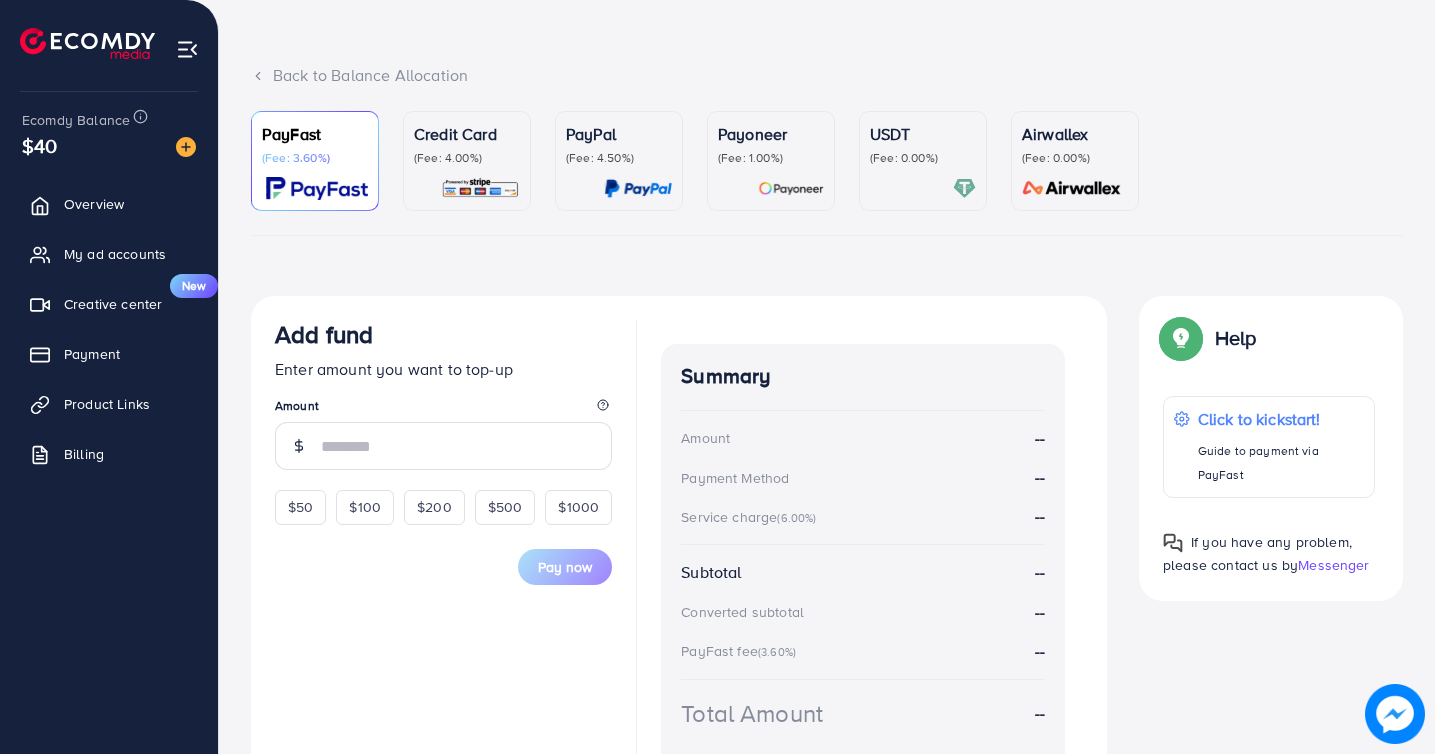 scroll, scrollTop: 225, scrollLeft: 0, axis: vertical 